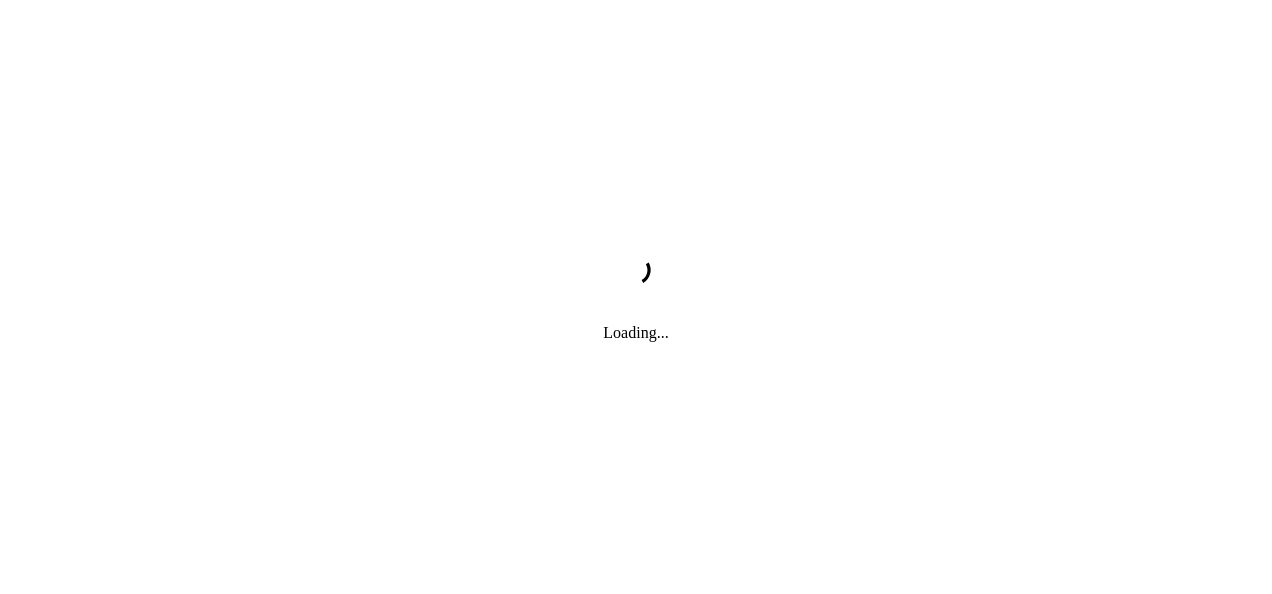 scroll, scrollTop: 0, scrollLeft: 0, axis: both 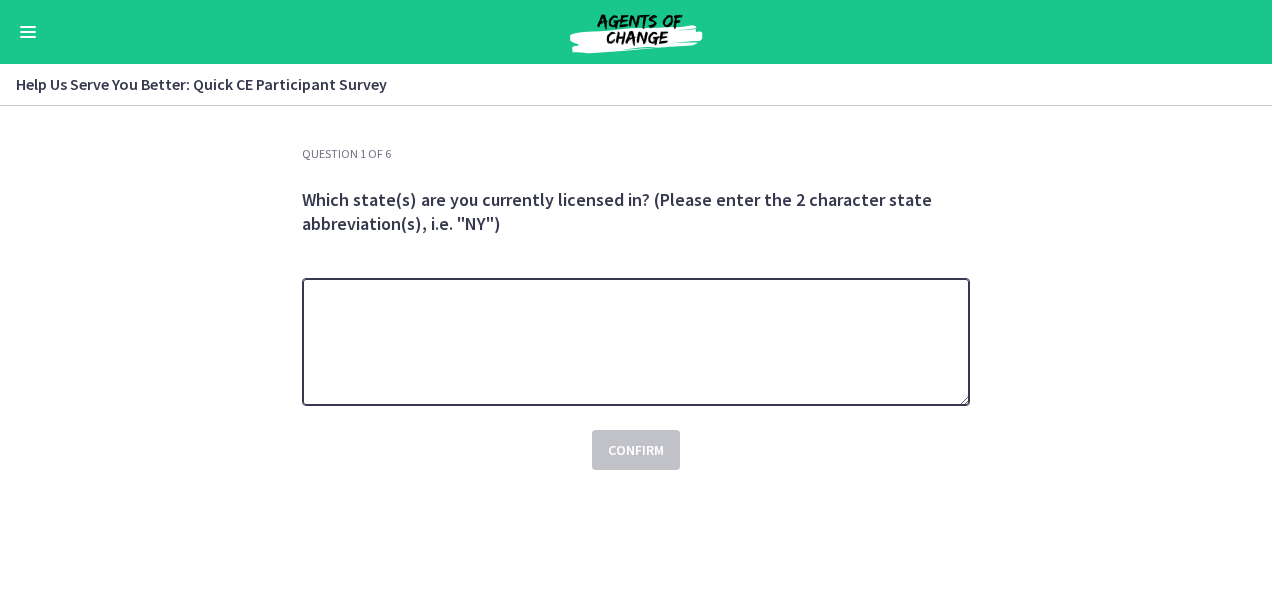 click at bounding box center (636, 342) 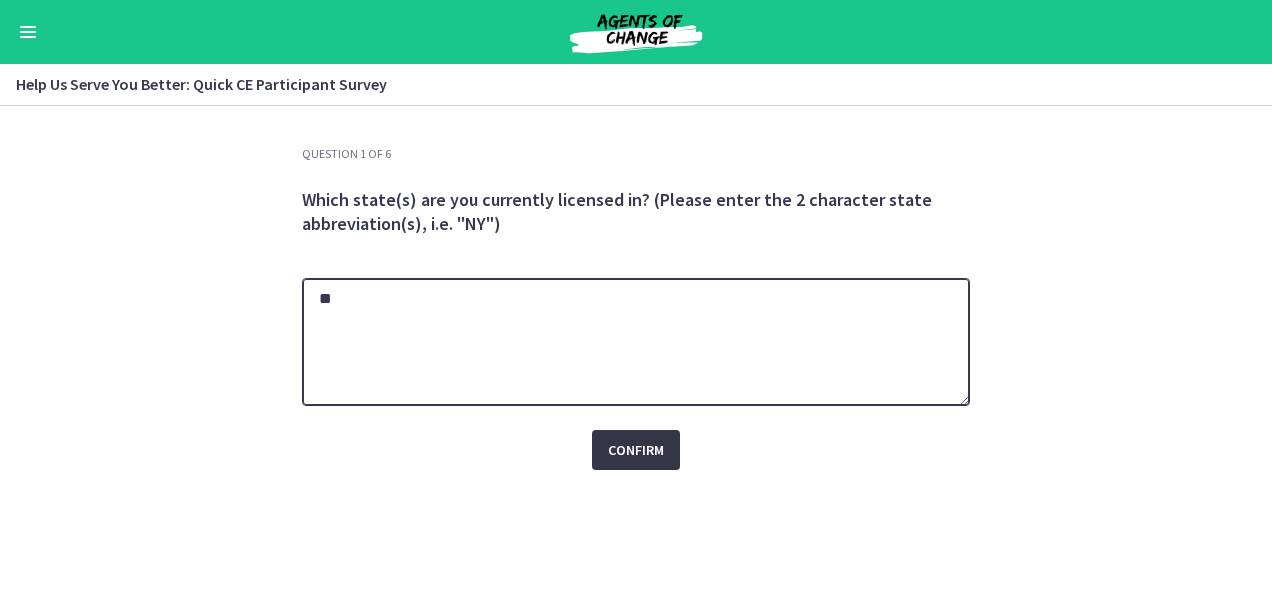 type on "**" 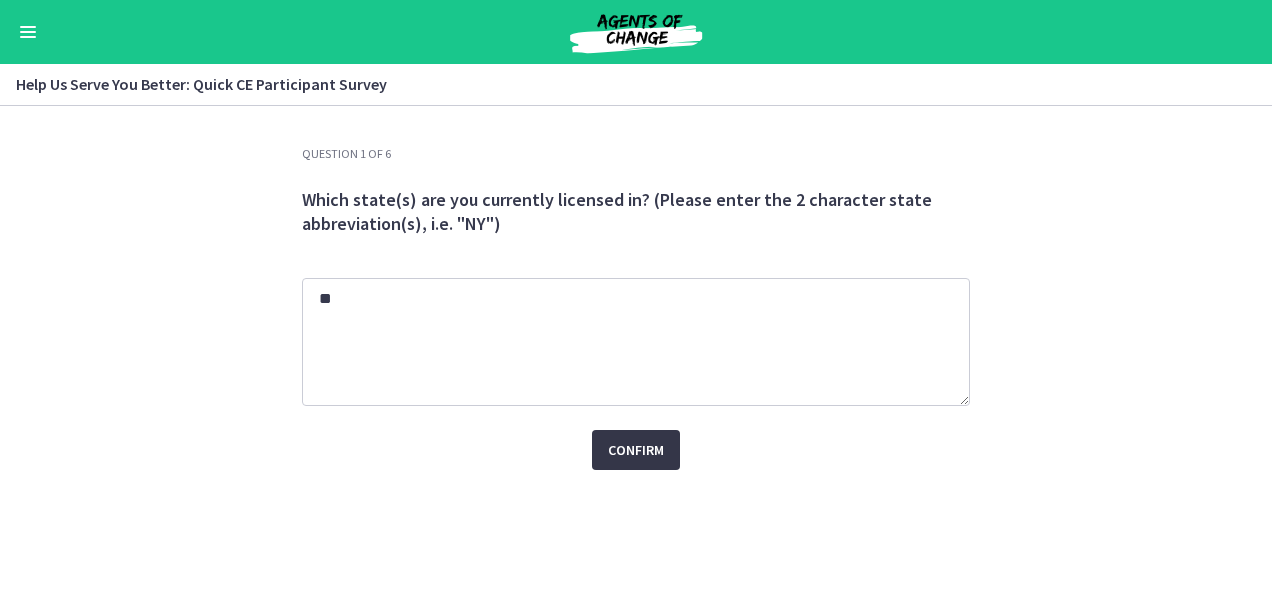 click on "Confirm" at bounding box center [636, 450] 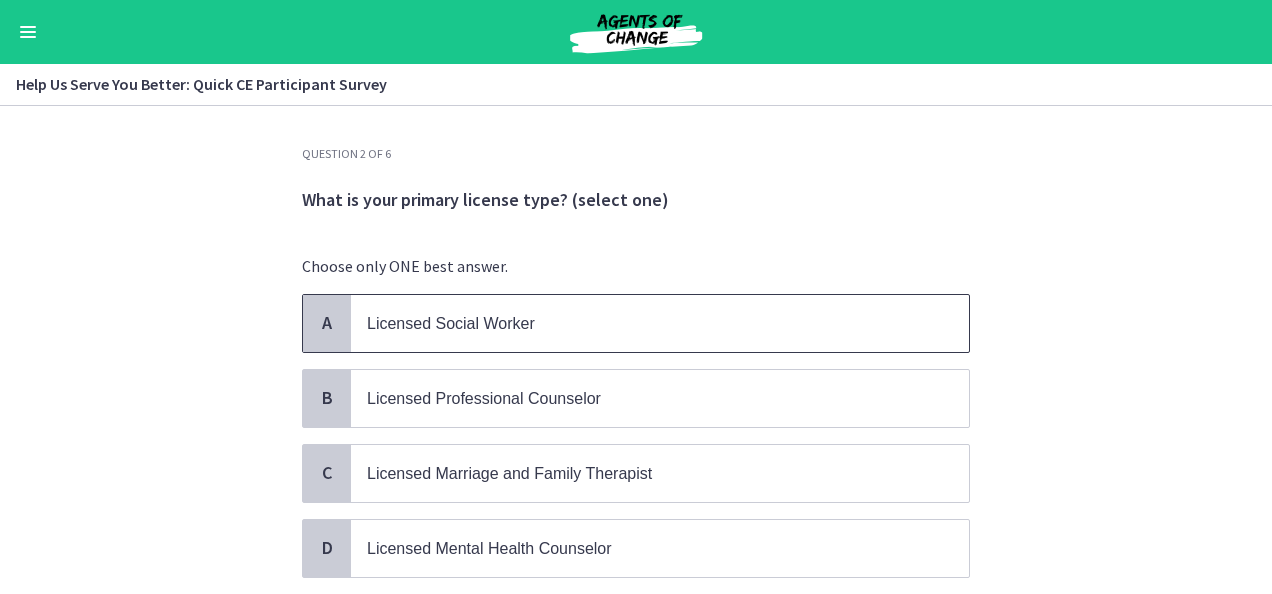click on "Licensed Social Worker" at bounding box center (640, 323) 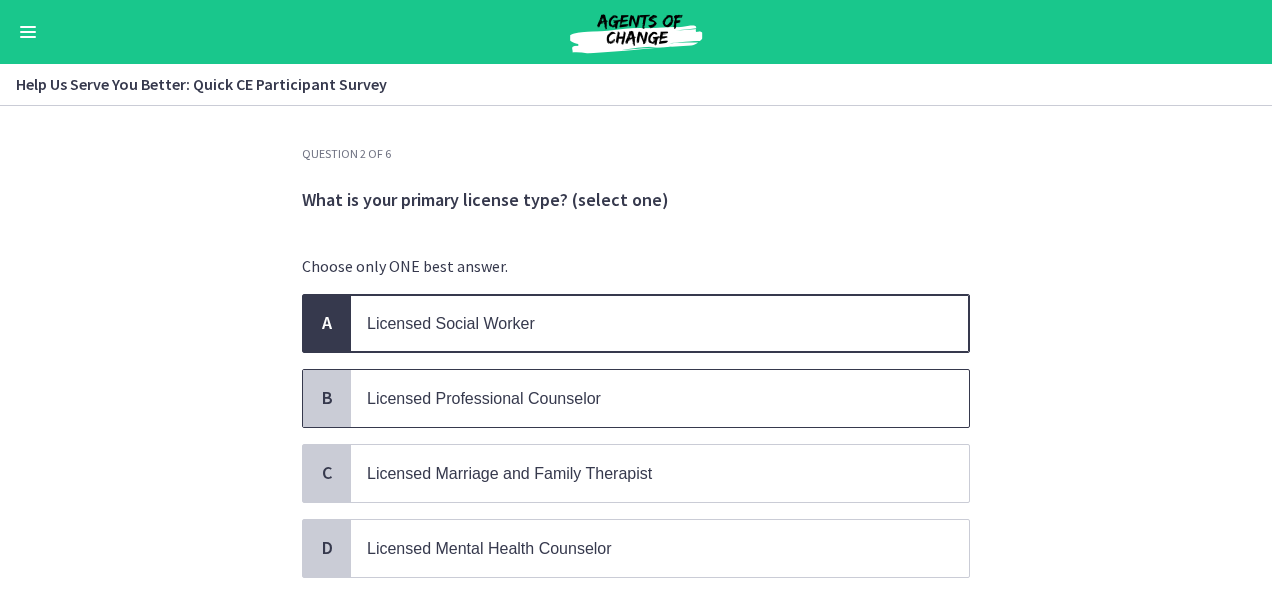 scroll, scrollTop: 210, scrollLeft: 0, axis: vertical 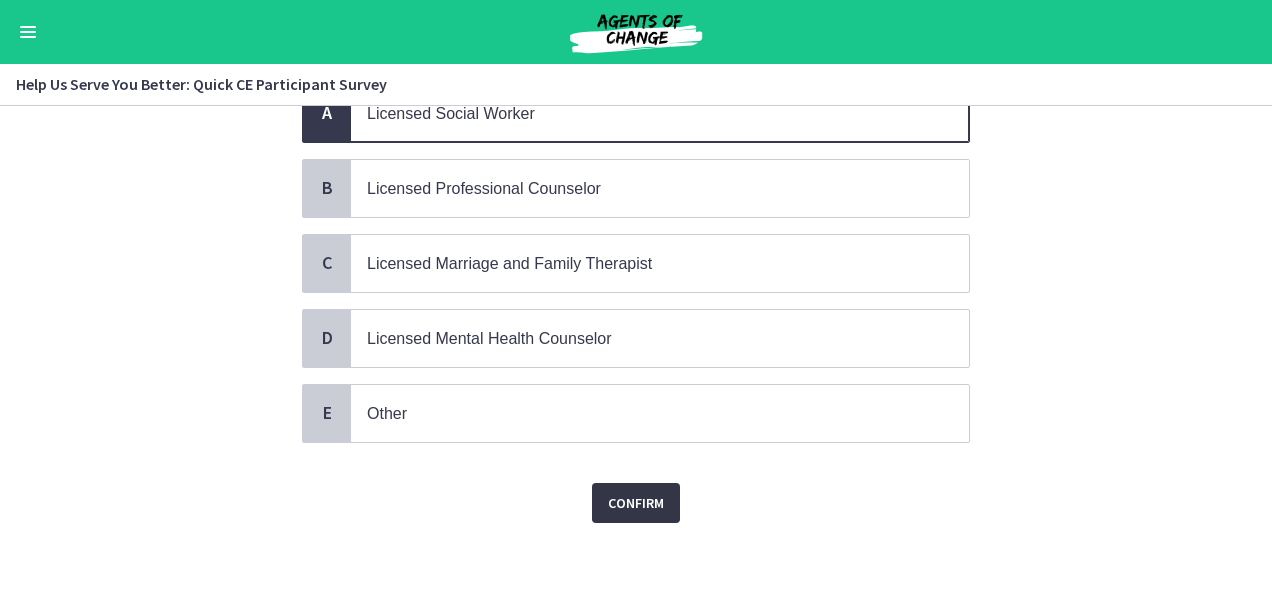 click on "Confirm" at bounding box center [636, 503] 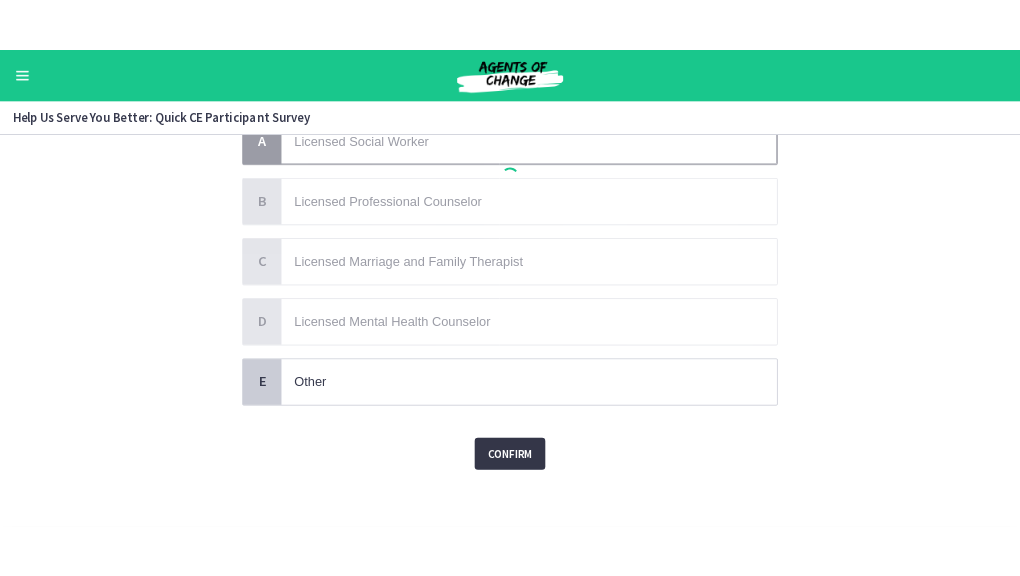 scroll, scrollTop: 0, scrollLeft: 0, axis: both 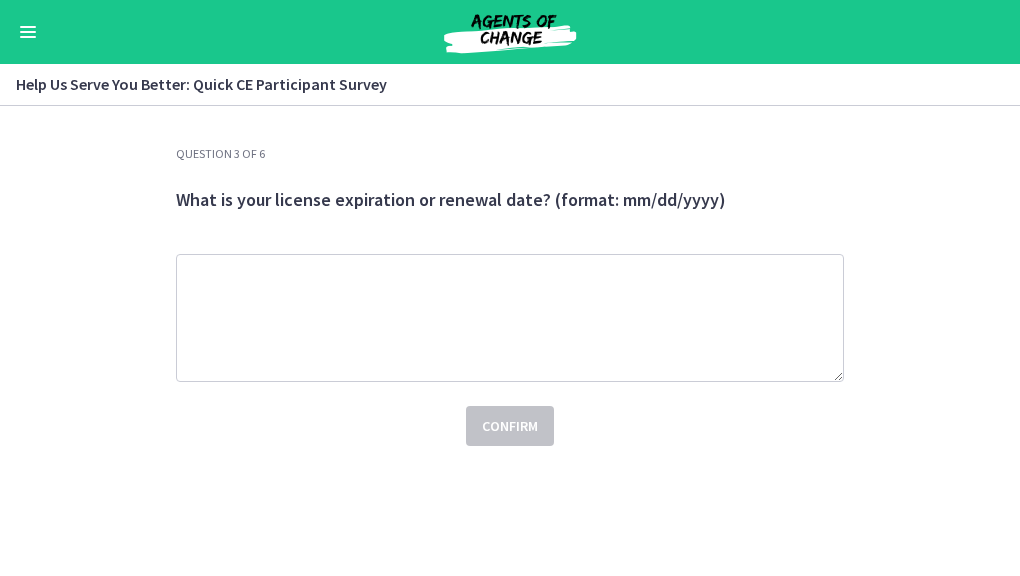 click on "Question   [NUMBER]   of   [NUMBER]" at bounding box center [510, 154] 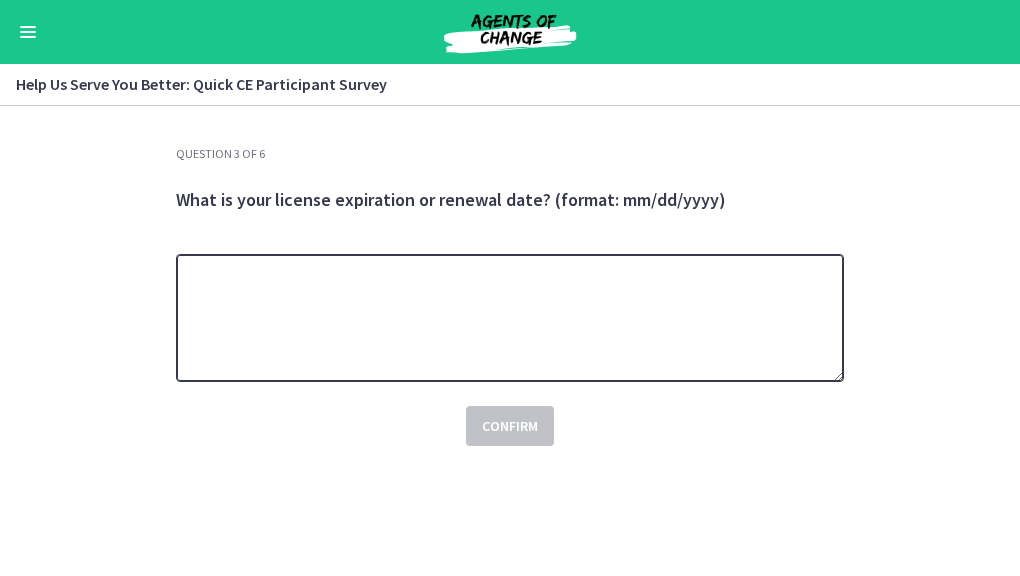 click at bounding box center [510, 318] 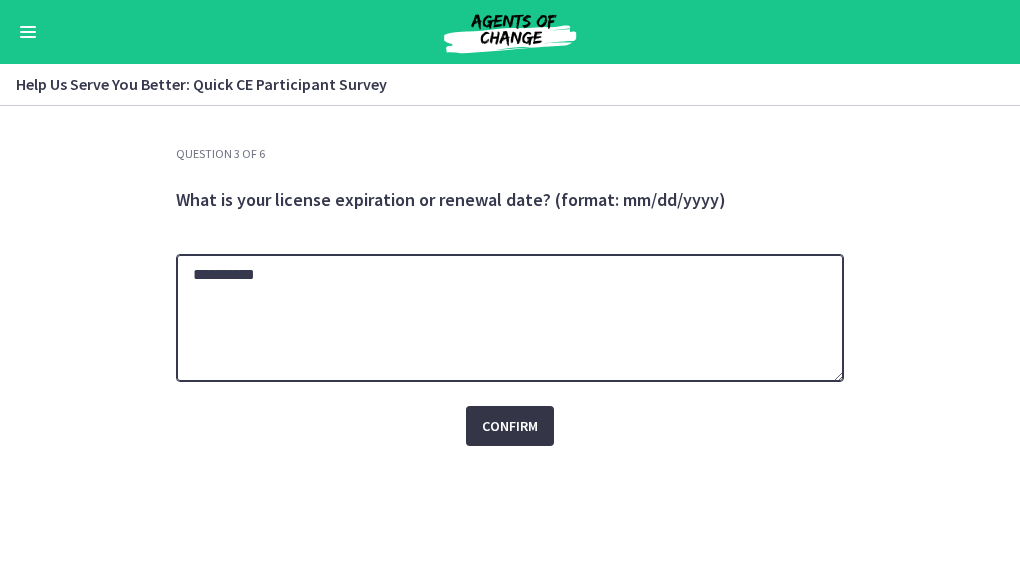 type on "**********" 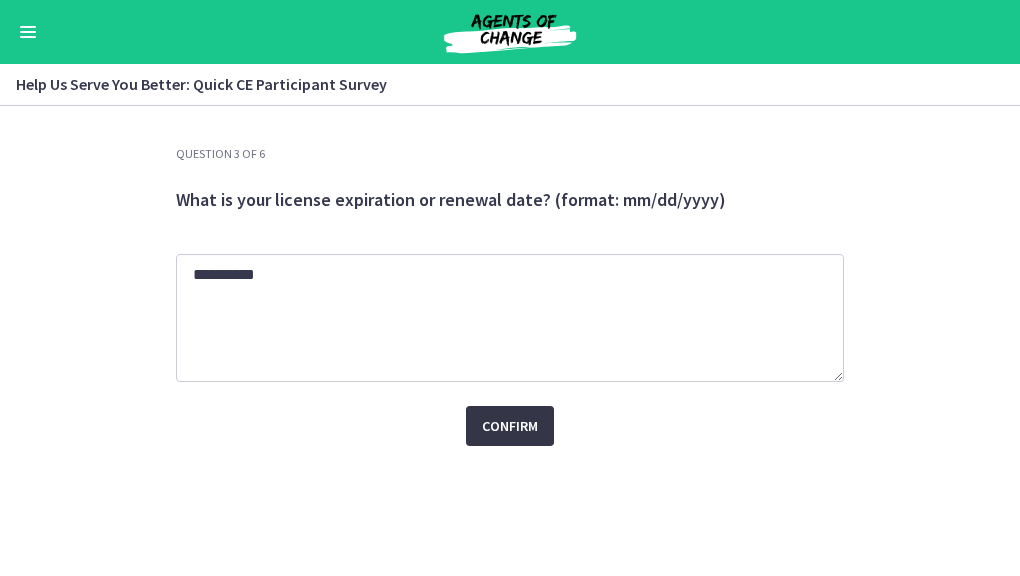 click on "Confirm" at bounding box center (510, 426) 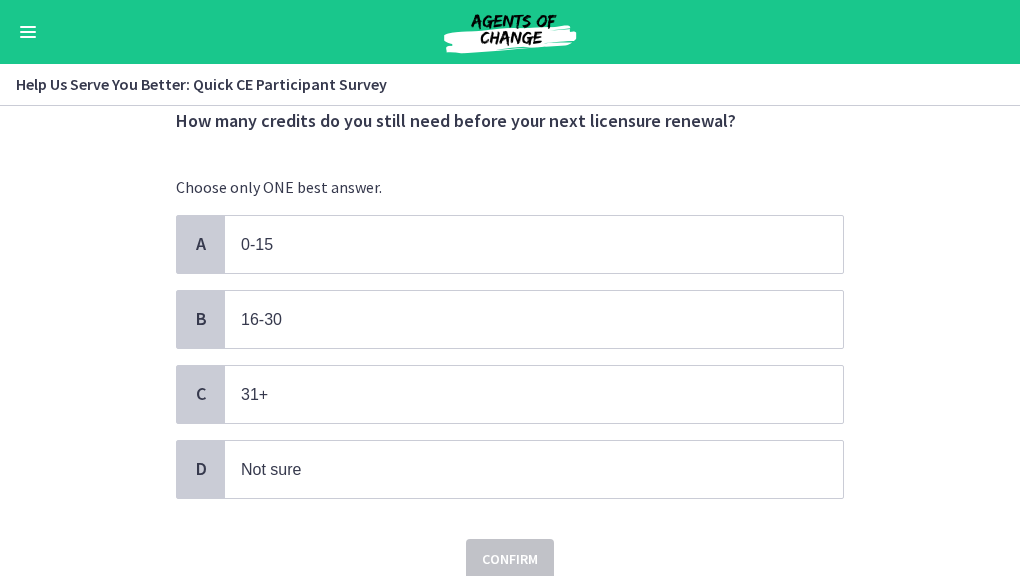 scroll, scrollTop: 80, scrollLeft: 0, axis: vertical 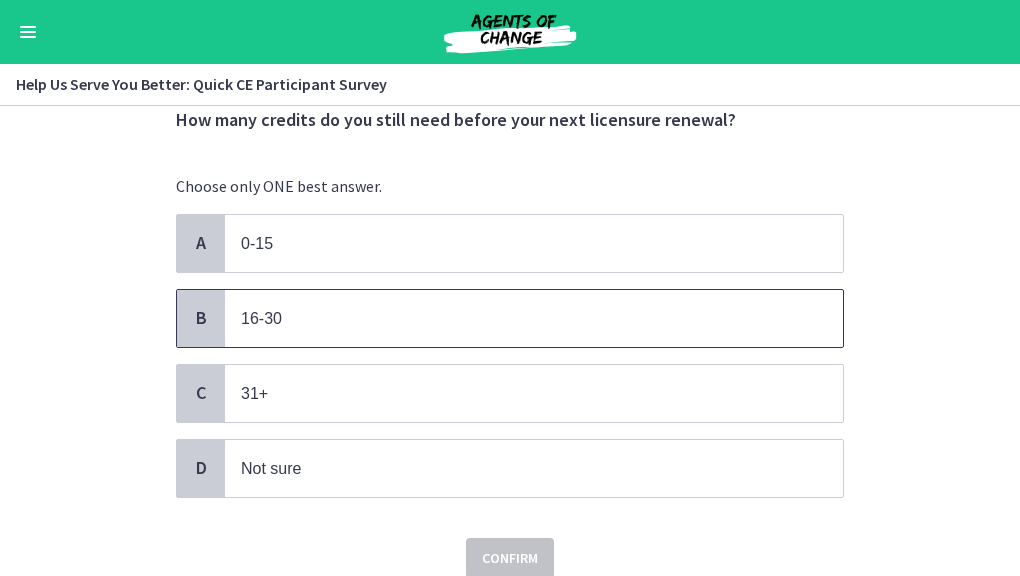 click on "16-30" at bounding box center [514, 318] 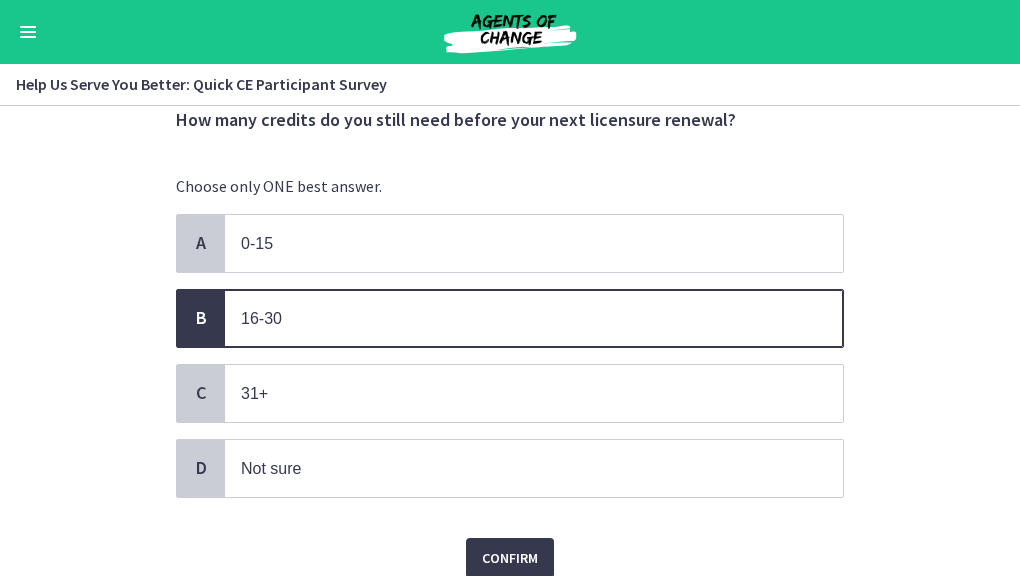 scroll, scrollTop: 155, scrollLeft: 0, axis: vertical 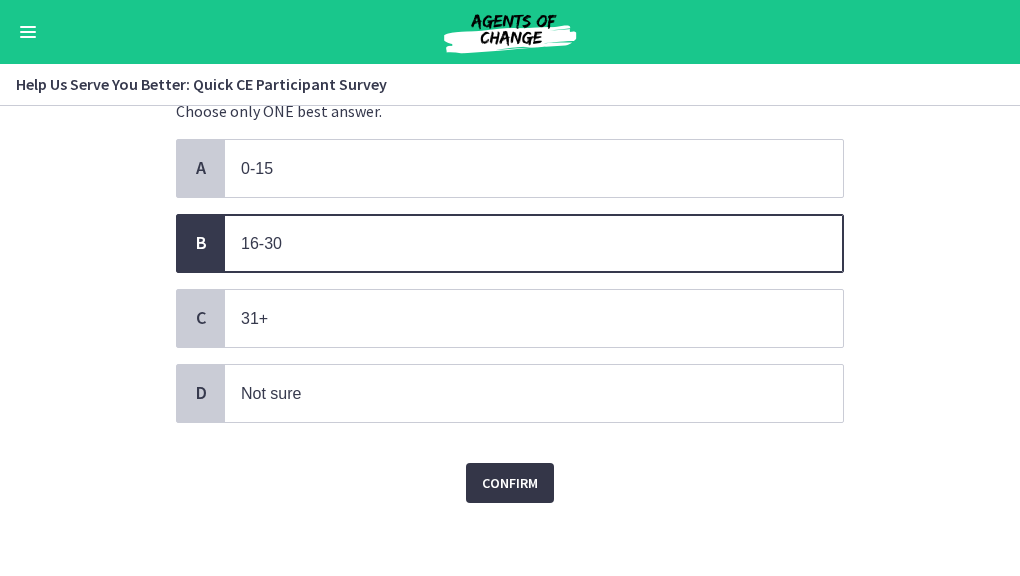 click on "Confirm" at bounding box center (510, 483) 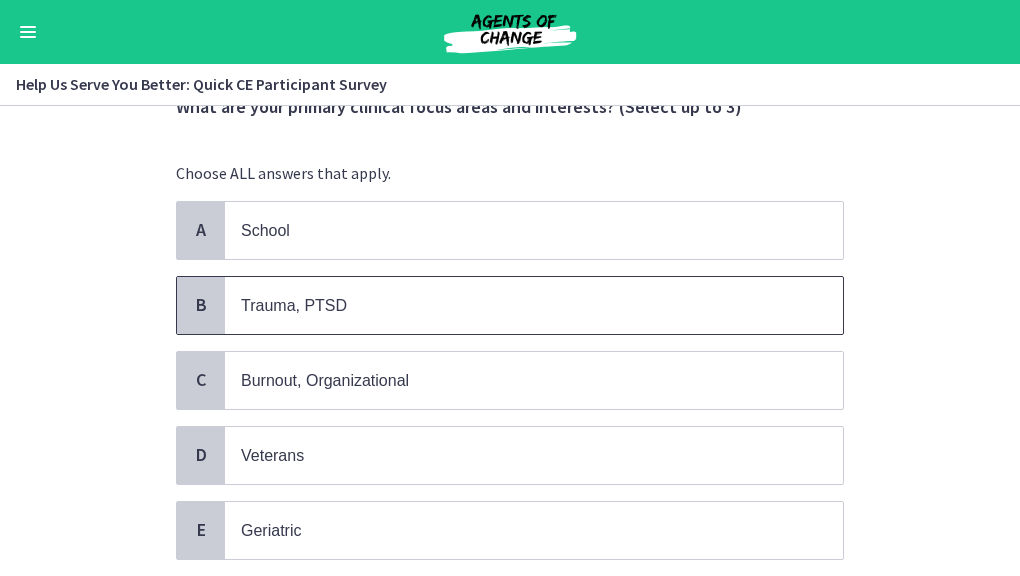 scroll, scrollTop: 127, scrollLeft: 0, axis: vertical 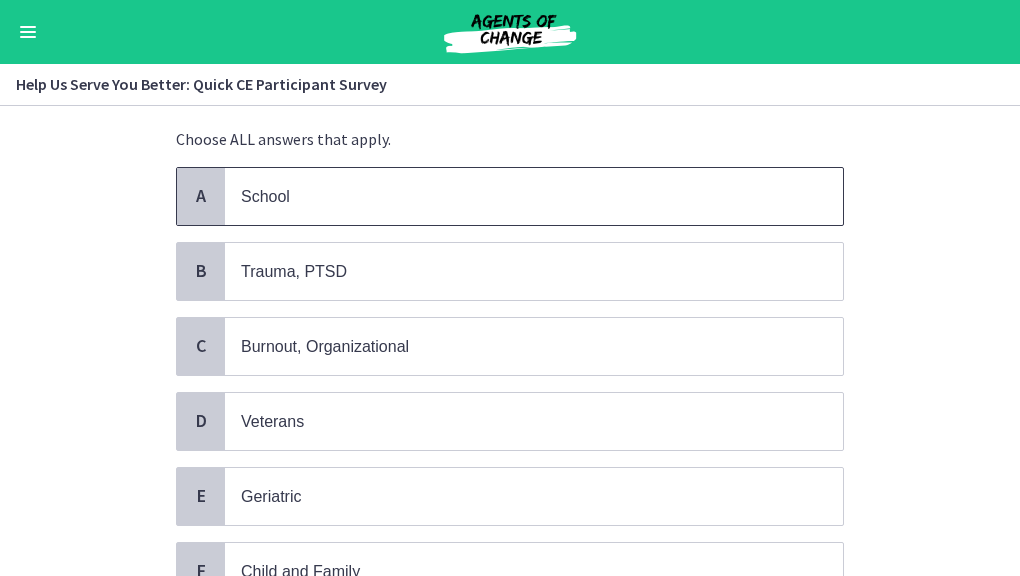click on "School" at bounding box center (534, 196) 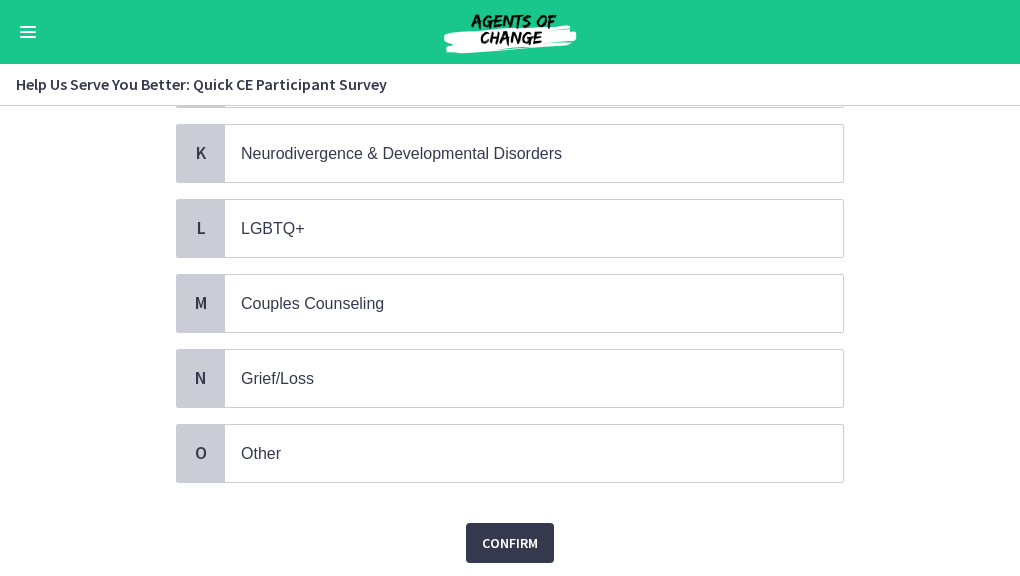 scroll, scrollTop: 933, scrollLeft: 0, axis: vertical 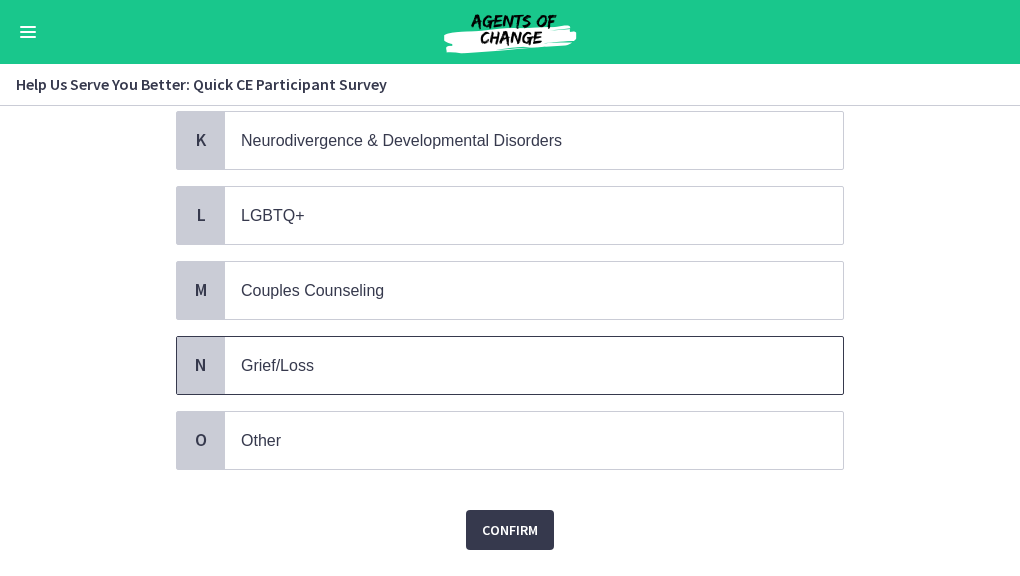 click on "Grief/Loss" at bounding box center [514, 365] 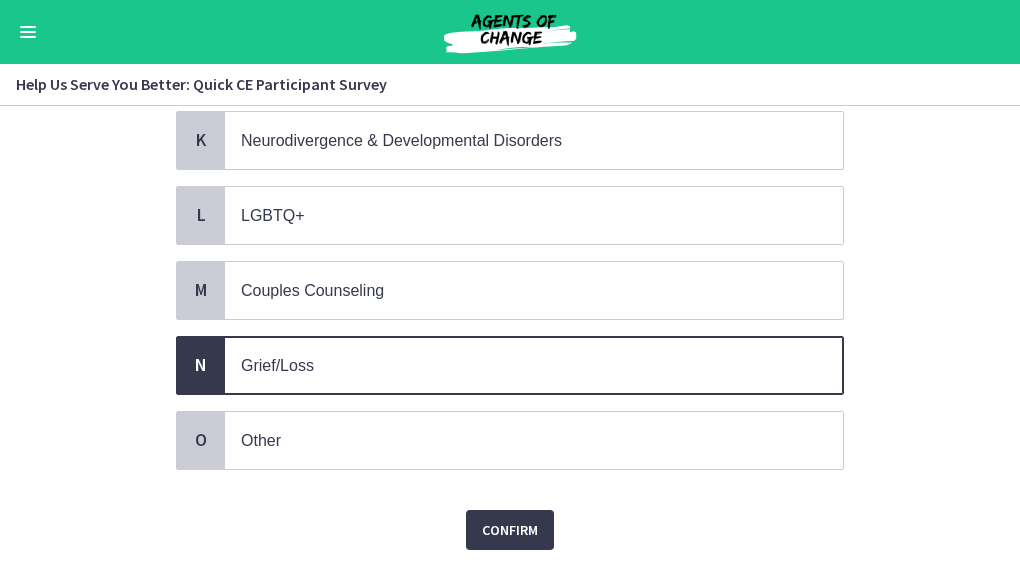 scroll, scrollTop: 686, scrollLeft: 0, axis: vertical 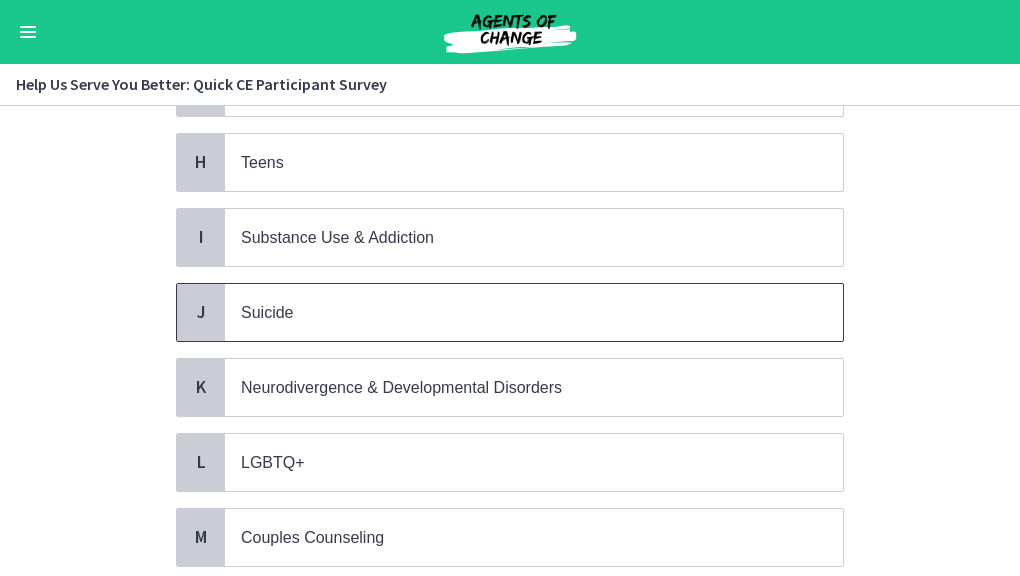 click on "Suicide" at bounding box center [514, 312] 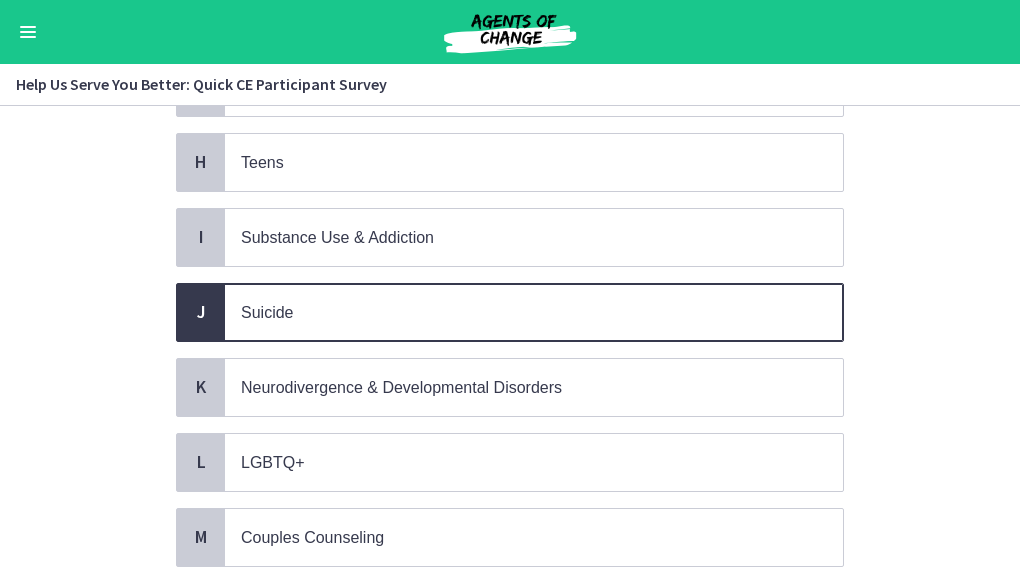 scroll, scrollTop: 962, scrollLeft: 0, axis: vertical 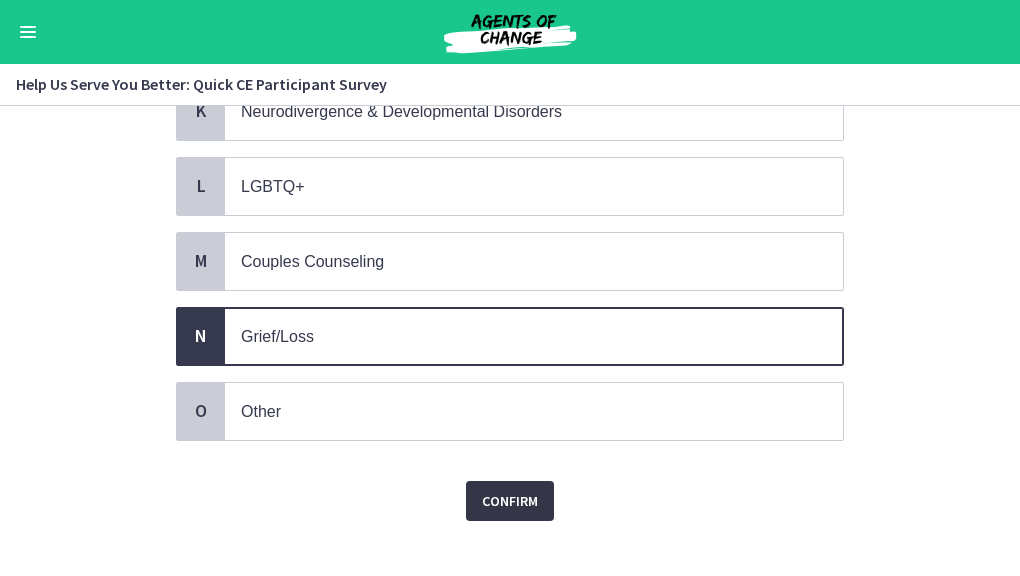 click on "Confirm" at bounding box center (510, 501) 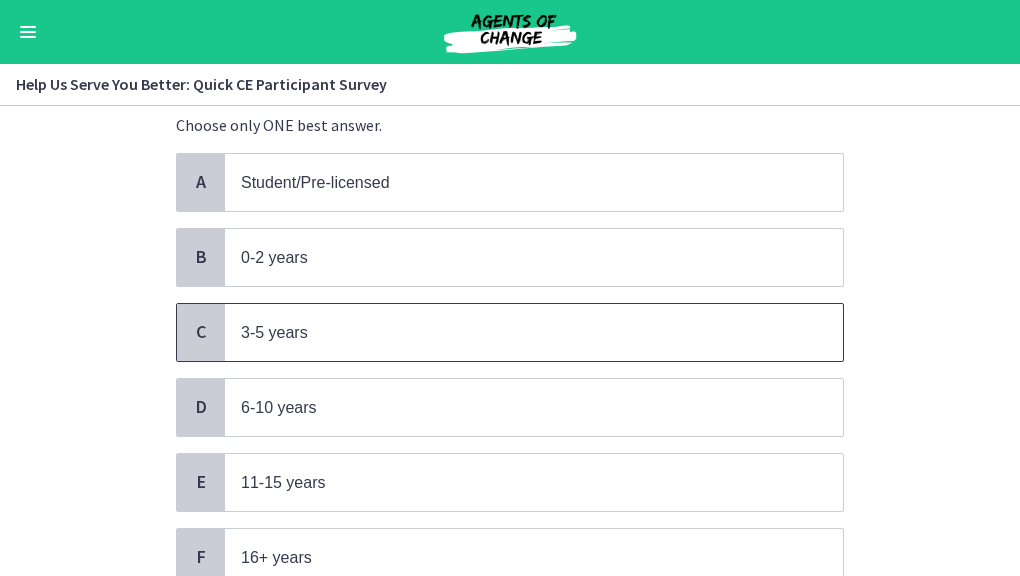 scroll, scrollTop: 142, scrollLeft: 0, axis: vertical 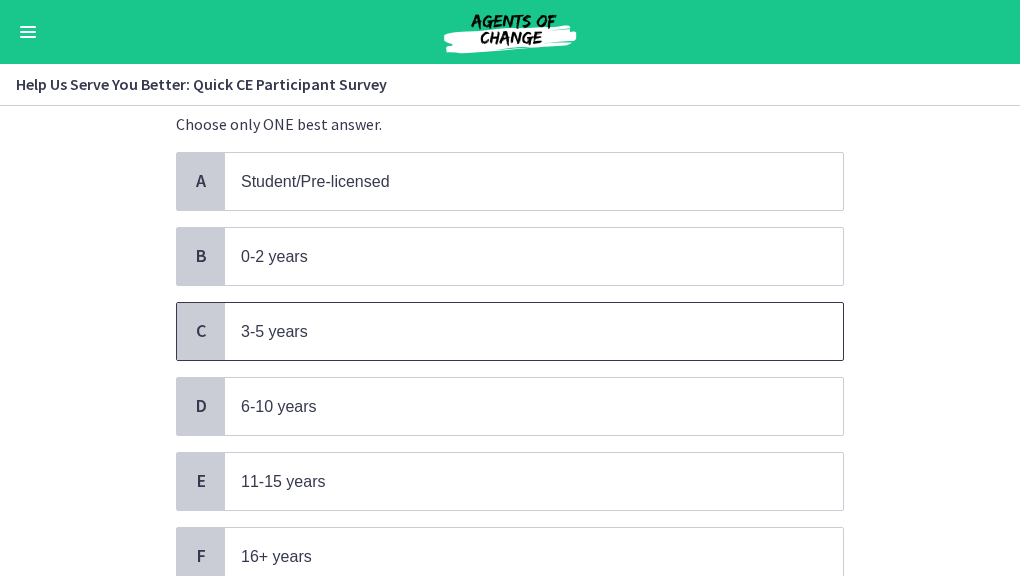 click on "3-5 years" at bounding box center (514, 331) 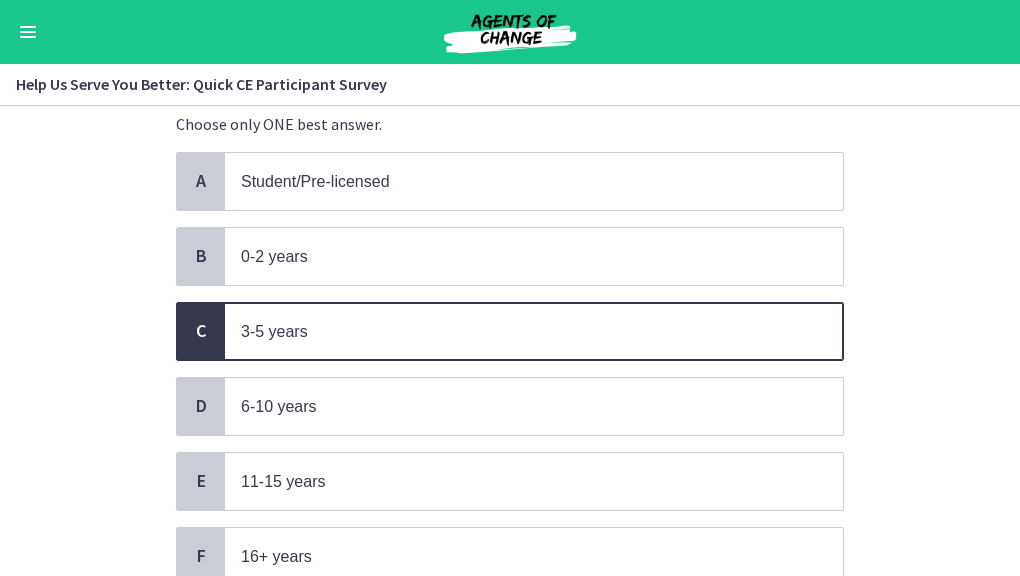 scroll, scrollTop: 302, scrollLeft: 0, axis: vertical 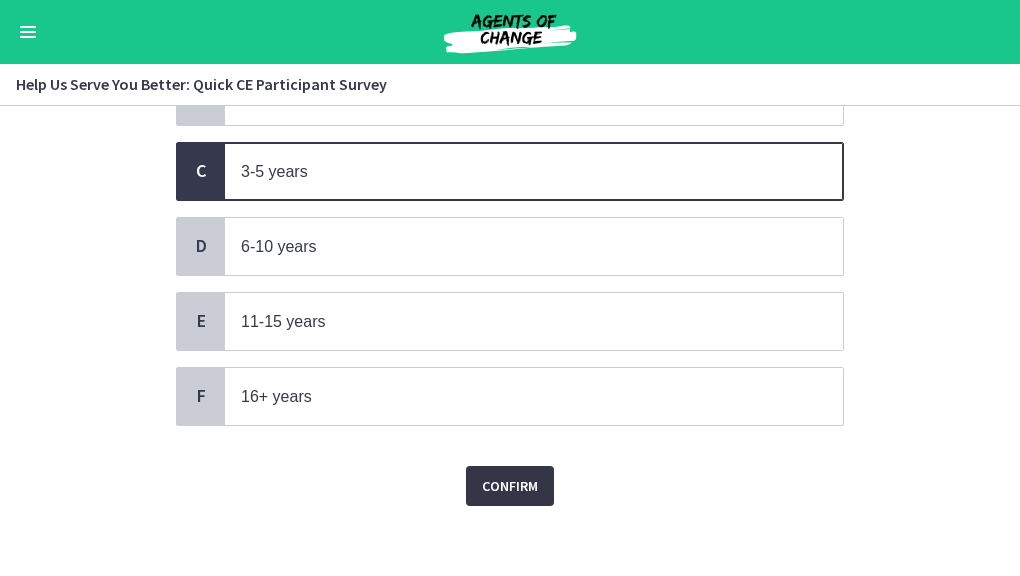 click on "Confirm" at bounding box center (510, 486) 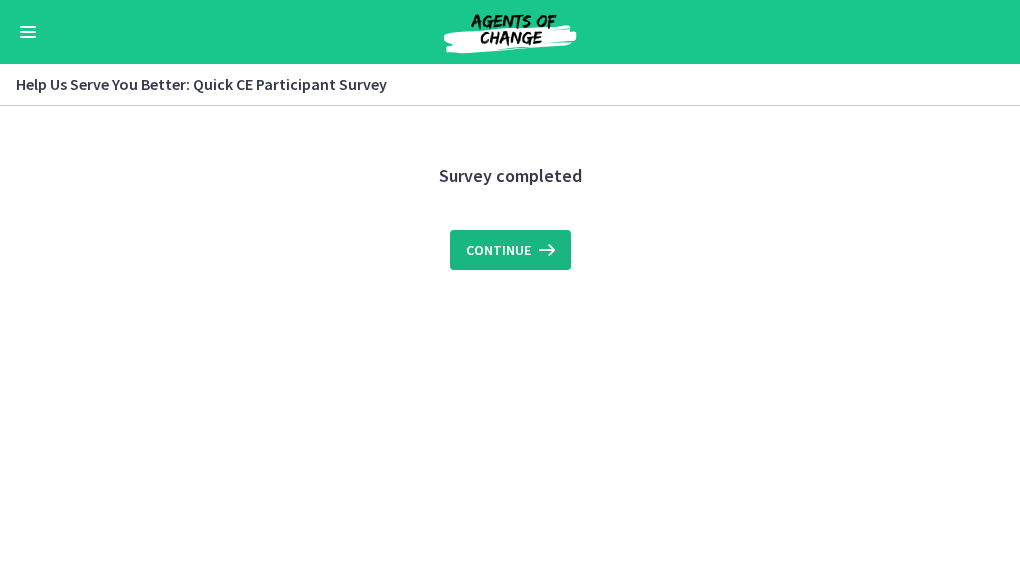 scroll, scrollTop: 0, scrollLeft: 0, axis: both 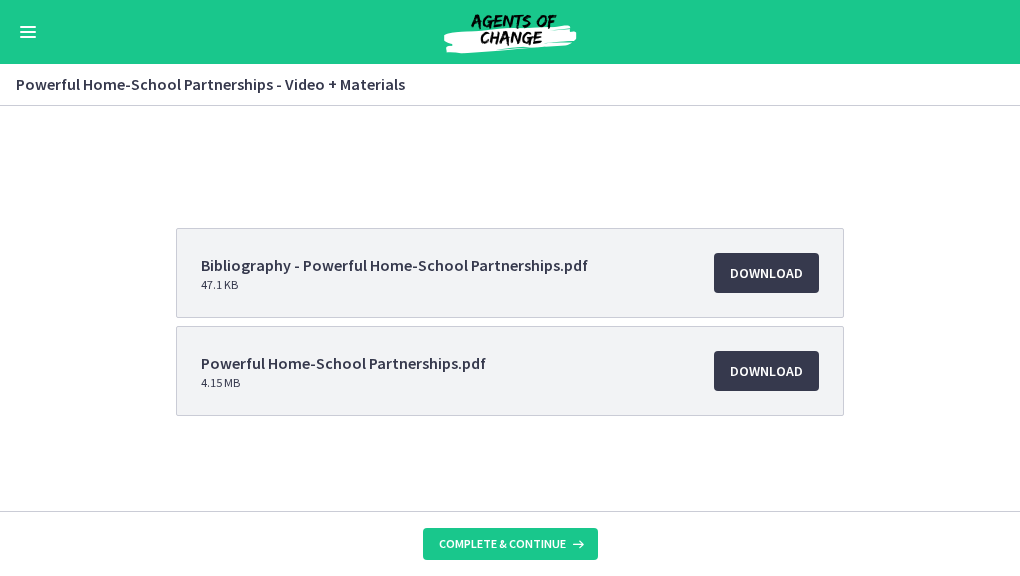 click on "Bibliography - Powerful Home-School Partnerships.pdf
47.1 KB
Download
Opens in a new window" at bounding box center [510, 273] 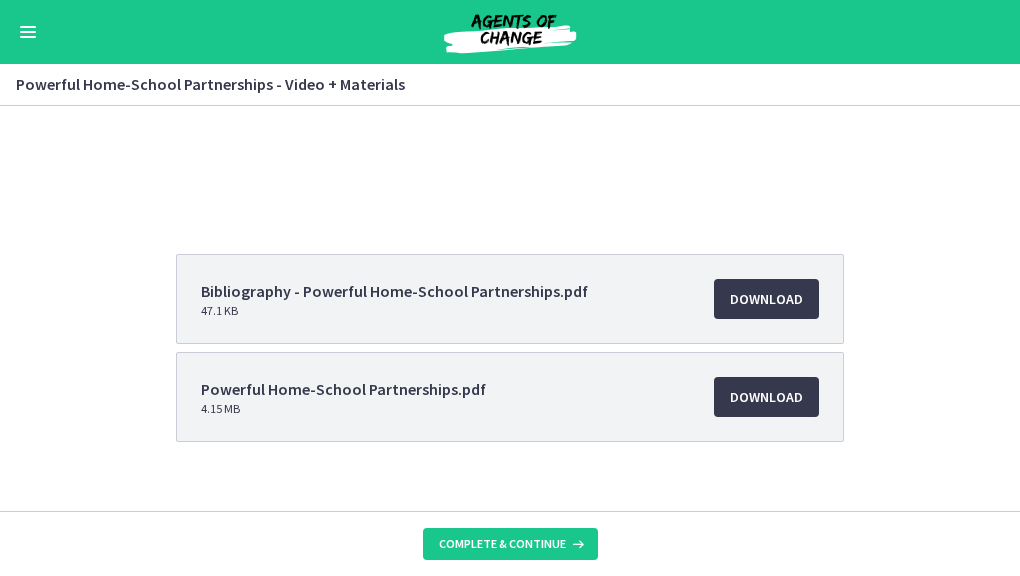 scroll, scrollTop: 216, scrollLeft: 0, axis: vertical 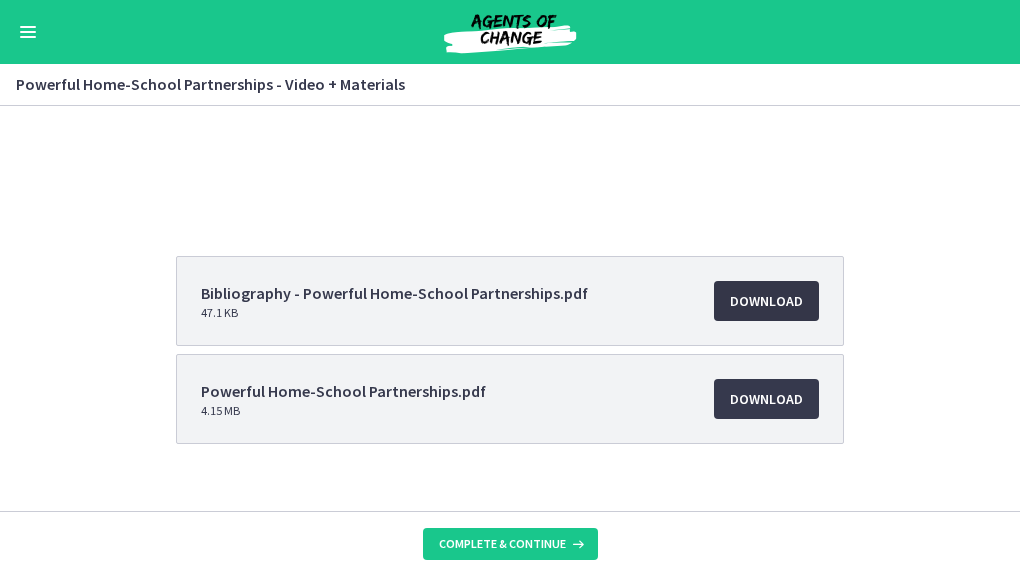 click on "Download
Opens in a new window" at bounding box center (766, 301) 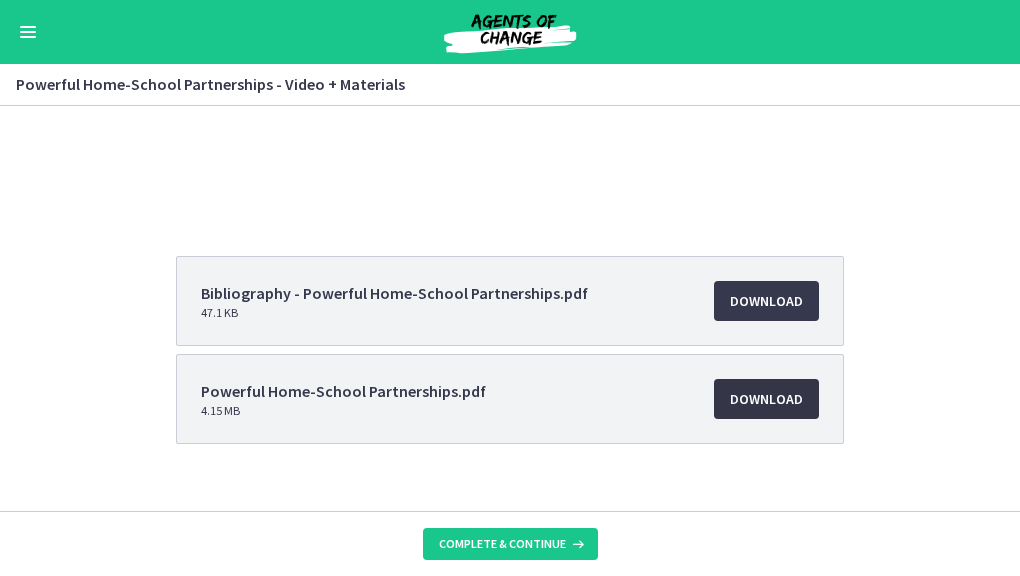click on "Download
Opens in a new window" at bounding box center (766, 399) 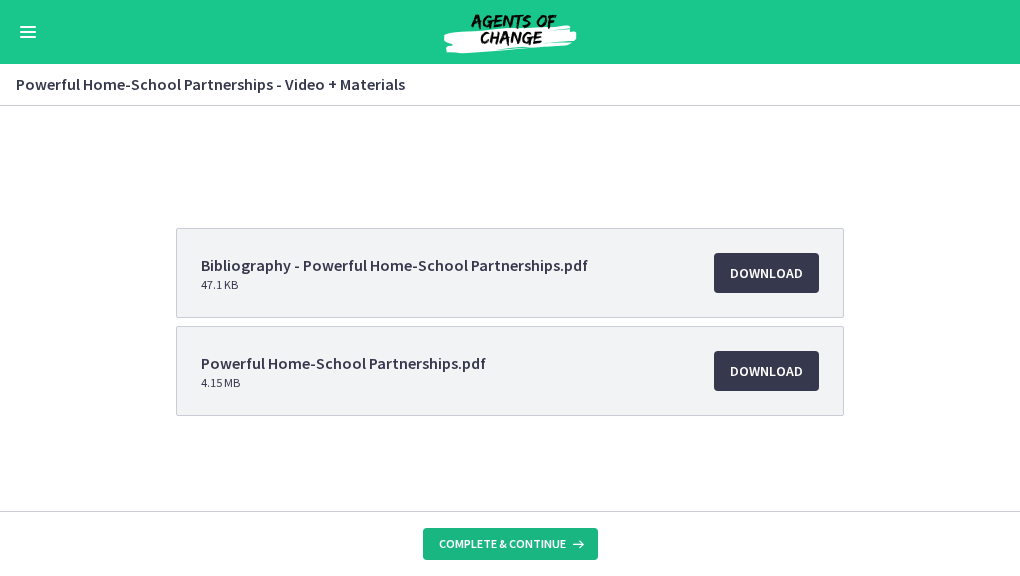 click on "Complete & continue" at bounding box center [502, 544] 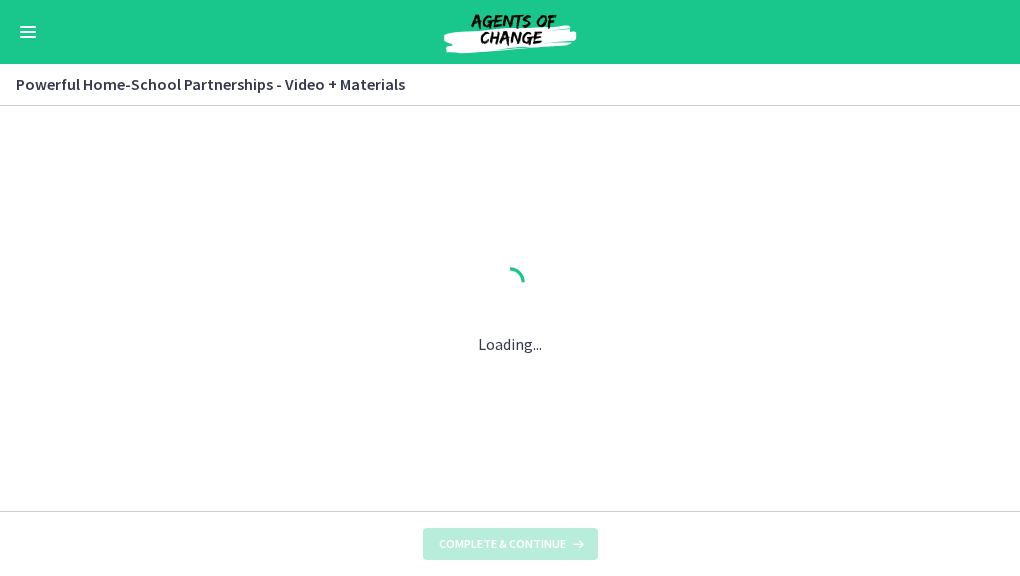 scroll, scrollTop: 0, scrollLeft: 0, axis: both 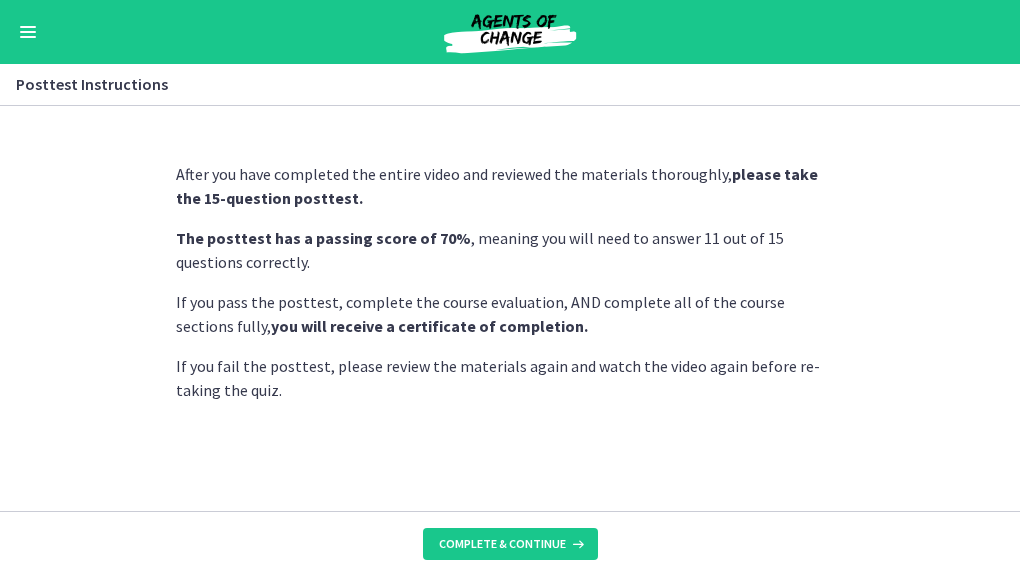 click on "After you have completed the entire video and reviewed the materials thoroughly,  please take the [NUMBER]-question posttest. The posttest has a passing score of [PERCENT]% , meaning you will need to answer [NUMBER] out of [NUMBER] questions correctly. If you pass the posttest, complete the course evaluation, AND complete all of the course sections fully,  you will receive a certificate of completion.   If you fail the posttest, please review the materials again and watch the video again before re-taking the quiz." at bounding box center [510, 308] 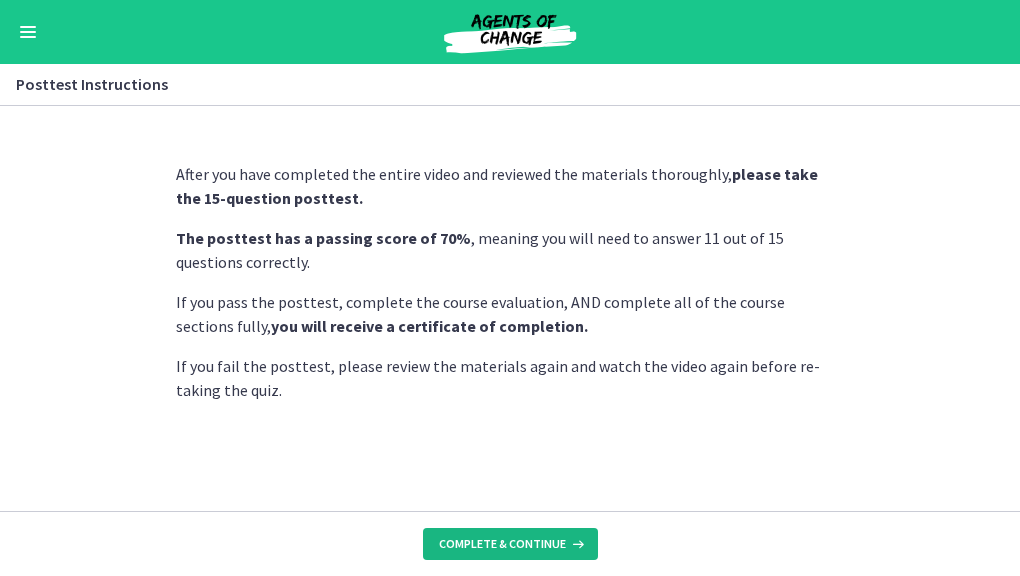 click on "Complete & continue" at bounding box center (502, 544) 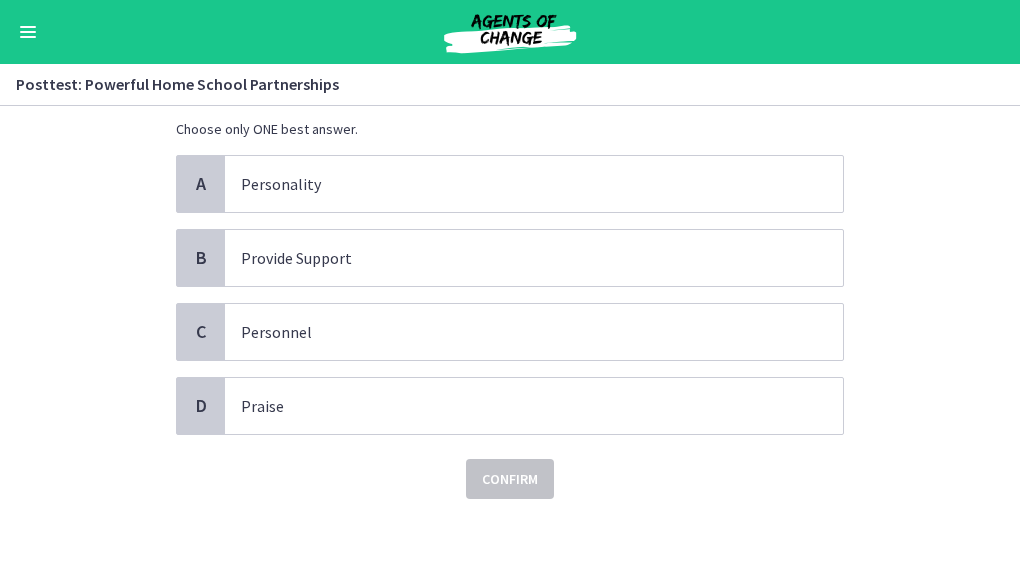 scroll, scrollTop: 0, scrollLeft: 0, axis: both 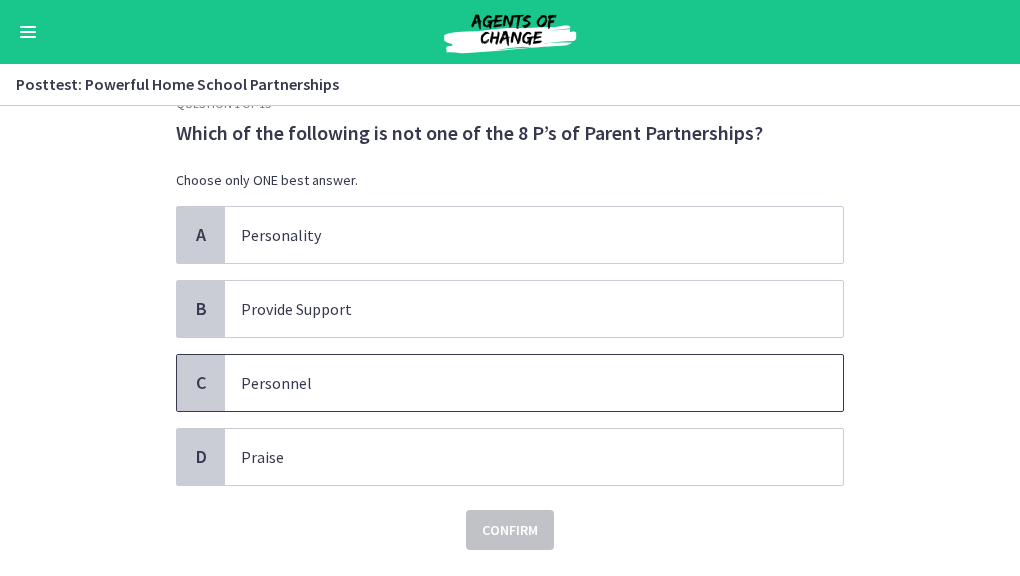 click on "Personnel" at bounding box center [534, 383] 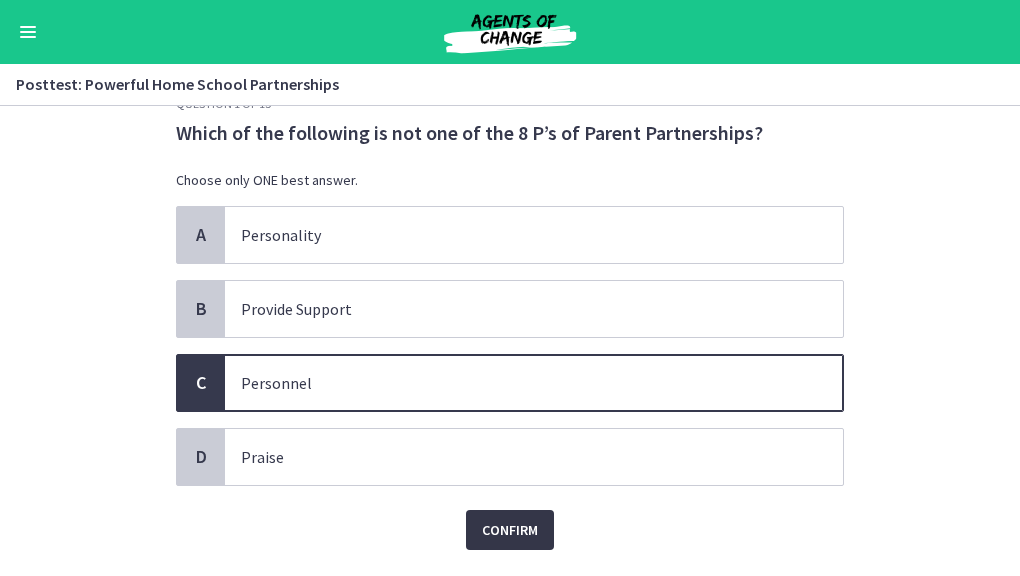 click on "Confirm" at bounding box center [510, 530] 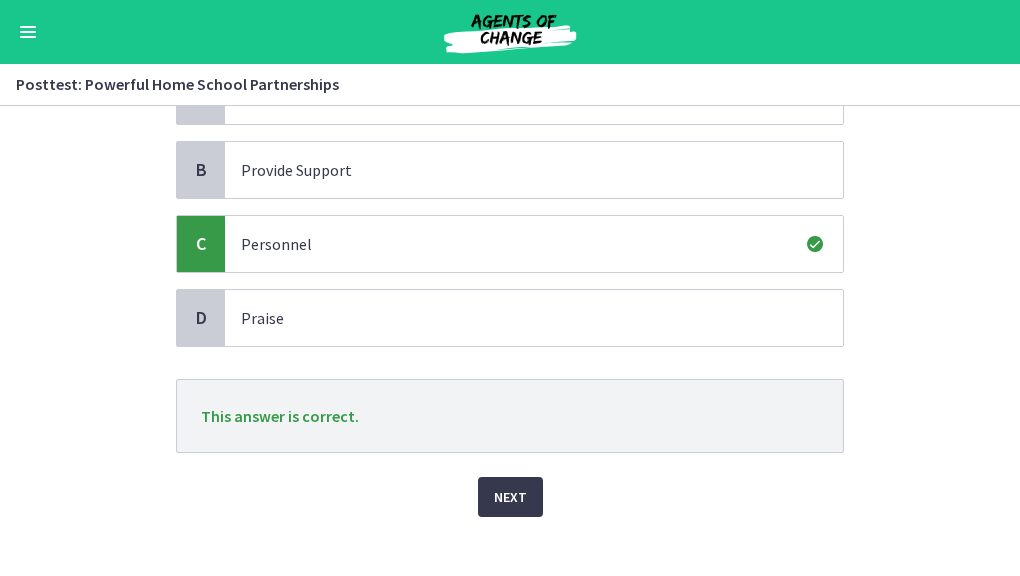 scroll, scrollTop: 192, scrollLeft: 0, axis: vertical 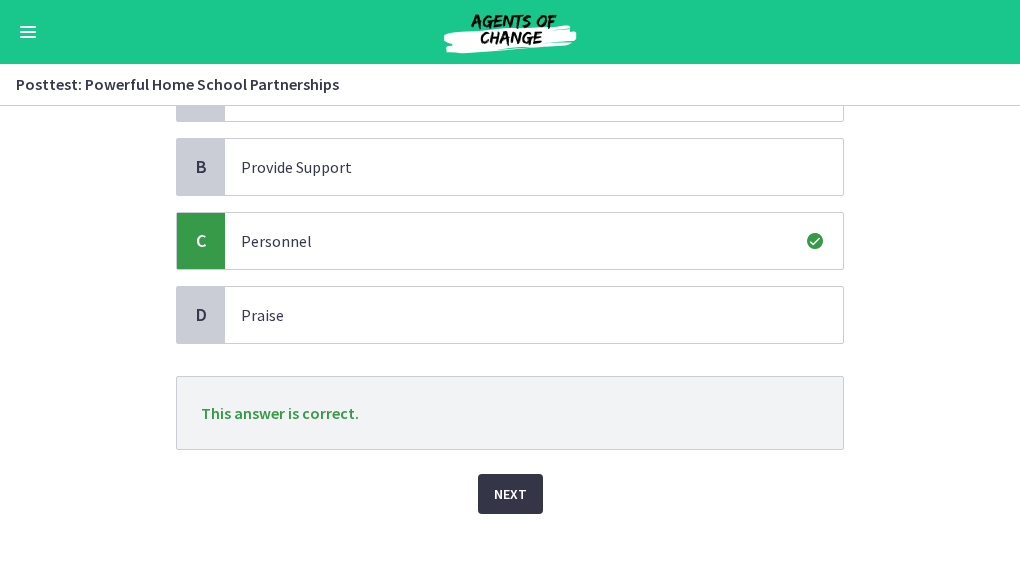 click on "Next" at bounding box center [510, 494] 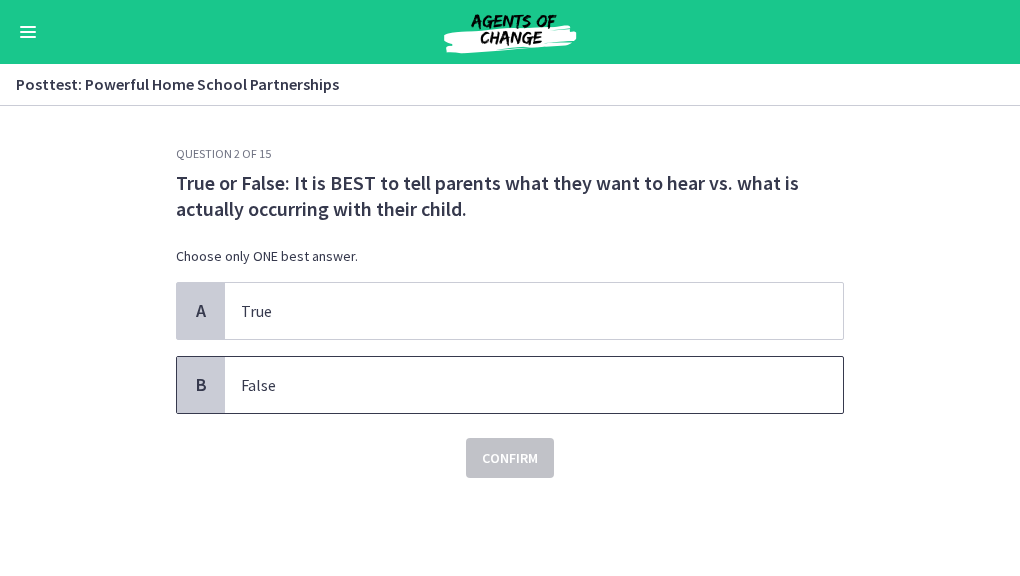 click on "False" at bounding box center [514, 385] 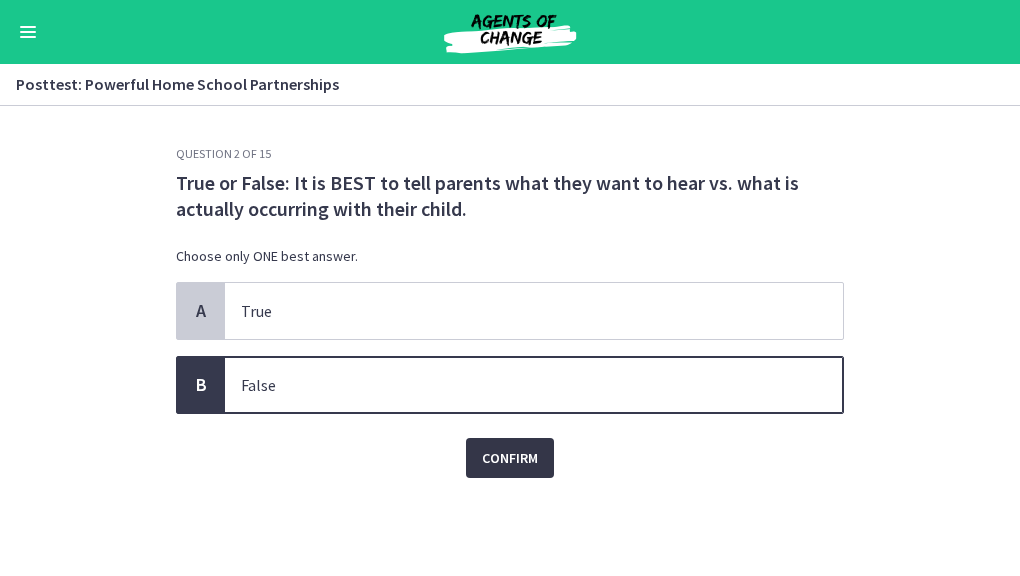click on "Confirm" at bounding box center [510, 458] 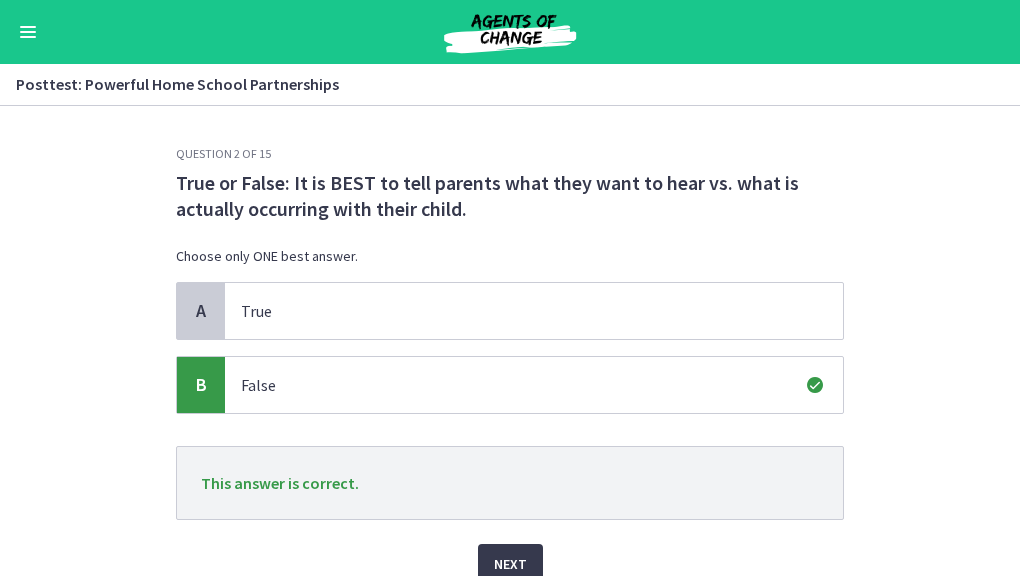 scroll, scrollTop: 86, scrollLeft: 0, axis: vertical 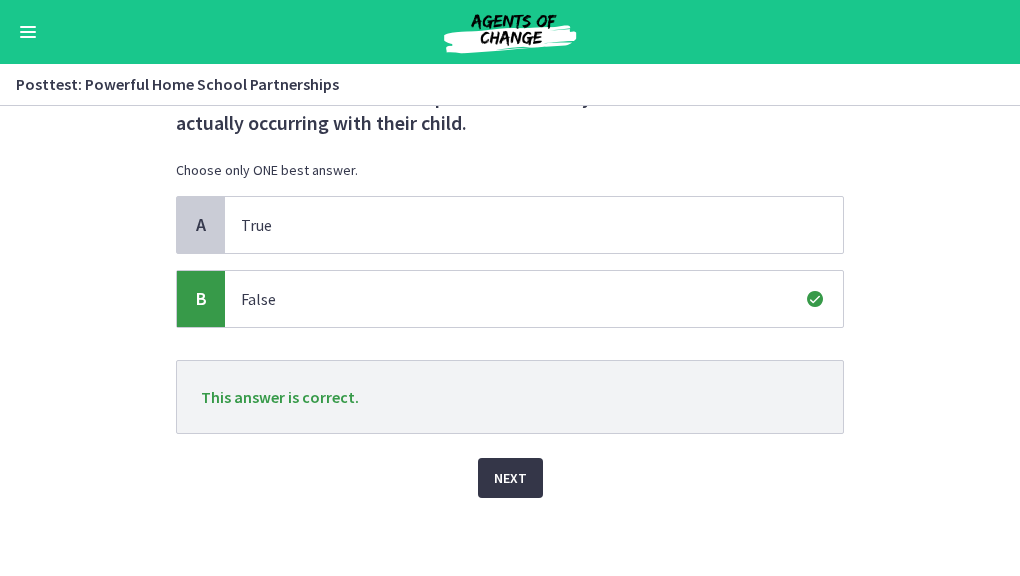 click on "Next" at bounding box center [510, 478] 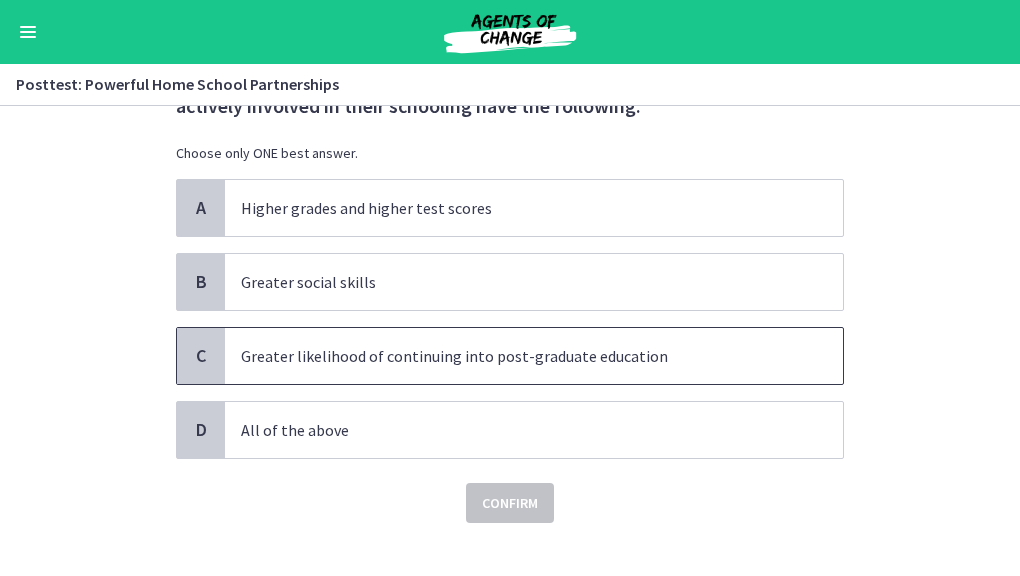 scroll, scrollTop: 104, scrollLeft: 0, axis: vertical 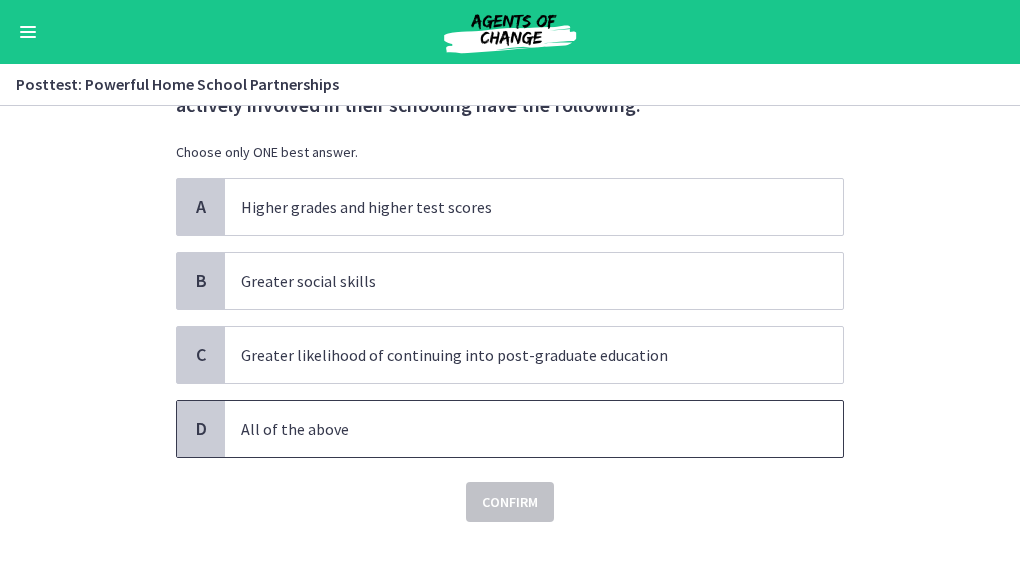 click on "All of the above" at bounding box center [514, 429] 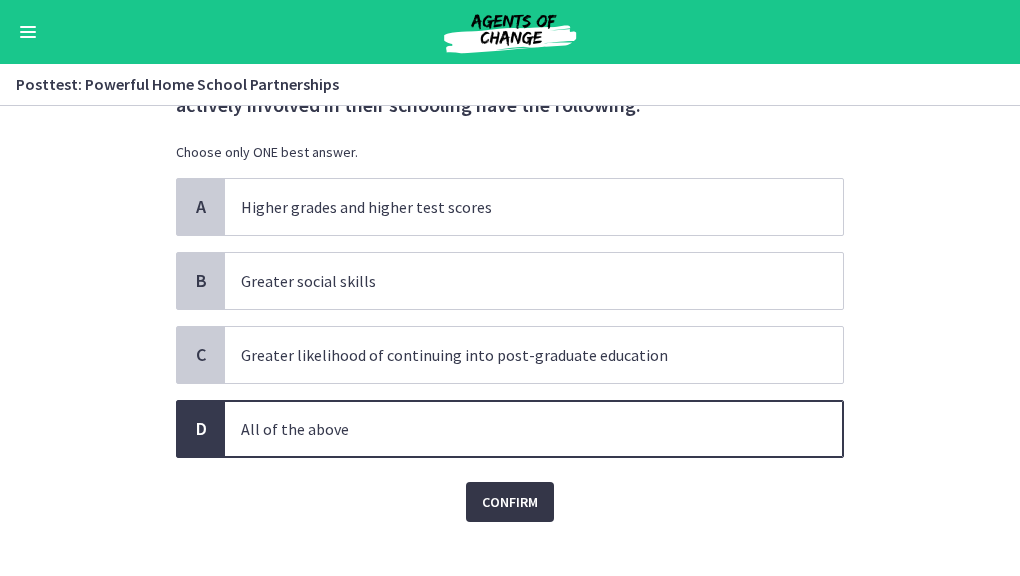 click on "Confirm" at bounding box center (510, 502) 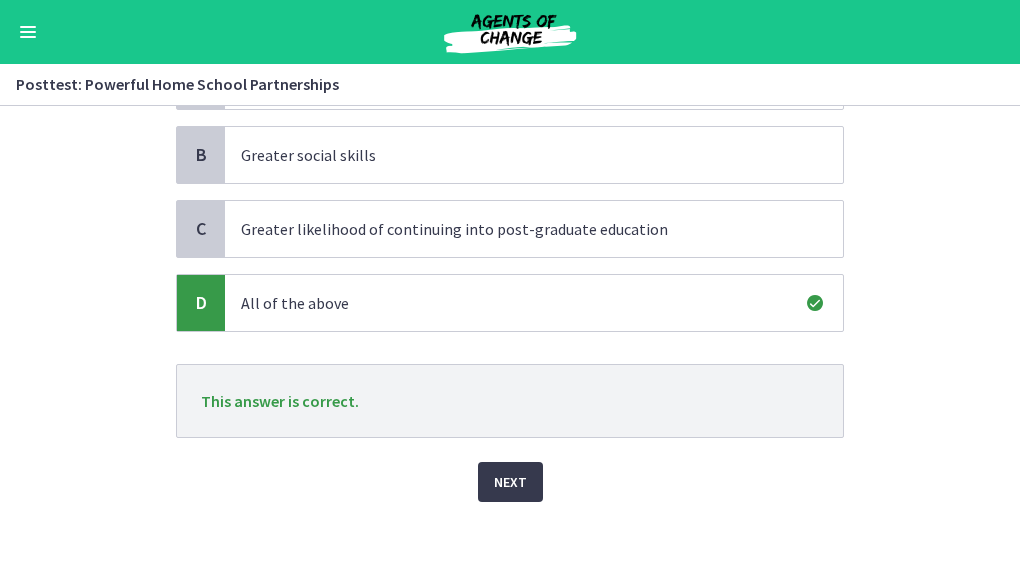 scroll, scrollTop: 232, scrollLeft: 0, axis: vertical 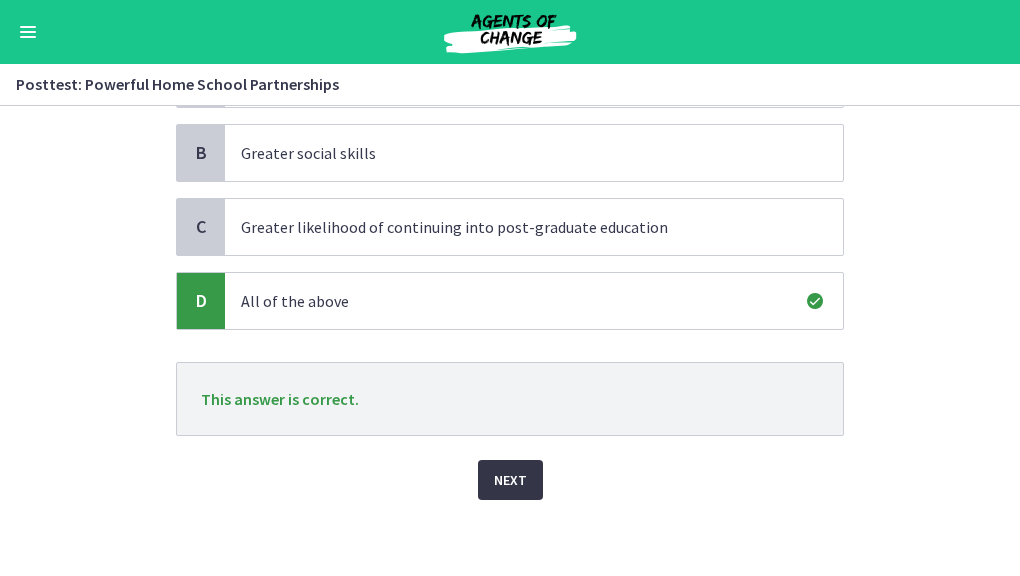 click on "Next" at bounding box center (510, 480) 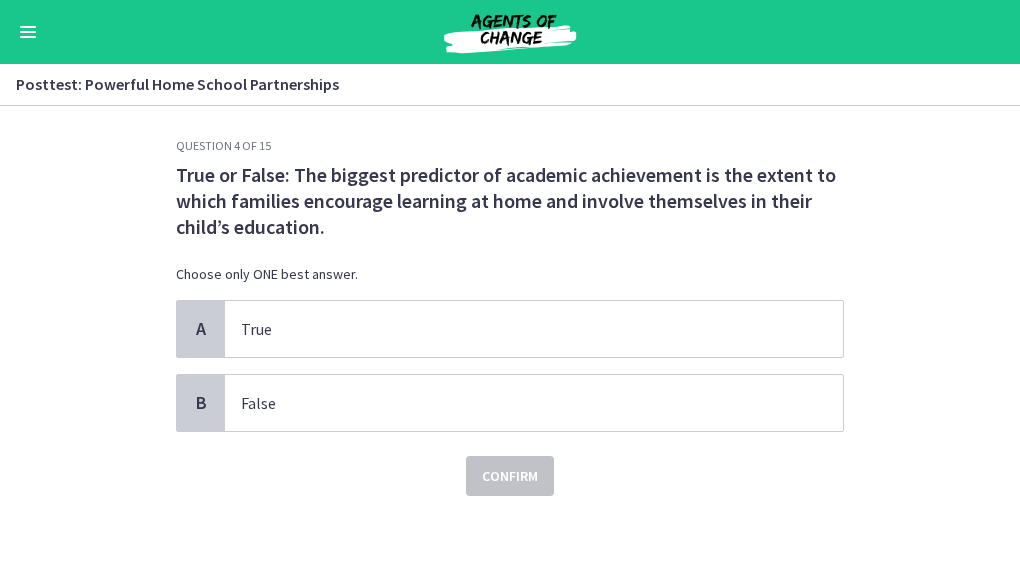 scroll, scrollTop: 0, scrollLeft: 0, axis: both 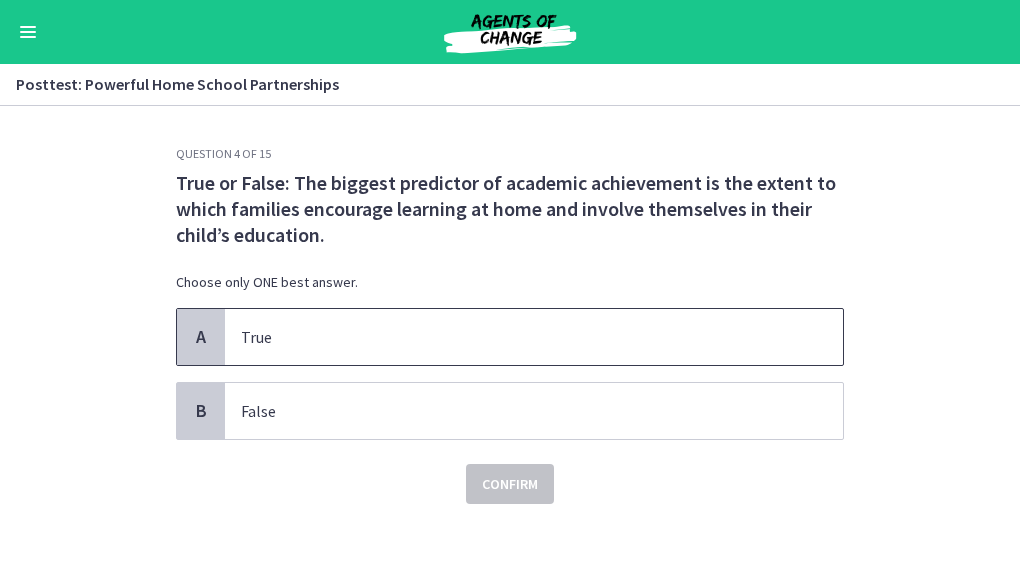 click on "True" at bounding box center [514, 337] 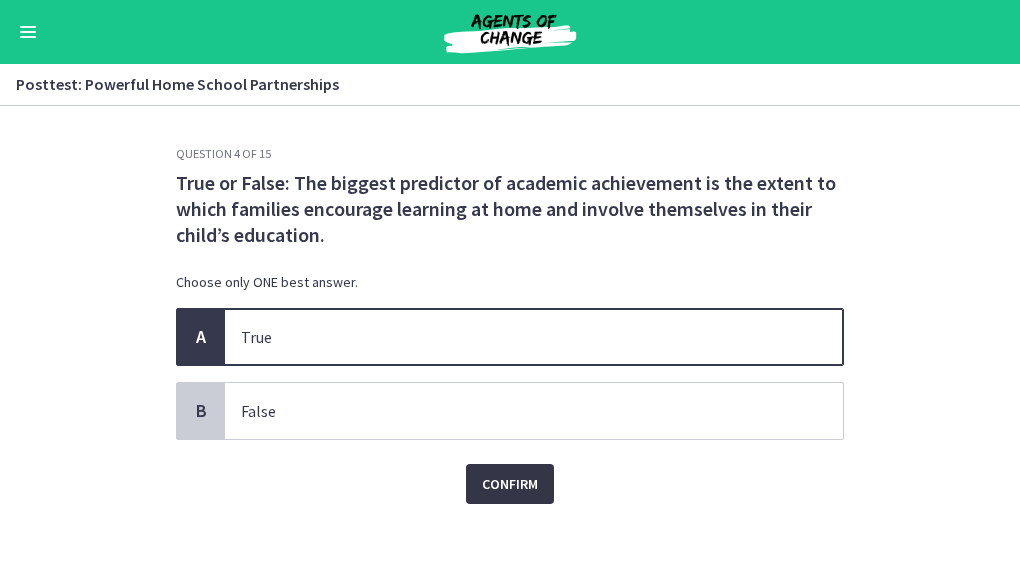 click on "Confirm" at bounding box center (510, 484) 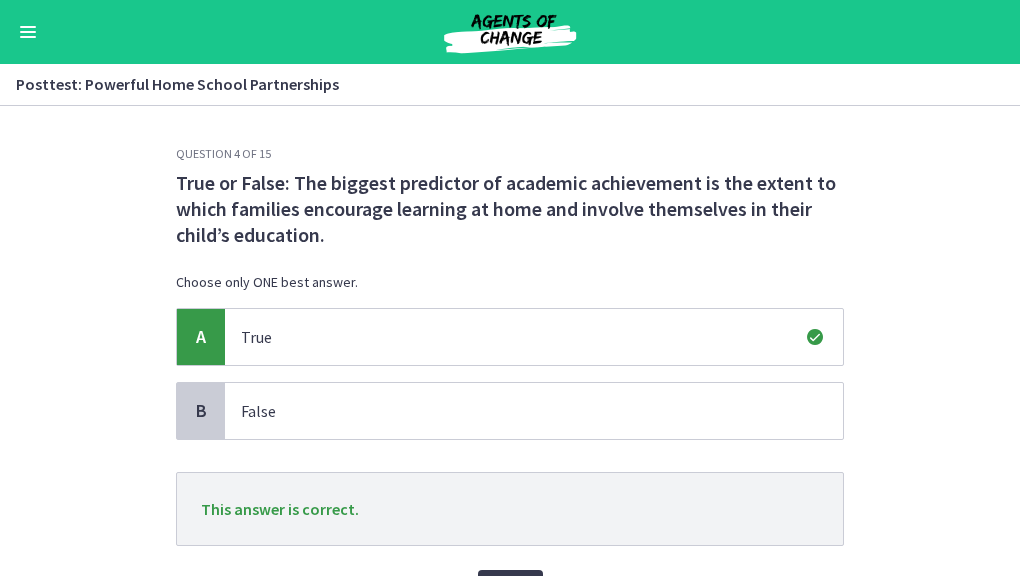 scroll, scrollTop: 112, scrollLeft: 0, axis: vertical 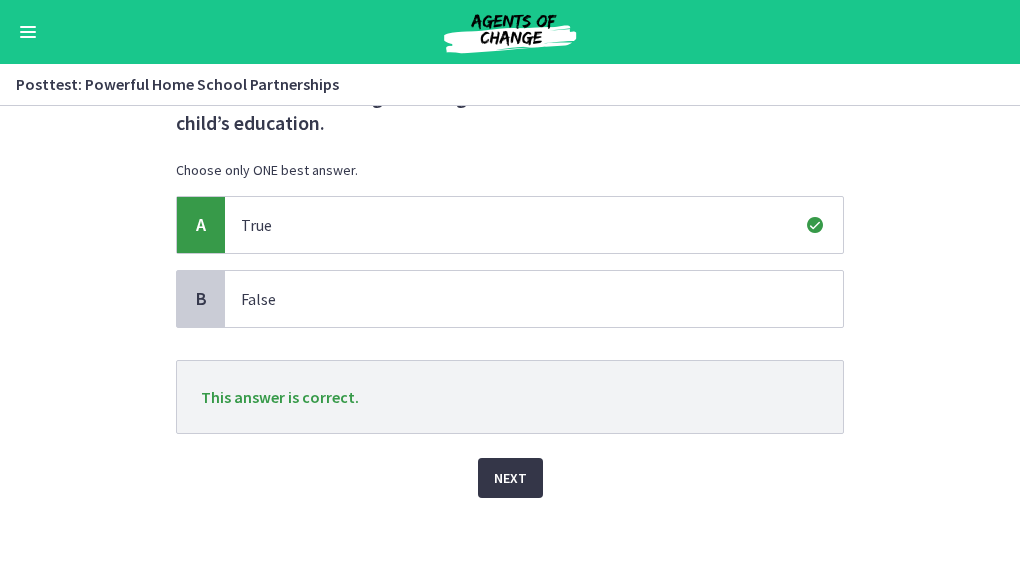 click on "Next" at bounding box center [510, 478] 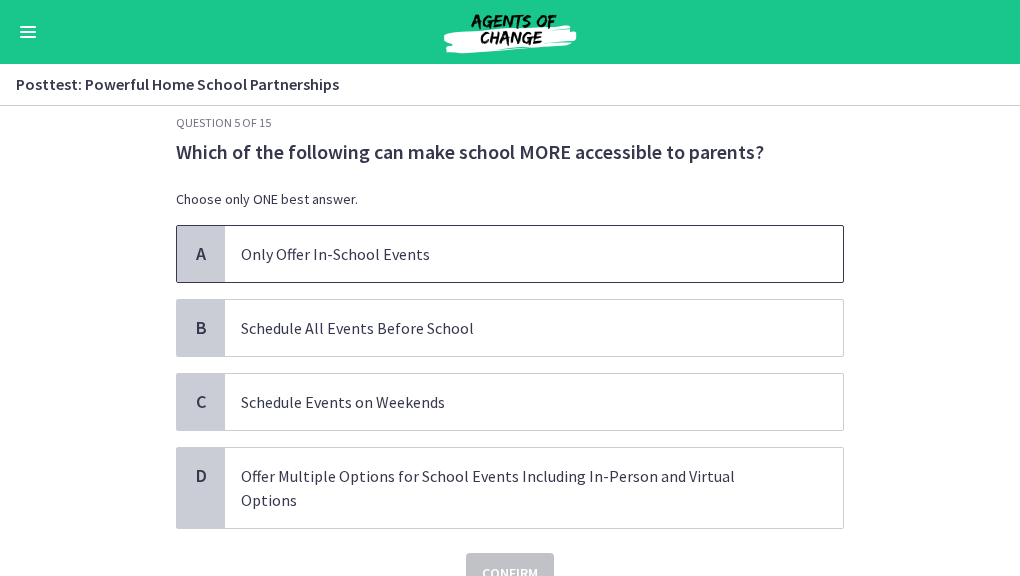 scroll, scrollTop: 34, scrollLeft: 0, axis: vertical 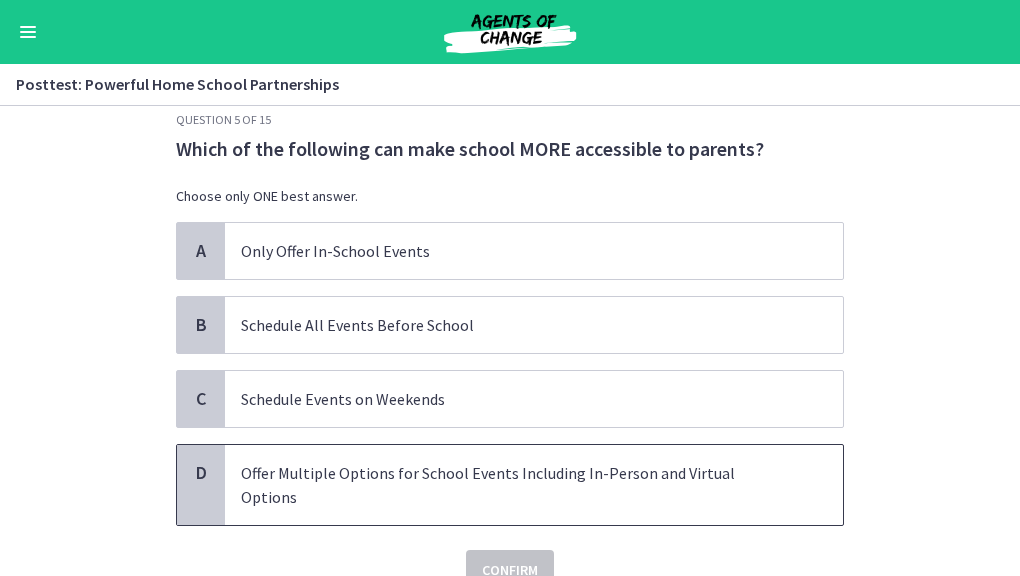 click on "Offer Multiple Options for School Events Including In-Person and Virtual Options" at bounding box center (514, 485) 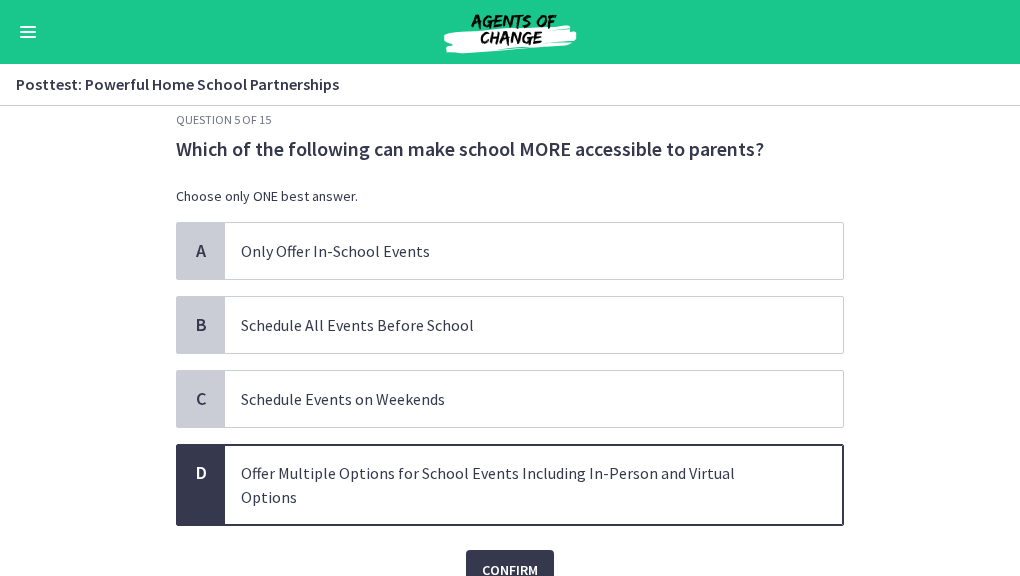 scroll, scrollTop: 101, scrollLeft: 0, axis: vertical 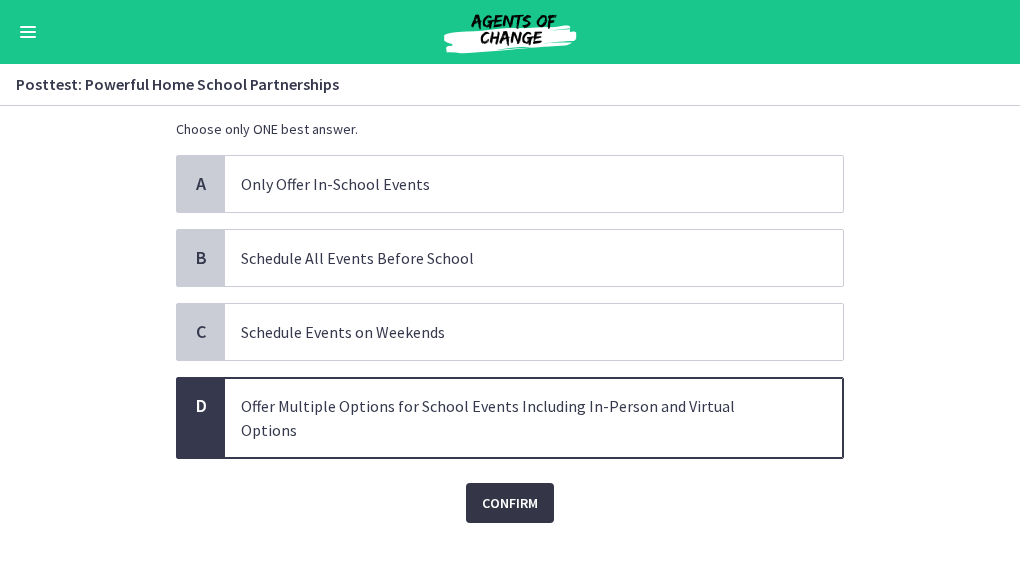 click on "Confirm" at bounding box center [510, 503] 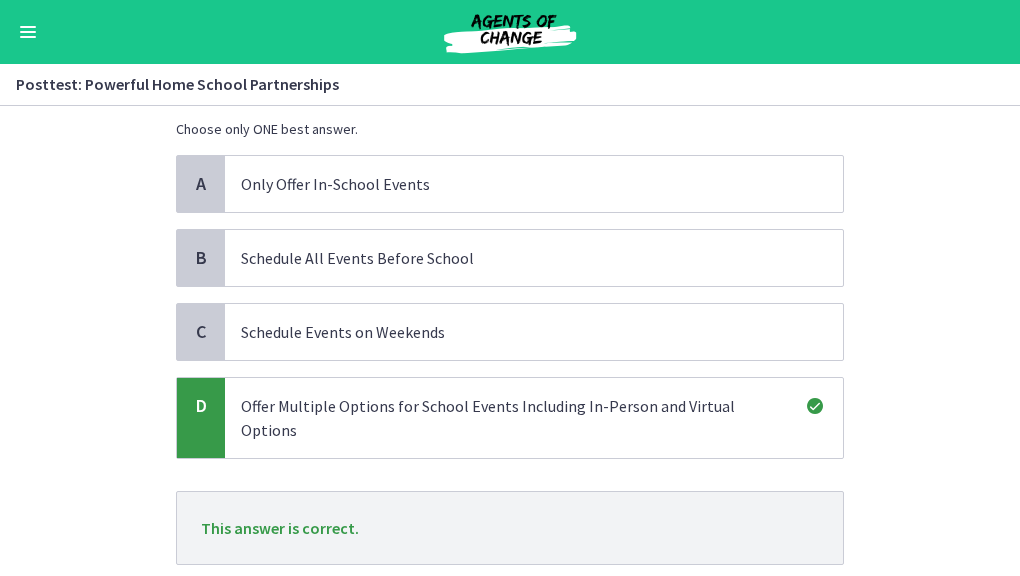 scroll, scrollTop: 206, scrollLeft: 0, axis: vertical 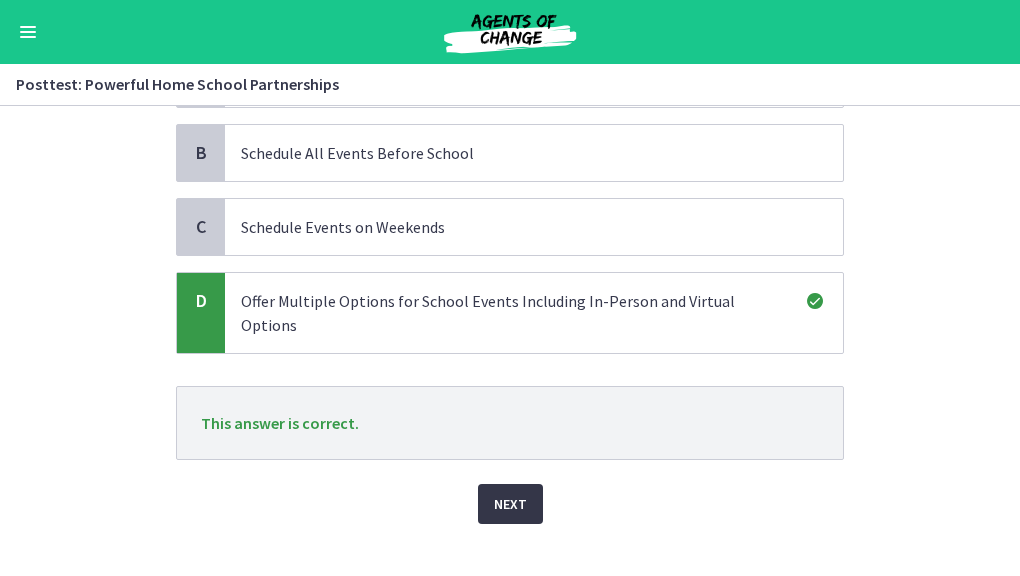 click on "Next" at bounding box center (510, 504) 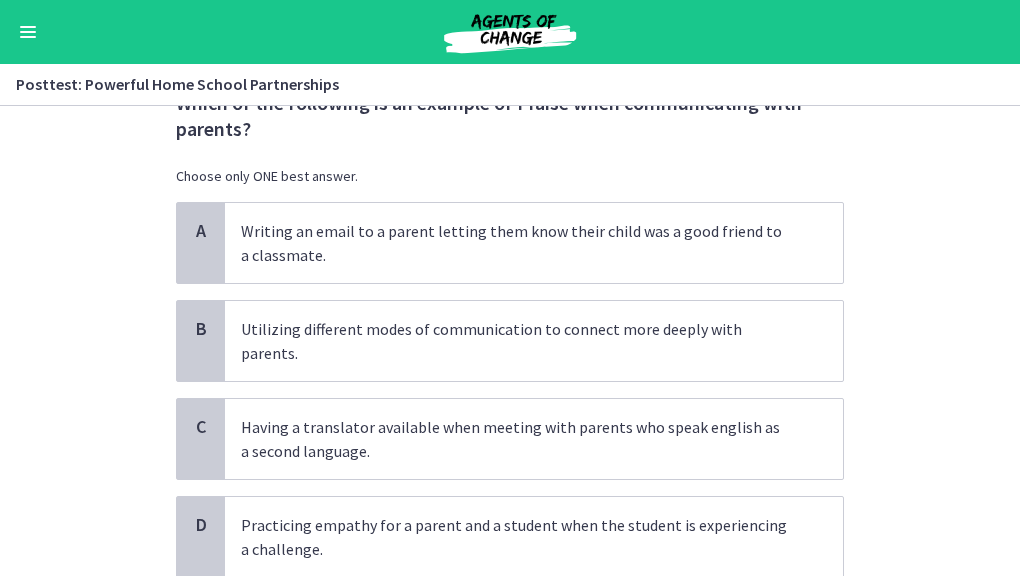 scroll, scrollTop: 81, scrollLeft: 0, axis: vertical 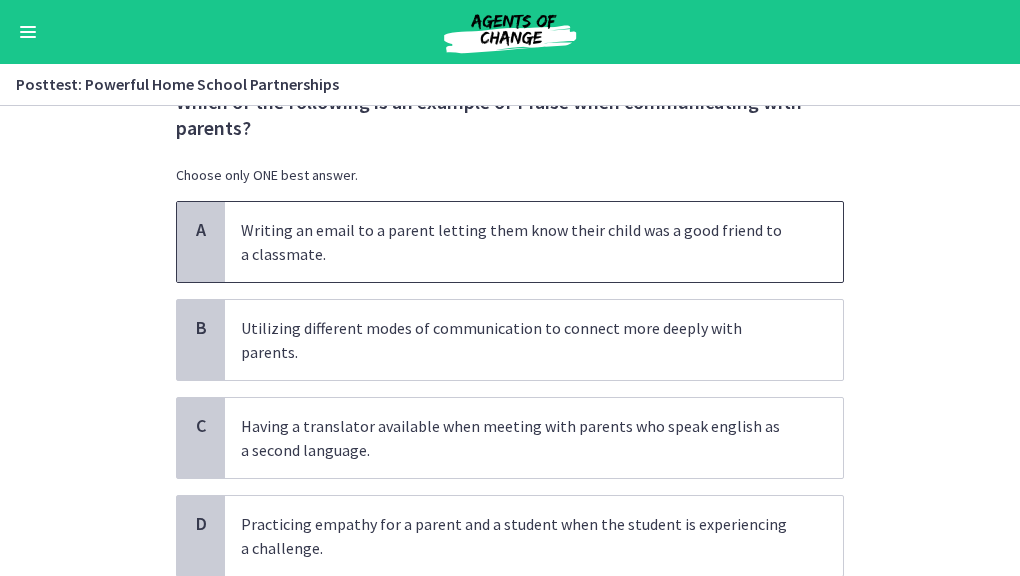 click on "Writing an email to a parent letting them know their child was a good friend to a classmate." at bounding box center [514, 242] 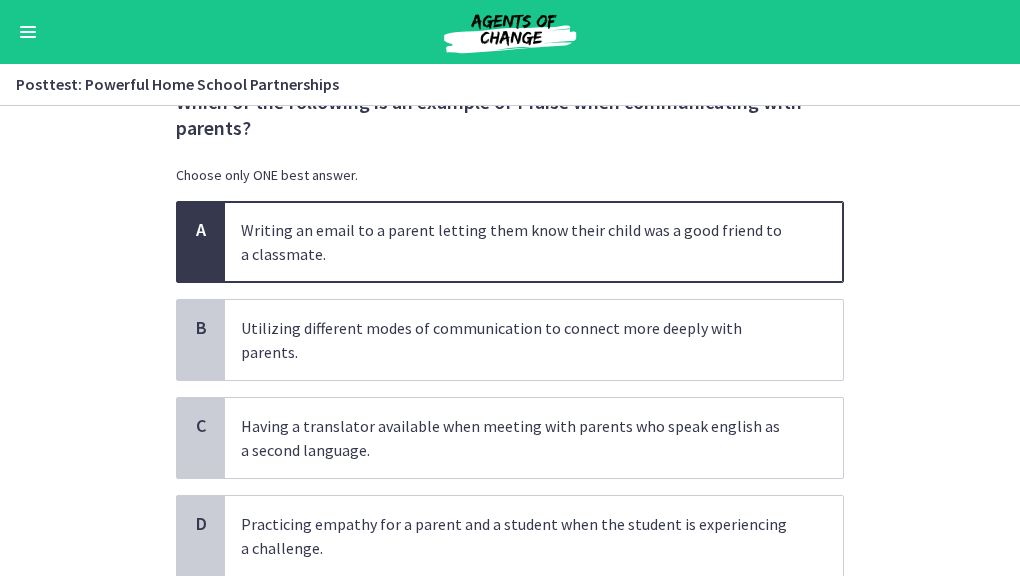 scroll, scrollTop: 199, scrollLeft: 0, axis: vertical 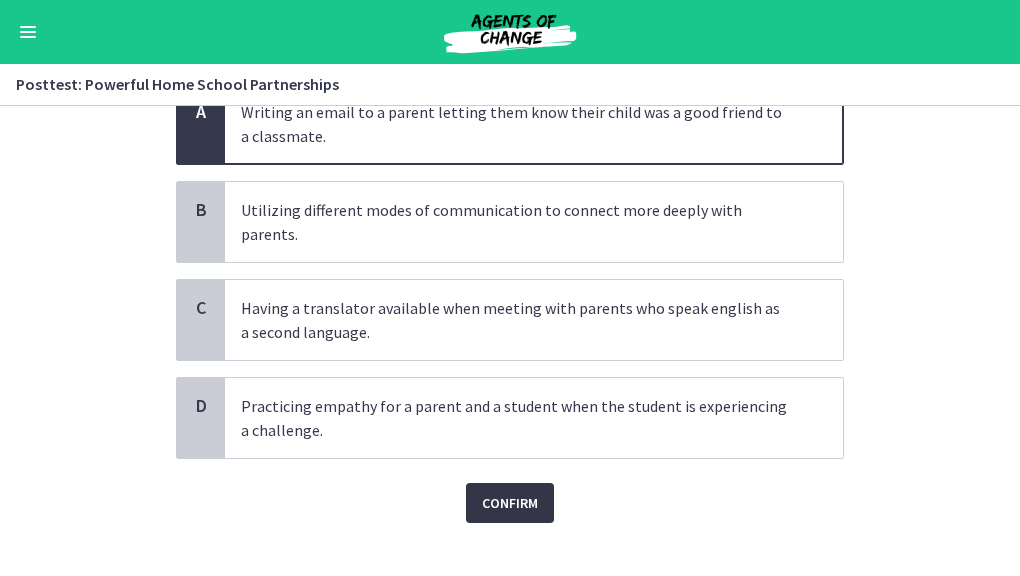 click on "Confirm" at bounding box center [510, 503] 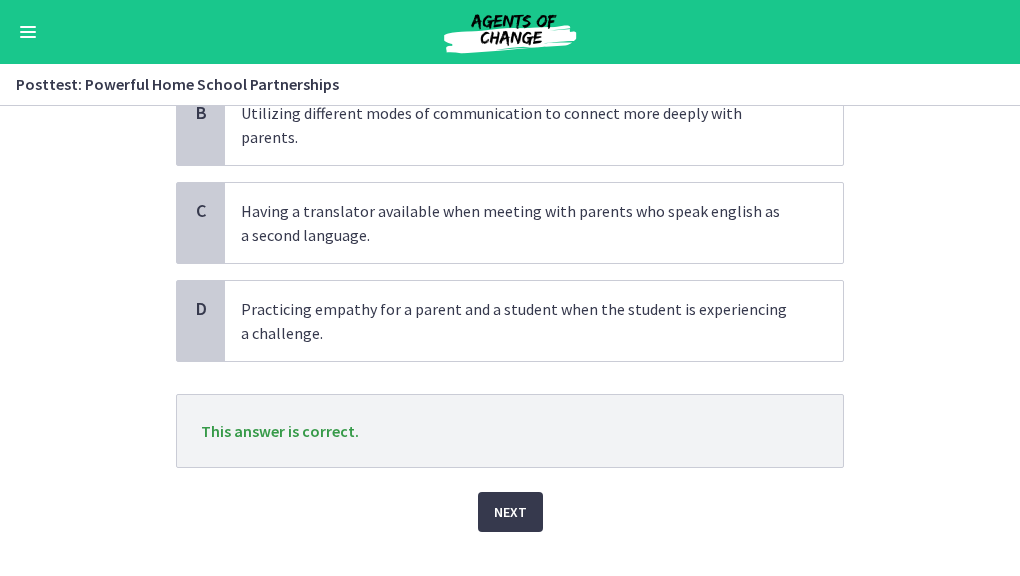 scroll, scrollTop: 302, scrollLeft: 0, axis: vertical 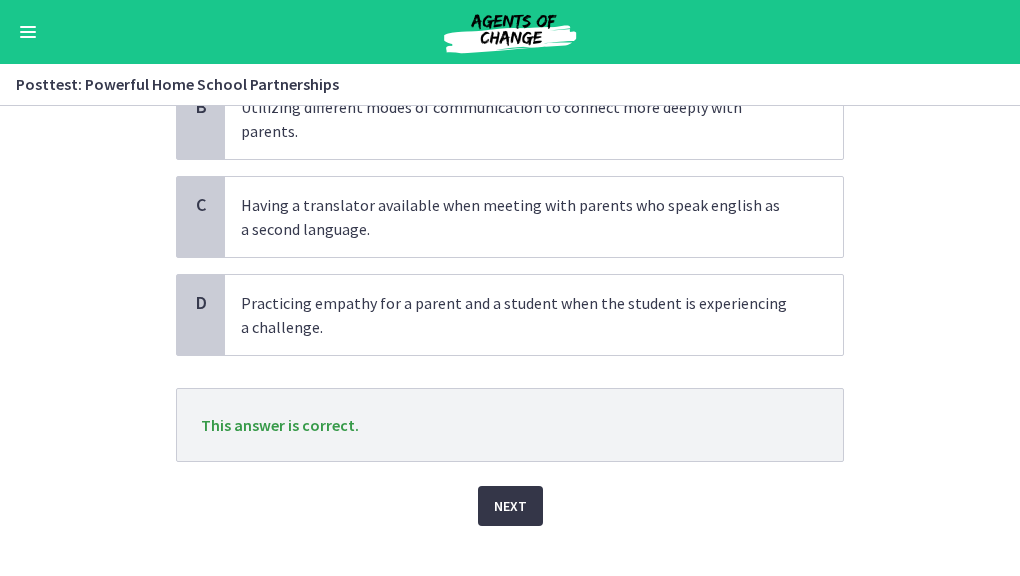 click on "Next" at bounding box center [510, 506] 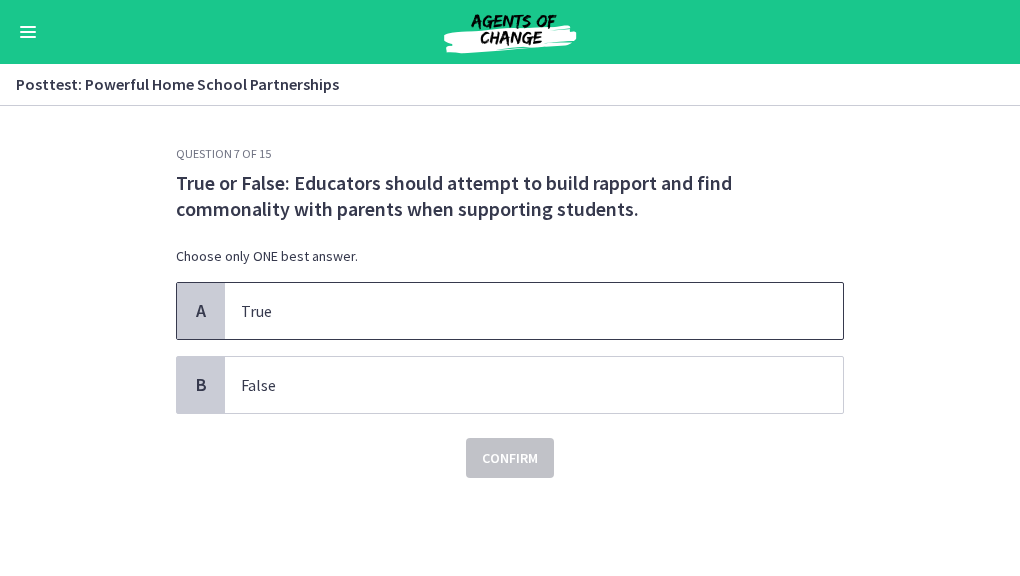 click on "True" at bounding box center [534, 311] 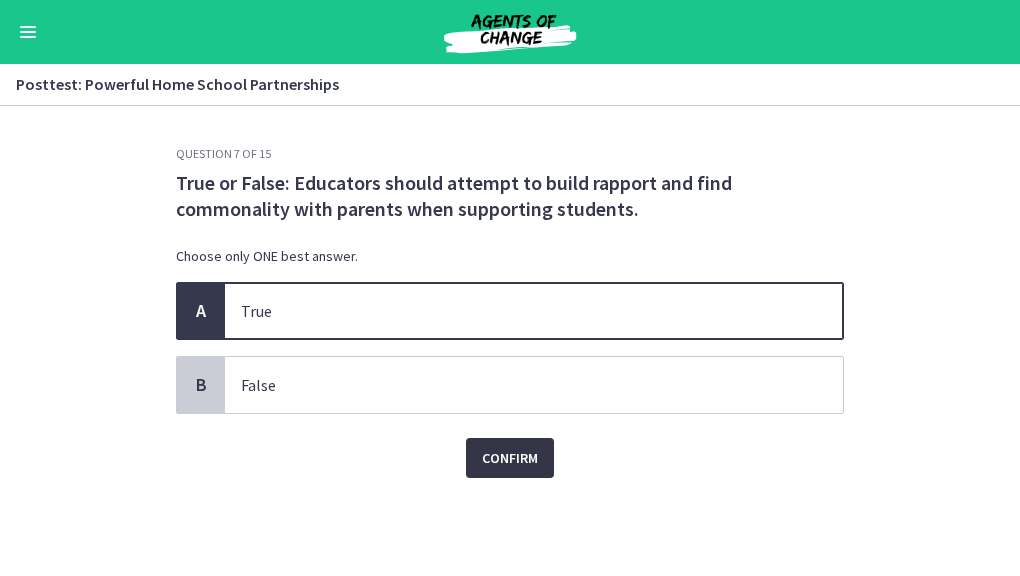 click on "Confirm" at bounding box center (510, 458) 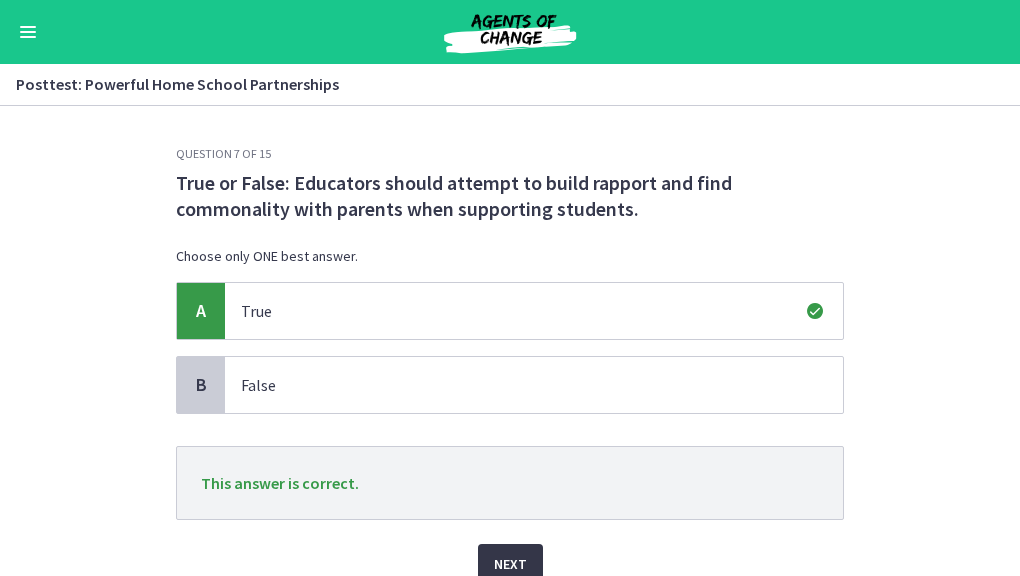 click on "Next" at bounding box center (510, 564) 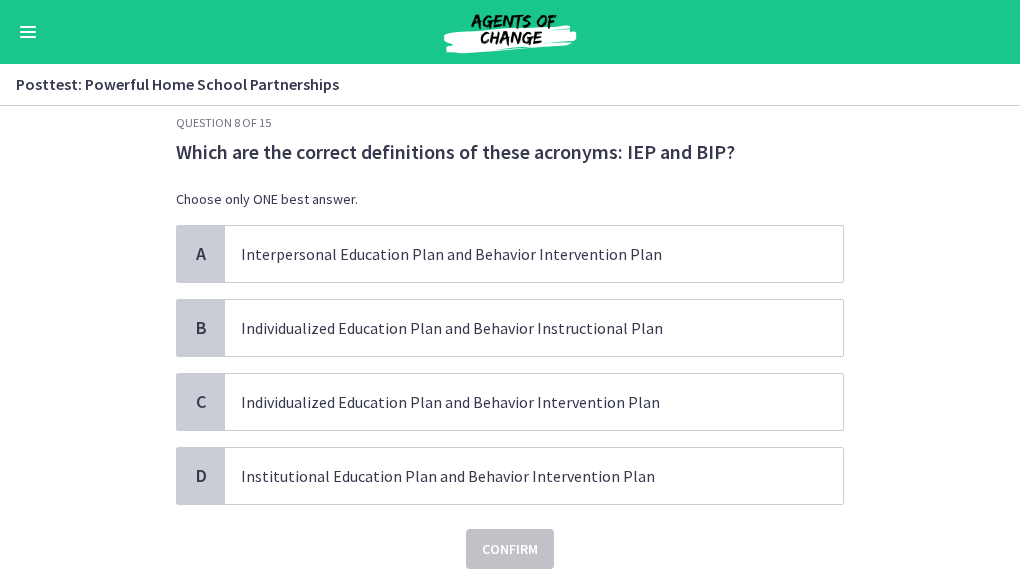 scroll, scrollTop: 55, scrollLeft: 0, axis: vertical 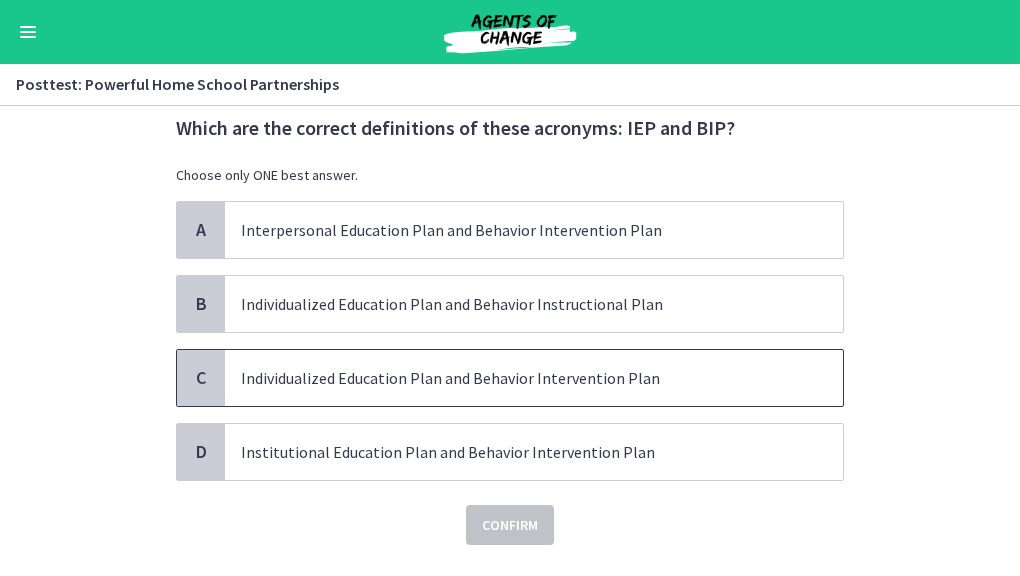 click on "Individualized Education Plan and Behavior Intervention Plan" at bounding box center [514, 378] 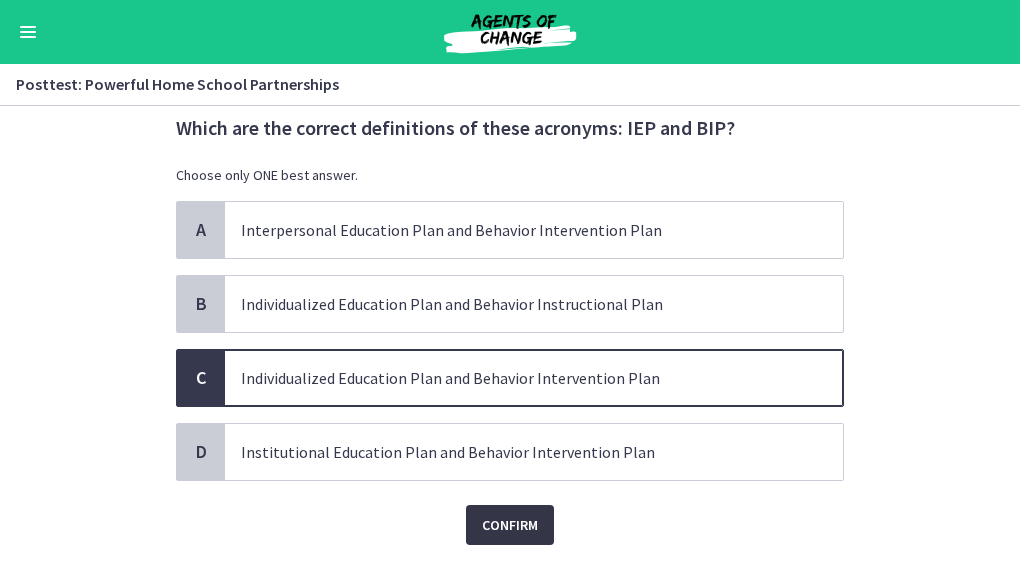 click on "Confirm" at bounding box center (510, 525) 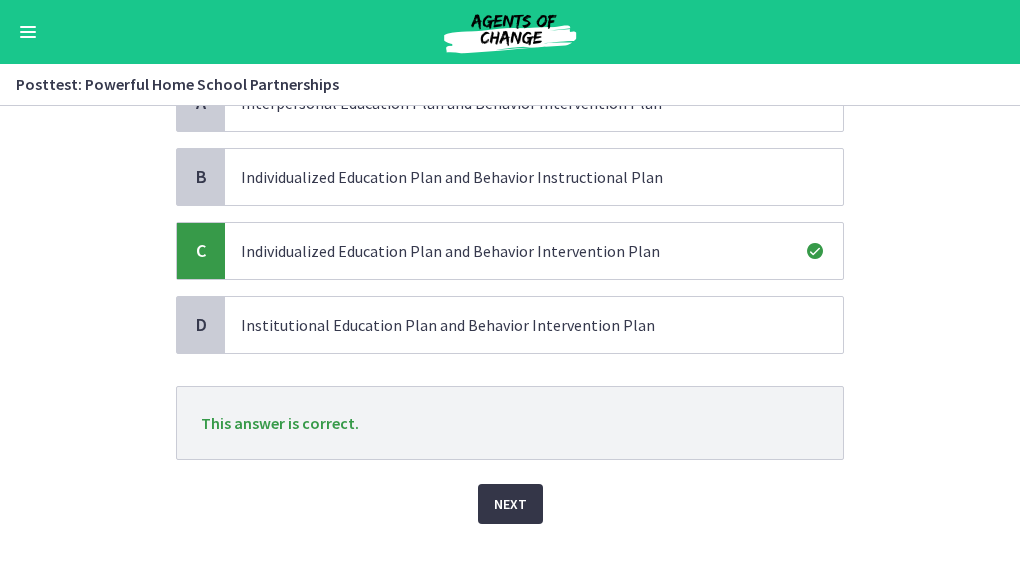 scroll, scrollTop: 185, scrollLeft: 0, axis: vertical 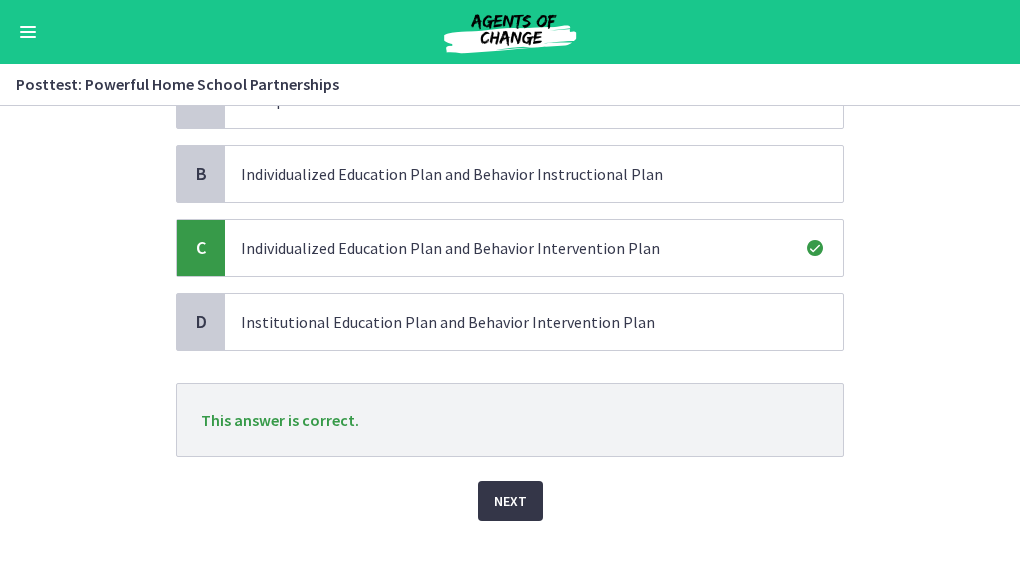 click on "Next" at bounding box center [510, 501] 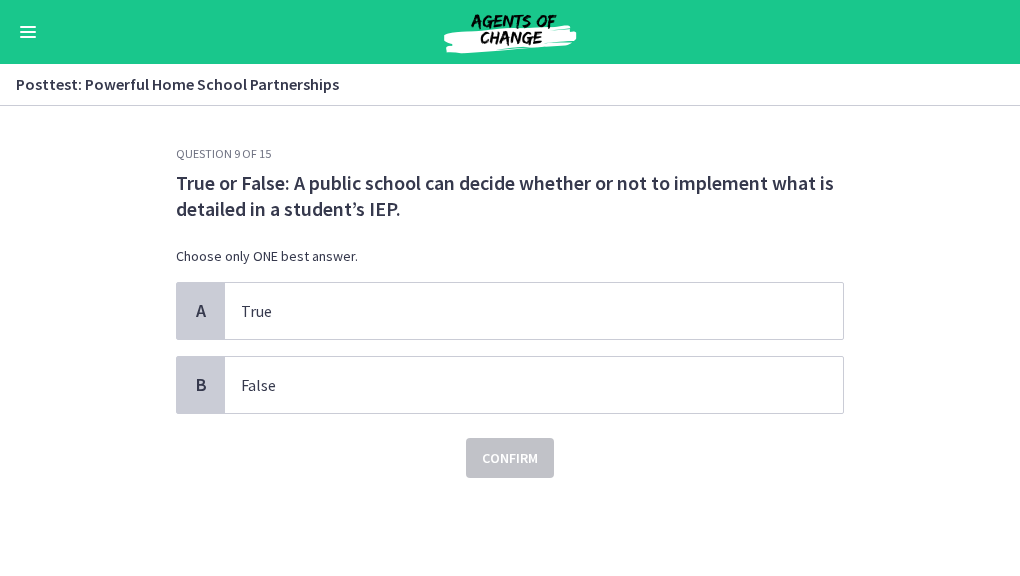 scroll, scrollTop: 0, scrollLeft: 0, axis: both 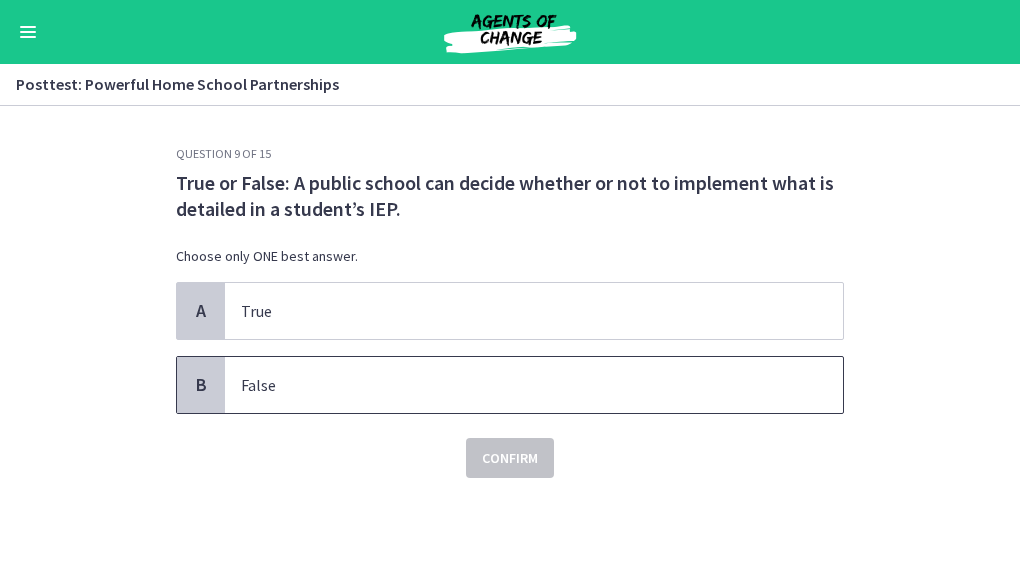 click on "False" at bounding box center (514, 385) 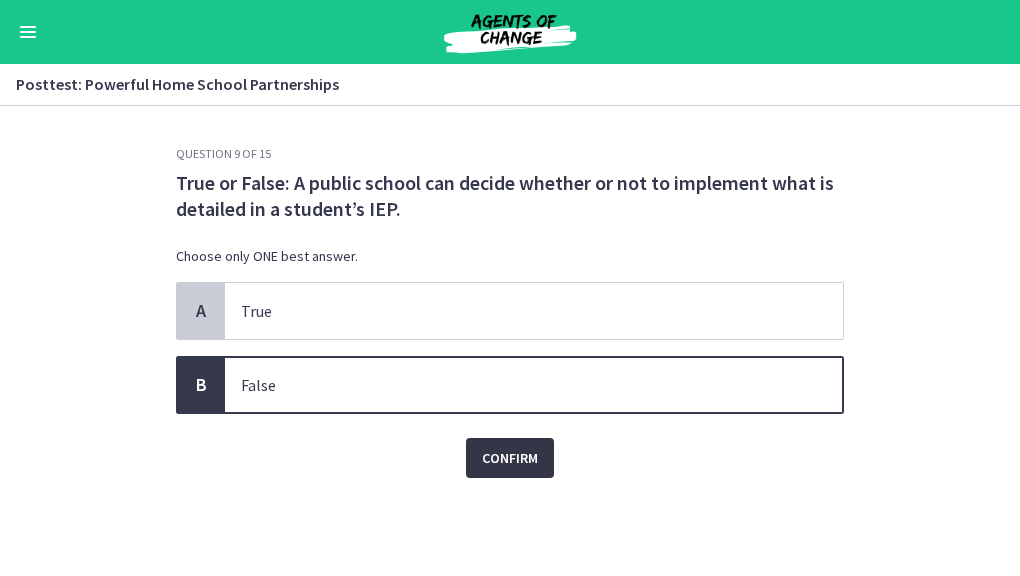 click on "Confirm" at bounding box center (510, 458) 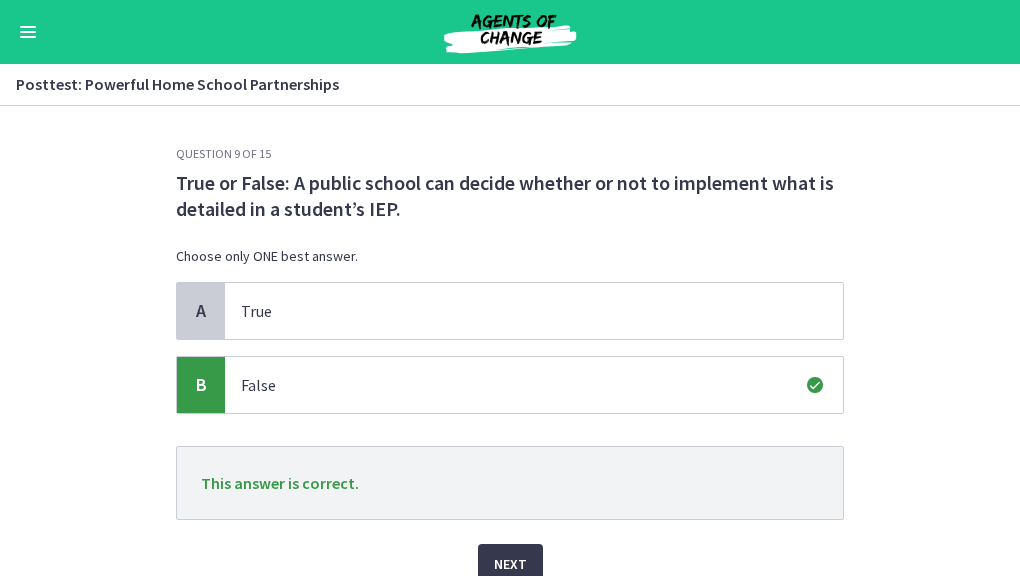 scroll, scrollTop: 86, scrollLeft: 0, axis: vertical 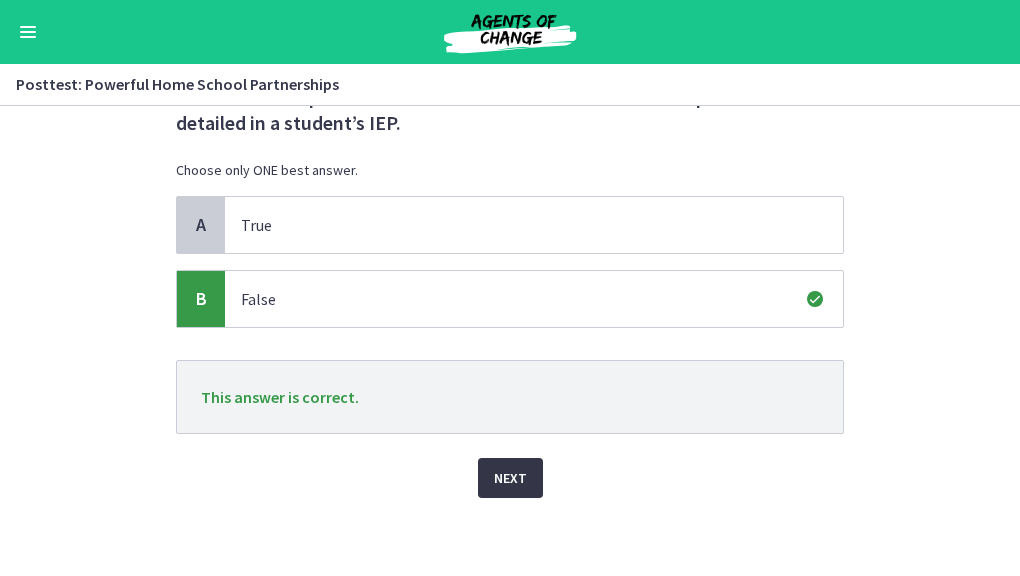 click on "Next" at bounding box center (510, 478) 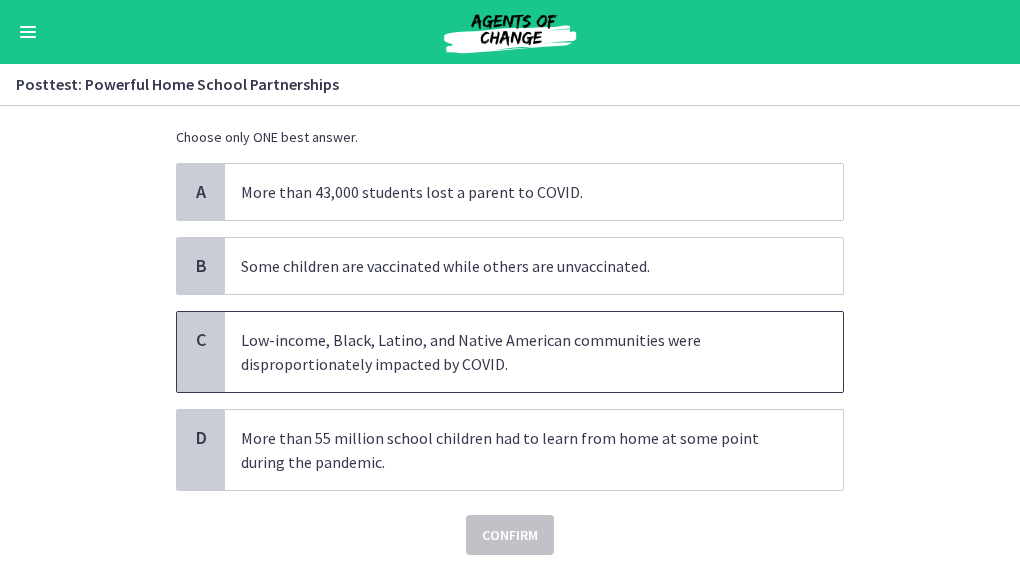 scroll, scrollTop: 120, scrollLeft: 0, axis: vertical 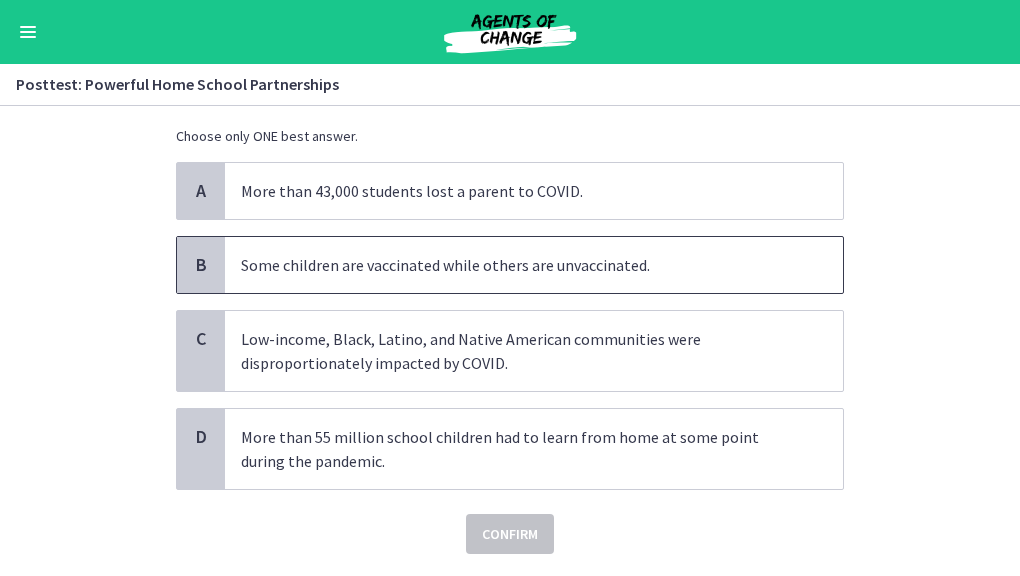 click on "Some children are vaccinated while others are unvaccinated." at bounding box center (514, 265) 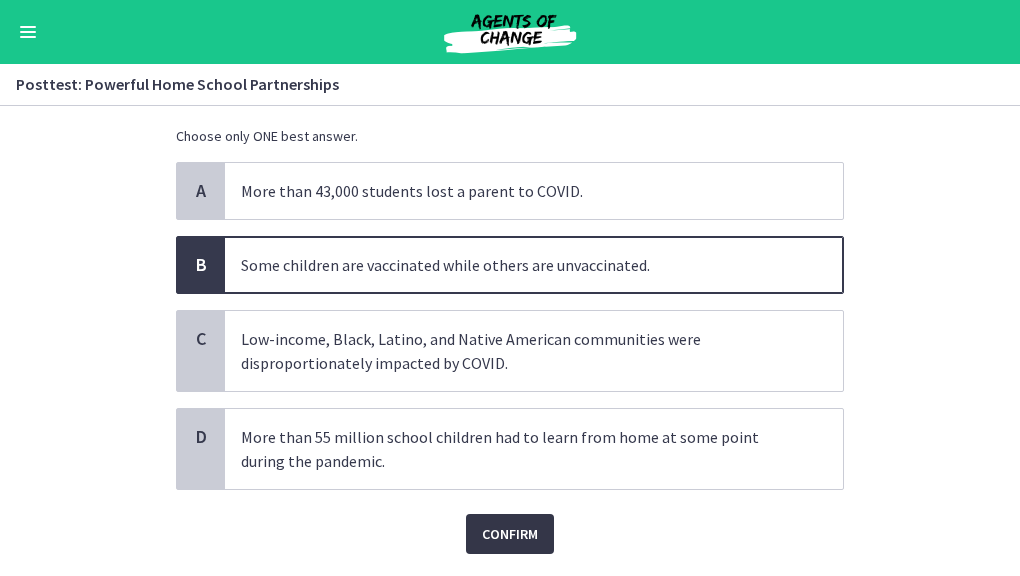 click on "Confirm" at bounding box center [510, 534] 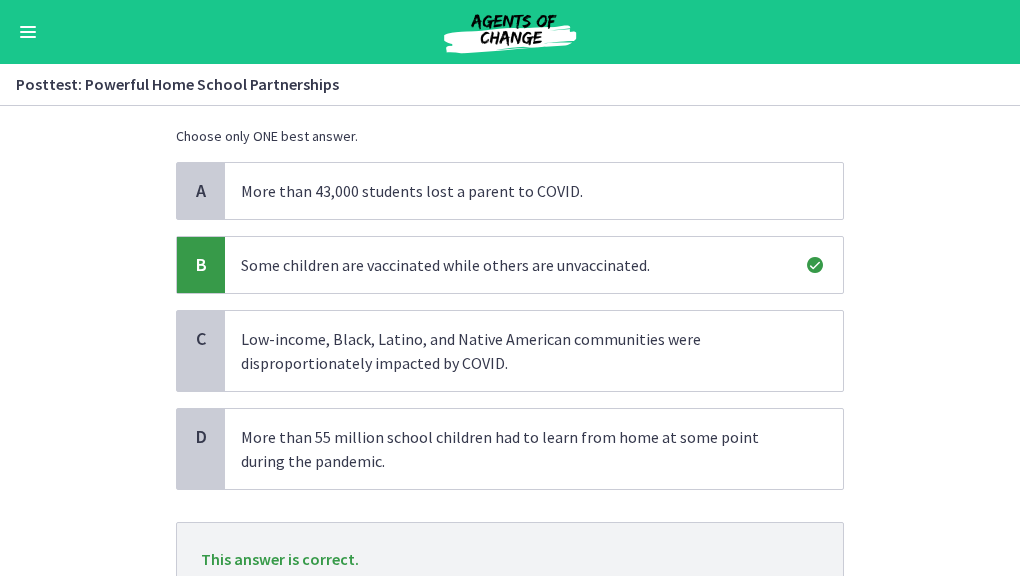 scroll, scrollTop: 280, scrollLeft: 0, axis: vertical 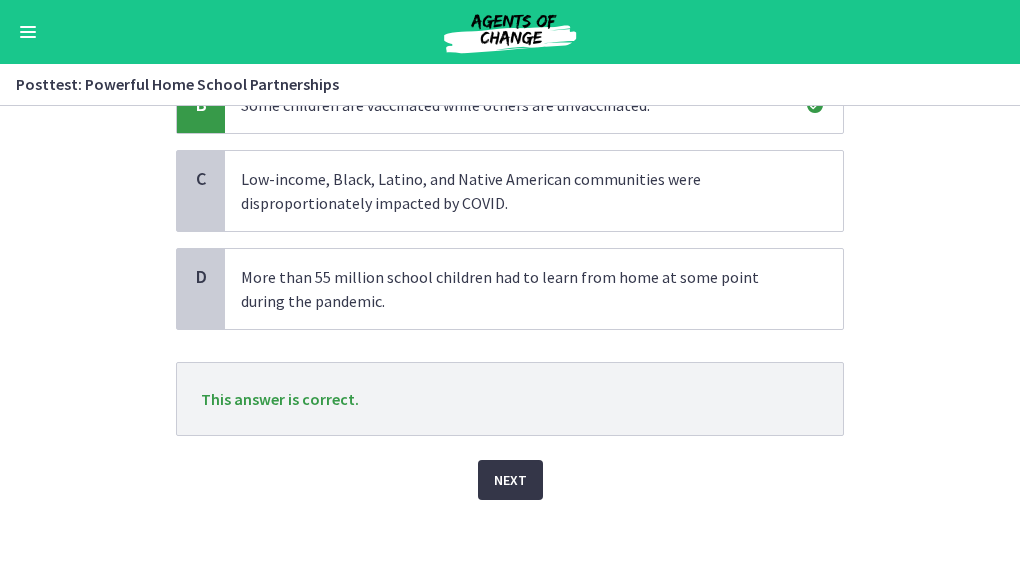 click on "Next" at bounding box center (510, 480) 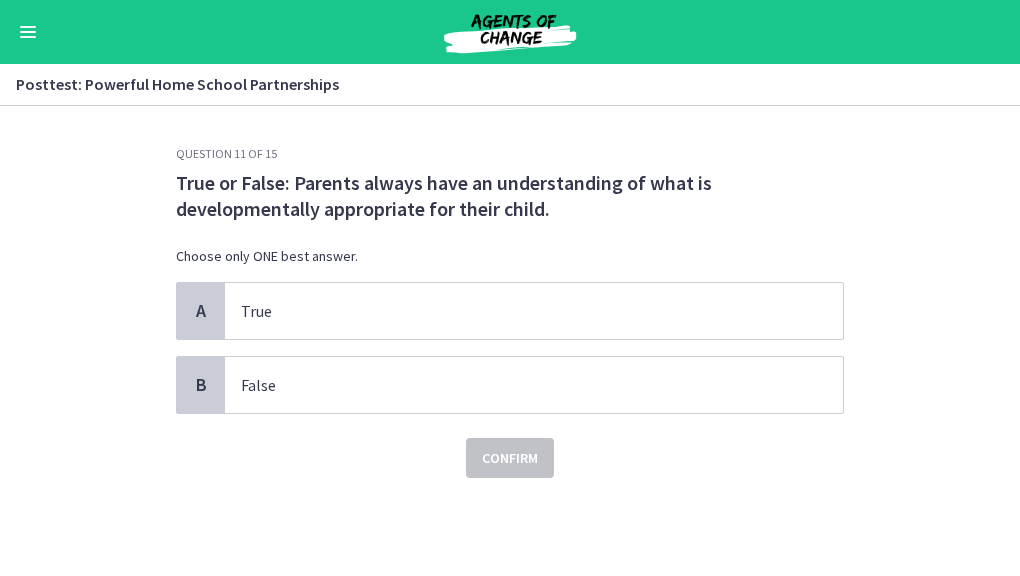 scroll, scrollTop: 0, scrollLeft: 0, axis: both 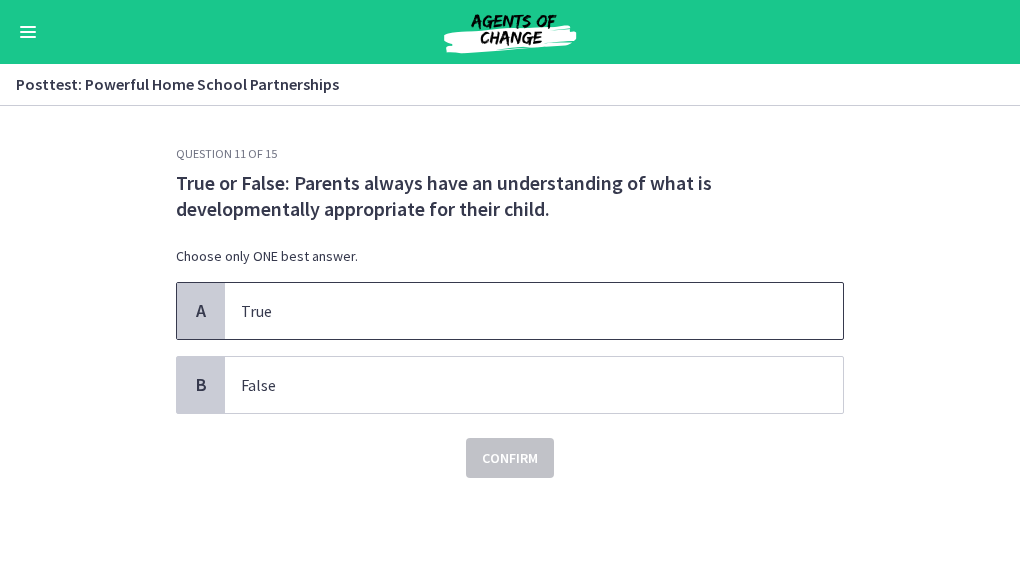 click on "True" at bounding box center (514, 311) 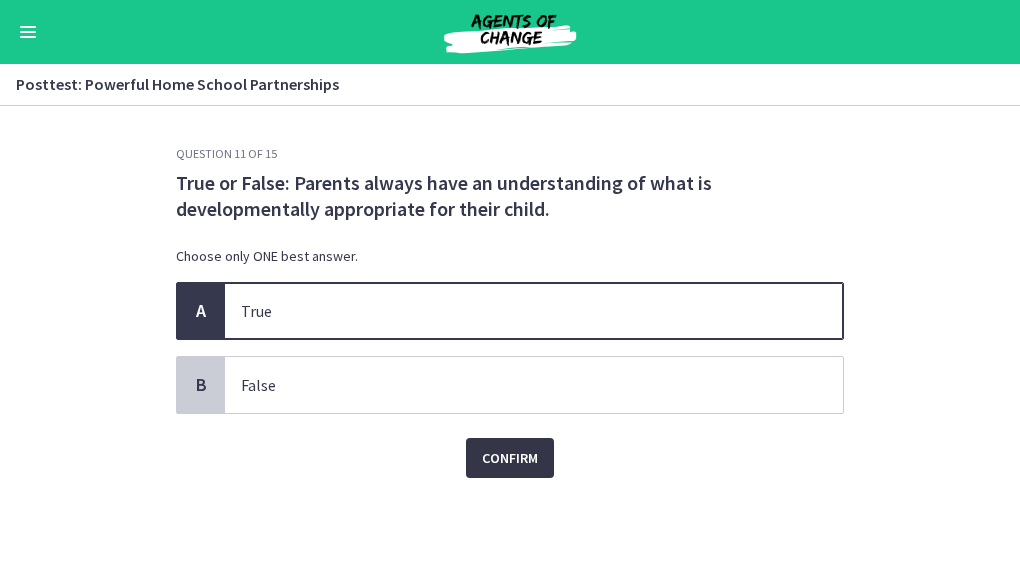click on "Confirm" at bounding box center [510, 458] 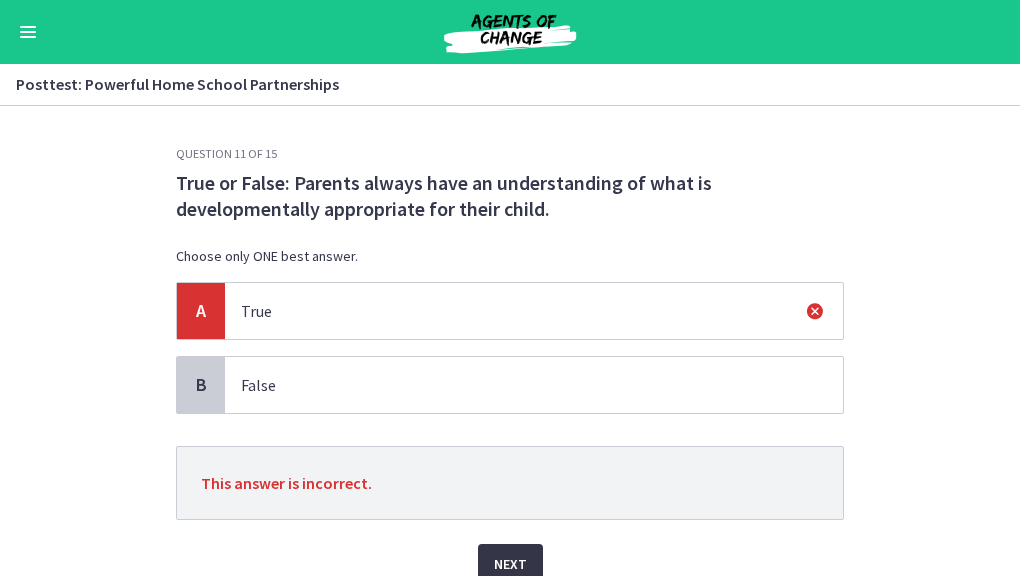 click on "Next" at bounding box center (510, 564) 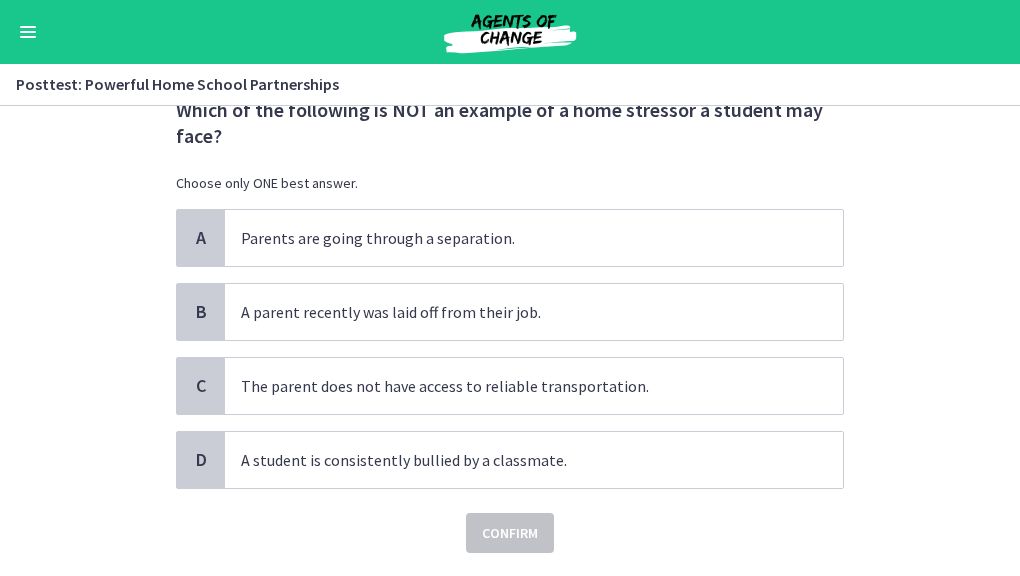scroll, scrollTop: 74, scrollLeft: 0, axis: vertical 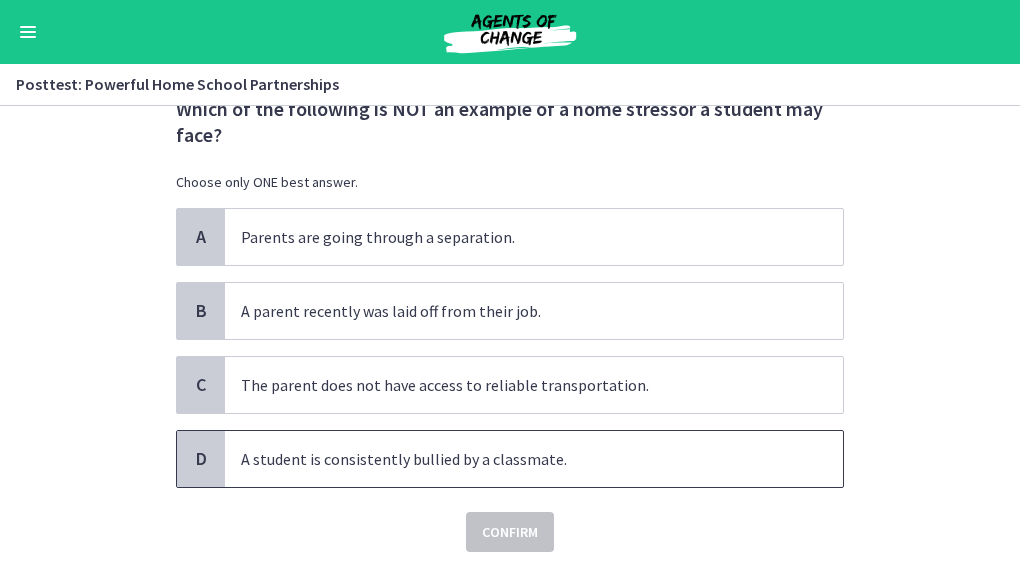 click on "A student is consistently bullied by a classmate." at bounding box center (514, 459) 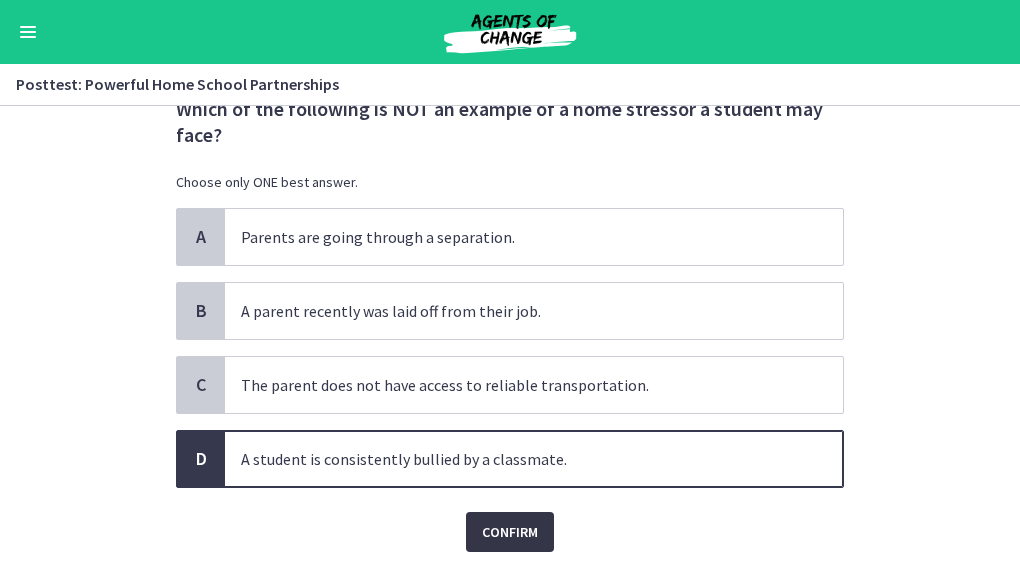 click on "Confirm" at bounding box center [510, 532] 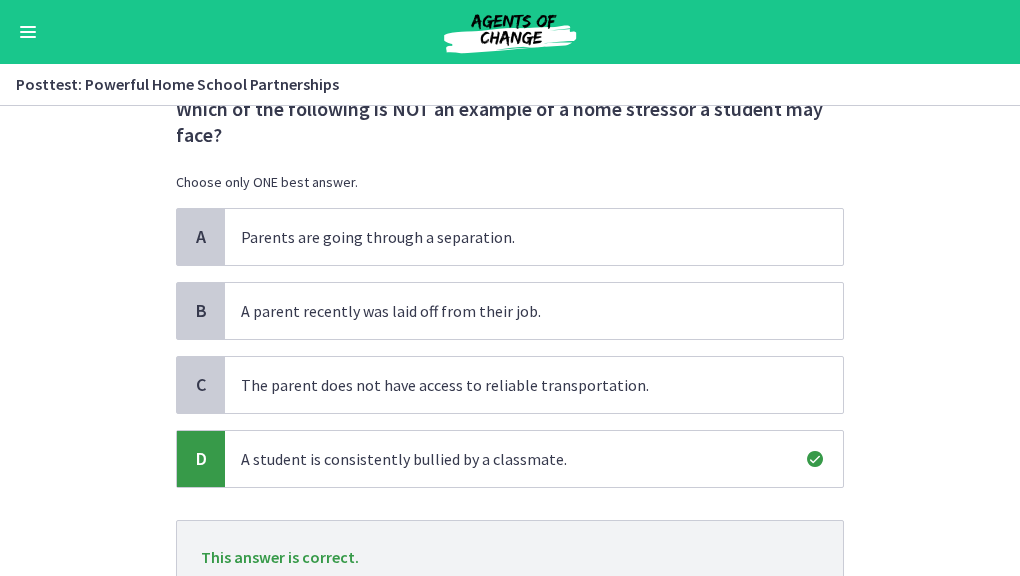 scroll, scrollTop: 232, scrollLeft: 0, axis: vertical 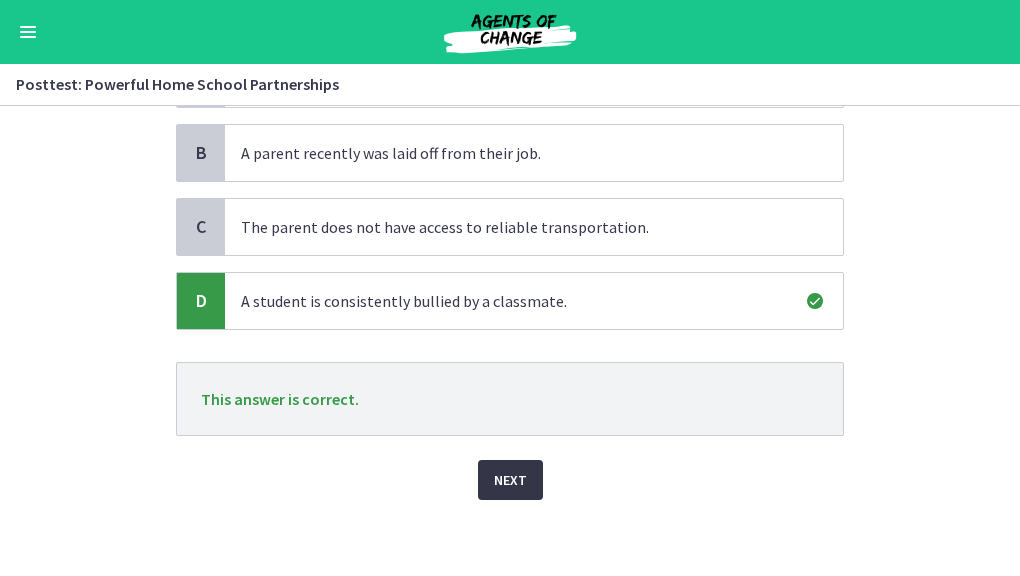 click on "Next" at bounding box center [510, 480] 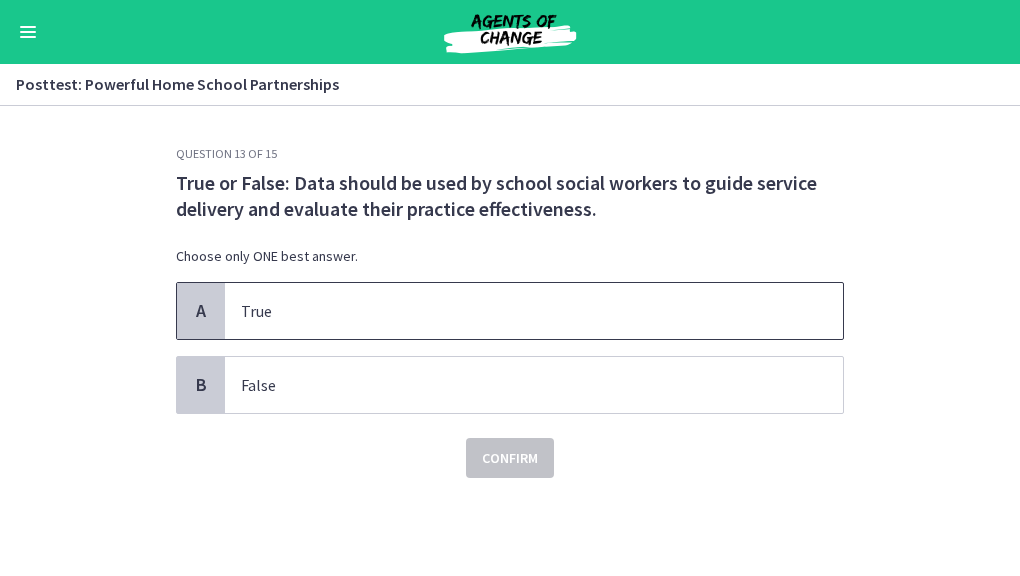 click on "True" at bounding box center (534, 311) 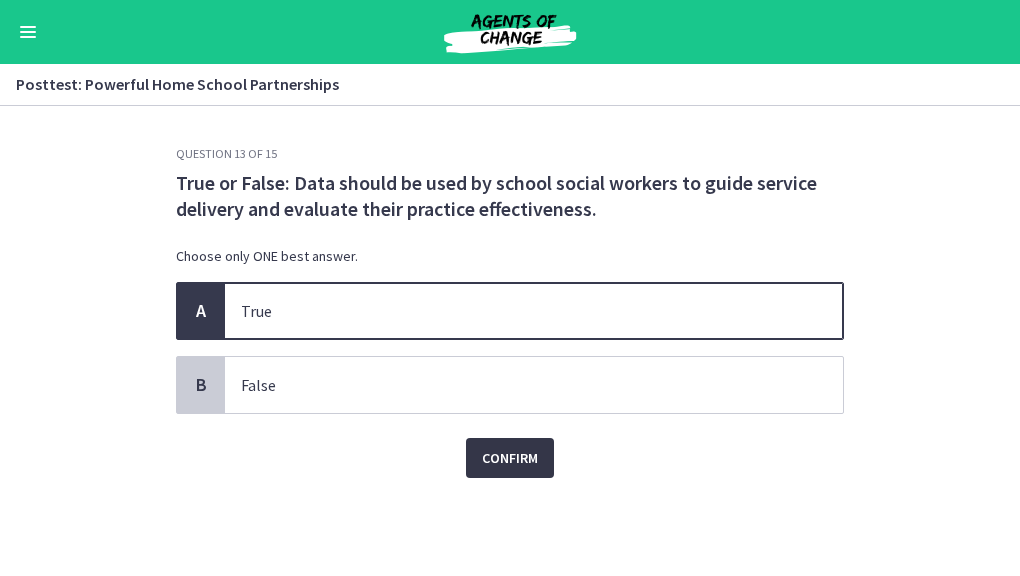 click on "Confirm" at bounding box center [510, 458] 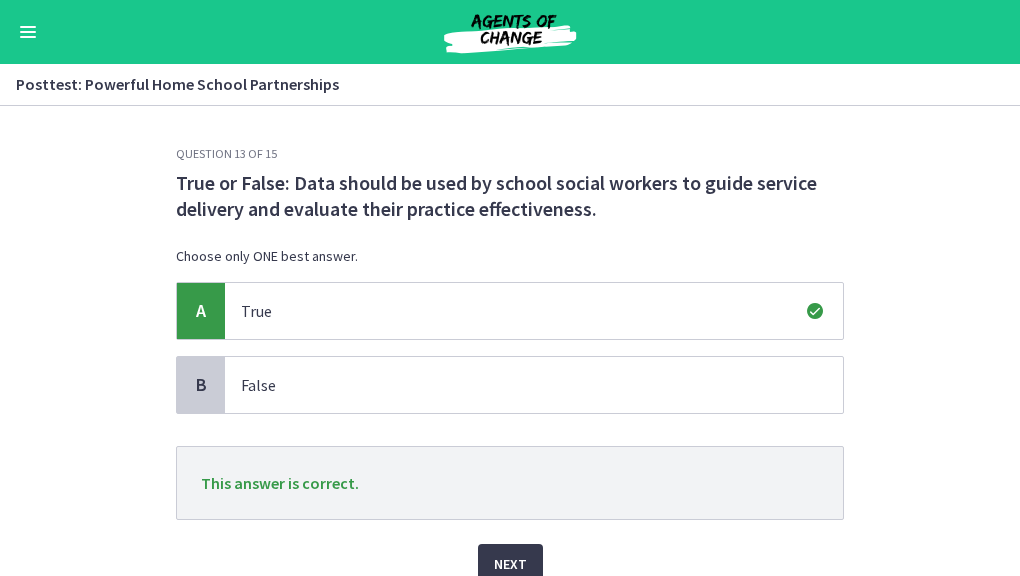 scroll, scrollTop: 86, scrollLeft: 0, axis: vertical 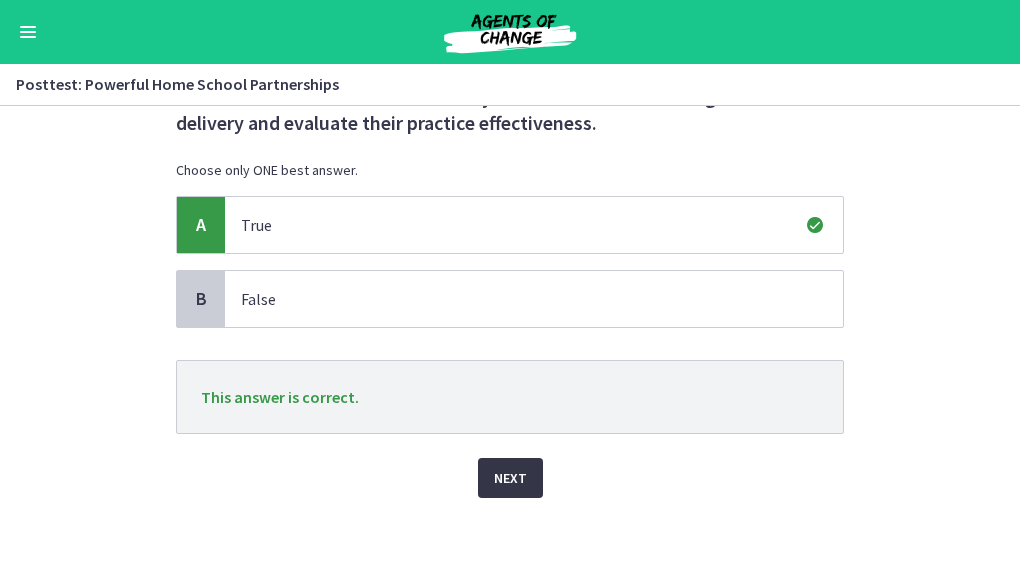 click on "Next" at bounding box center [510, 478] 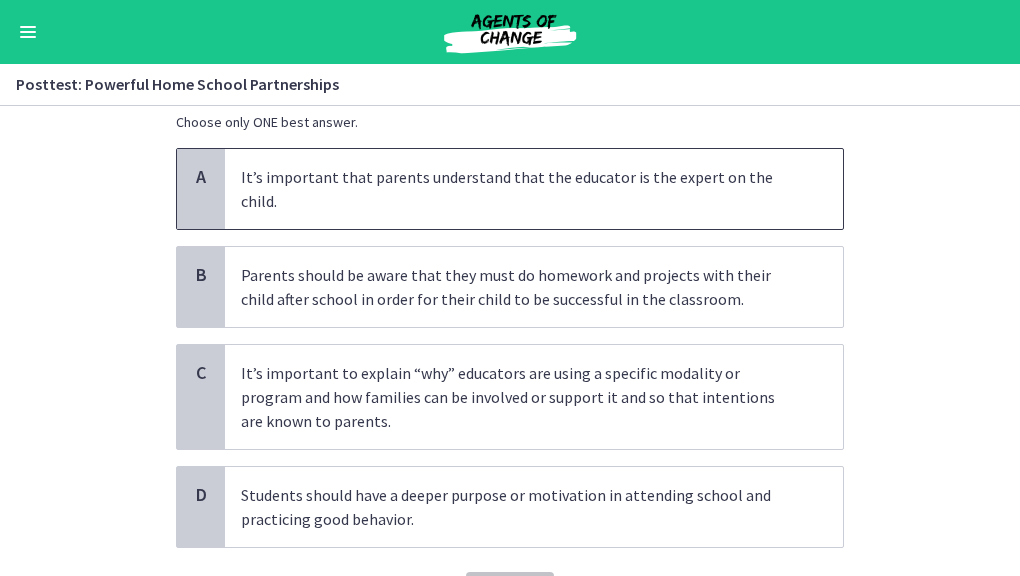 scroll, scrollTop: 135, scrollLeft: 0, axis: vertical 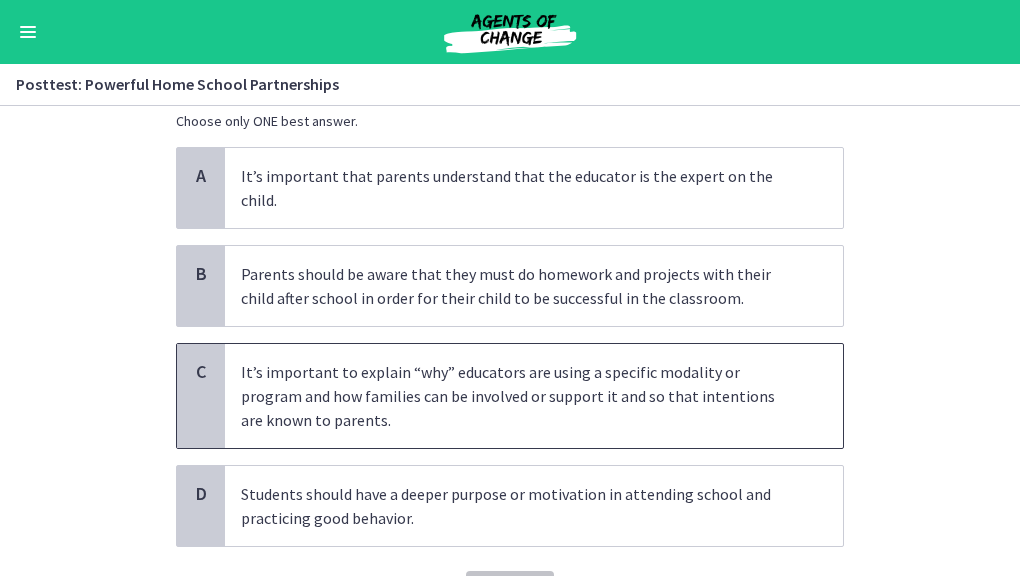 click on "It’s important to explain “why” educators are using a specific modality or program and how families can be involved or support it and so that intentions are known to parents." at bounding box center (514, 396) 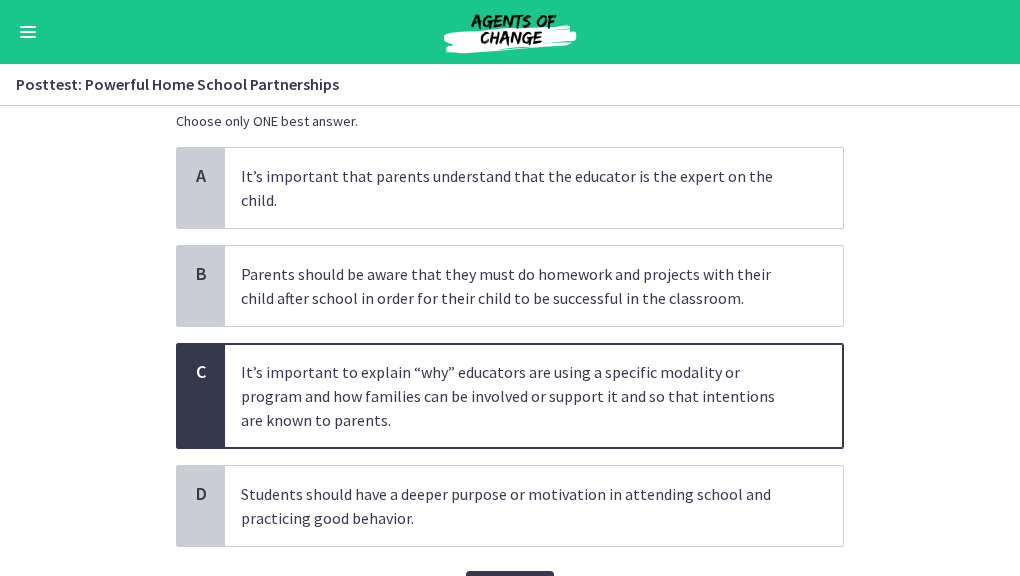 scroll, scrollTop: 223, scrollLeft: 0, axis: vertical 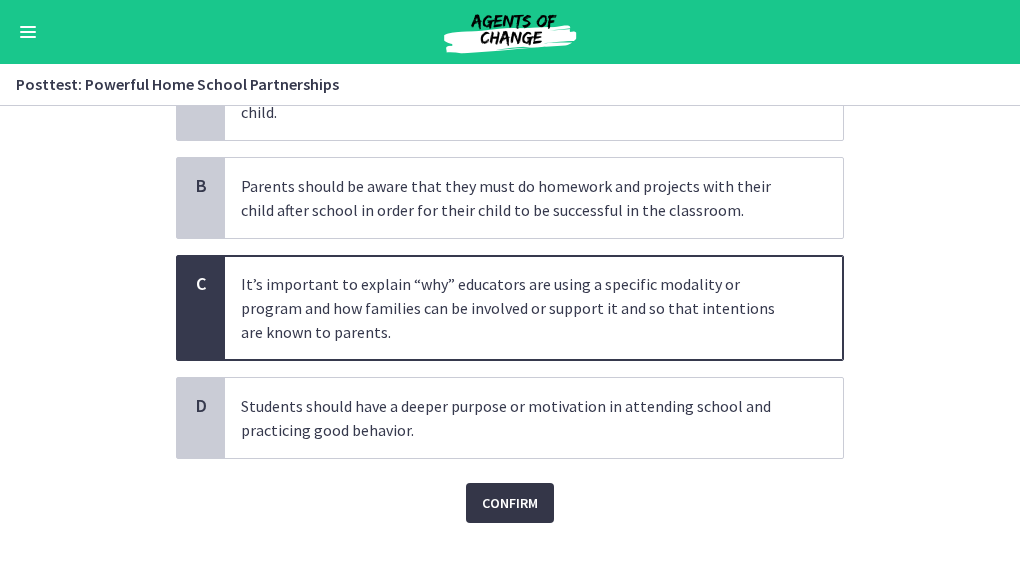 click on "Confirm" at bounding box center [510, 503] 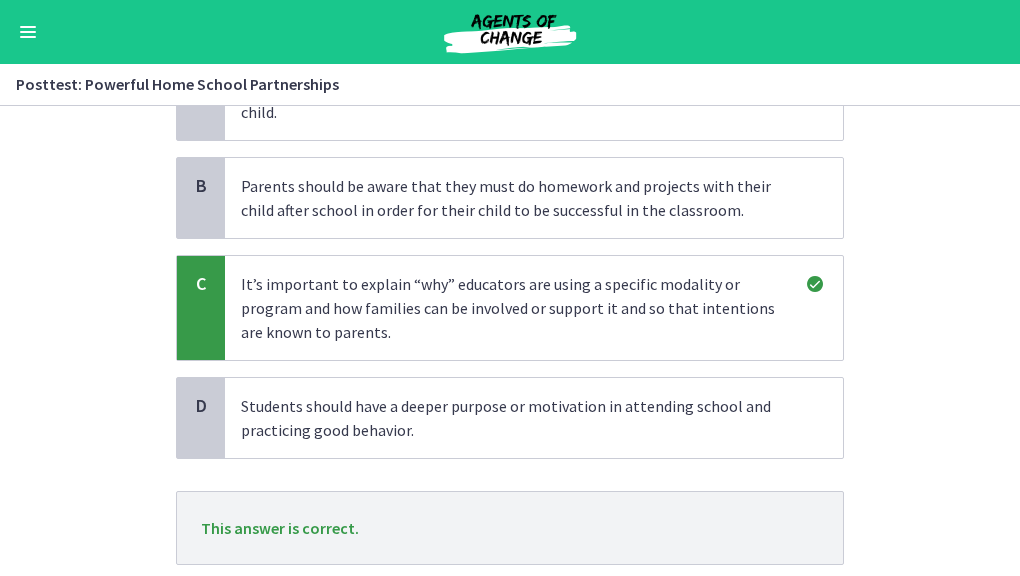 scroll, scrollTop: 328, scrollLeft: 0, axis: vertical 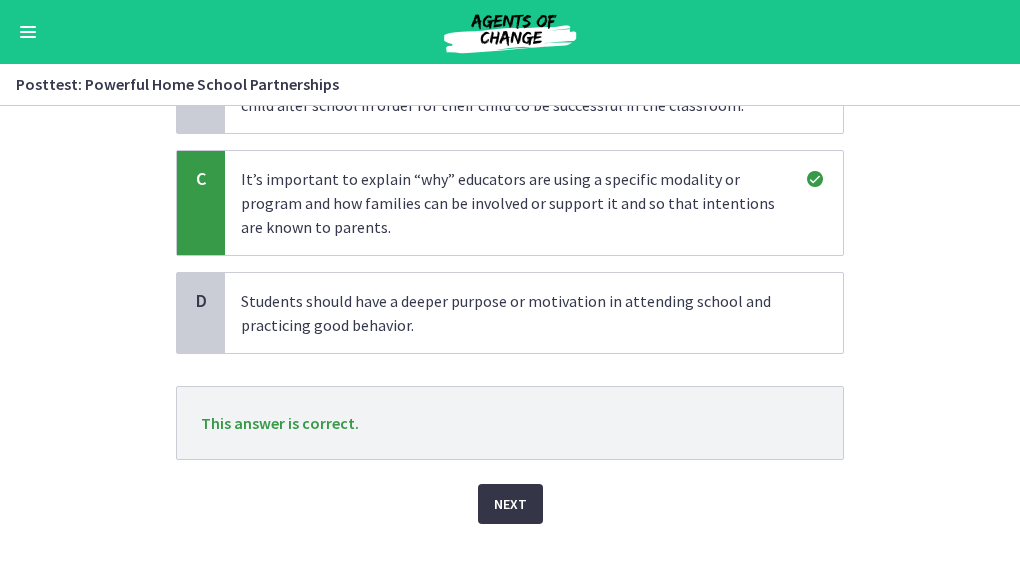 click on "Next" at bounding box center [510, 504] 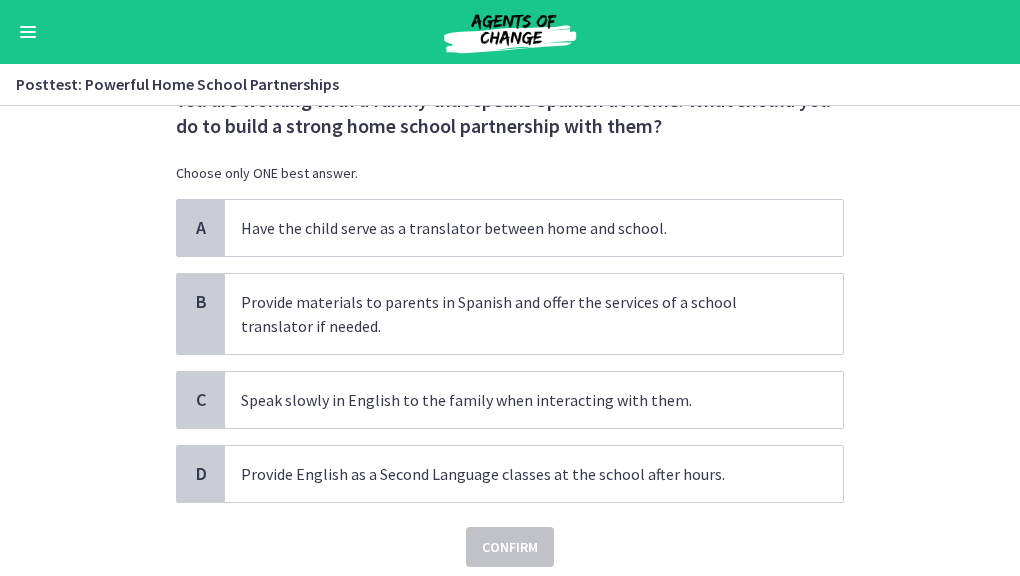 scroll, scrollTop: 84, scrollLeft: 0, axis: vertical 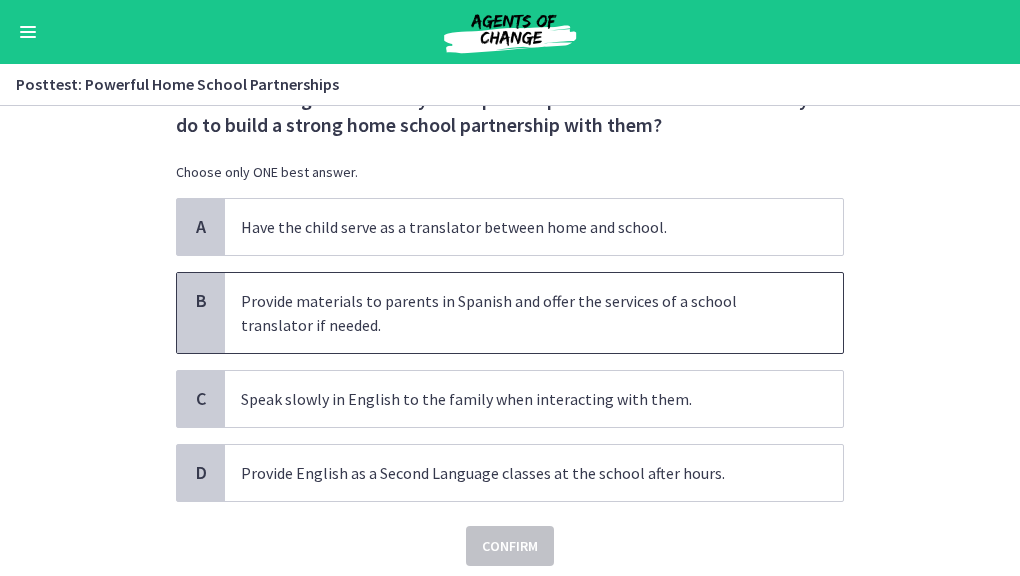 click on "Provide materials to parents in Spanish and offer the services of a school translator if needed." at bounding box center (514, 313) 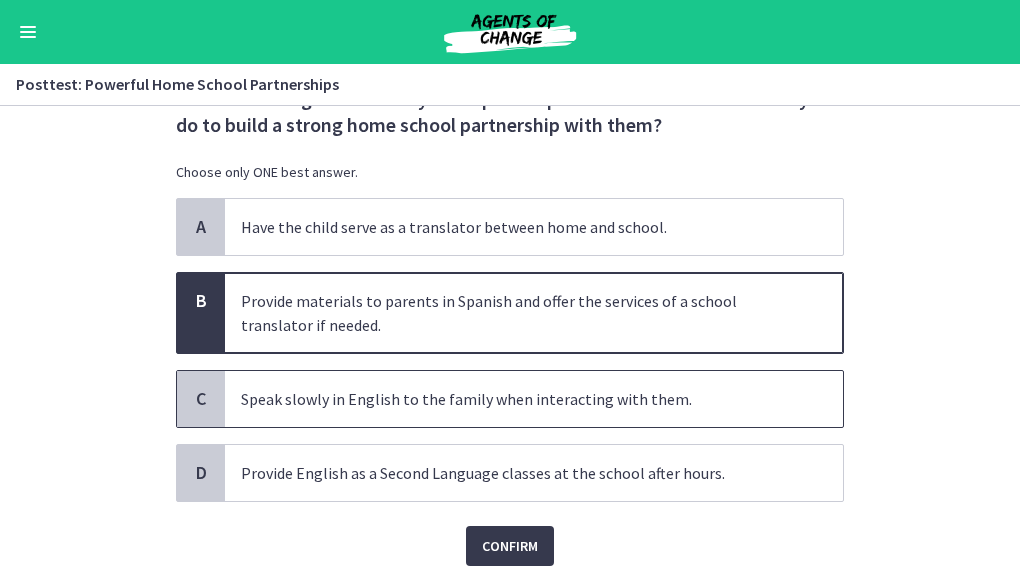 scroll, scrollTop: 151, scrollLeft: 0, axis: vertical 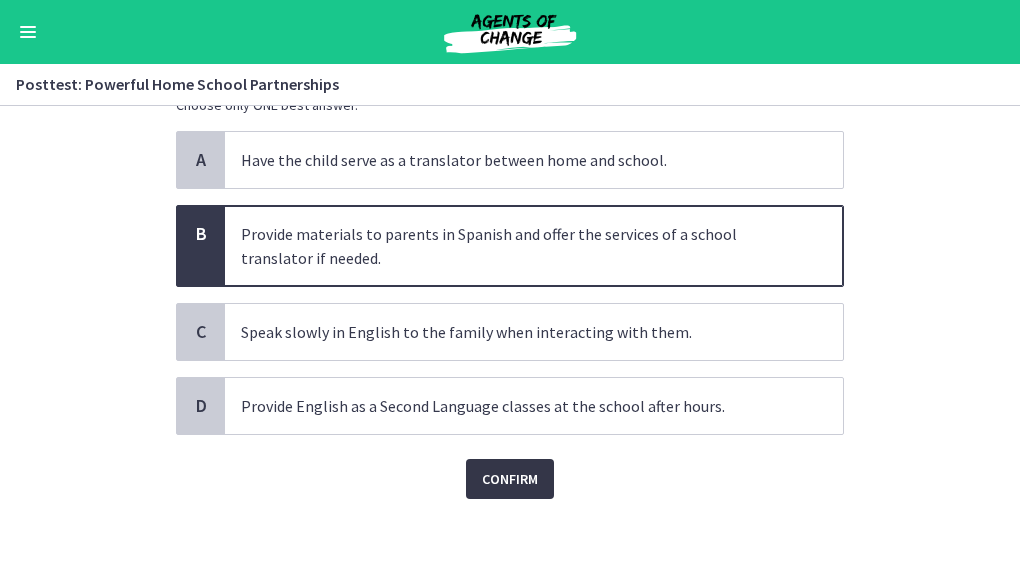 click on "Confirm" at bounding box center [510, 479] 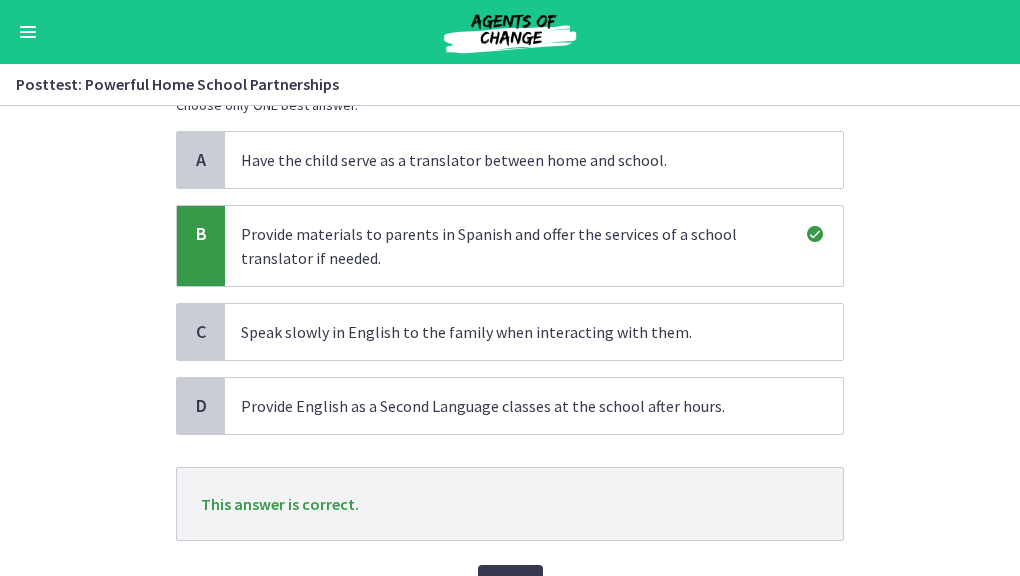 scroll, scrollTop: 244, scrollLeft: 0, axis: vertical 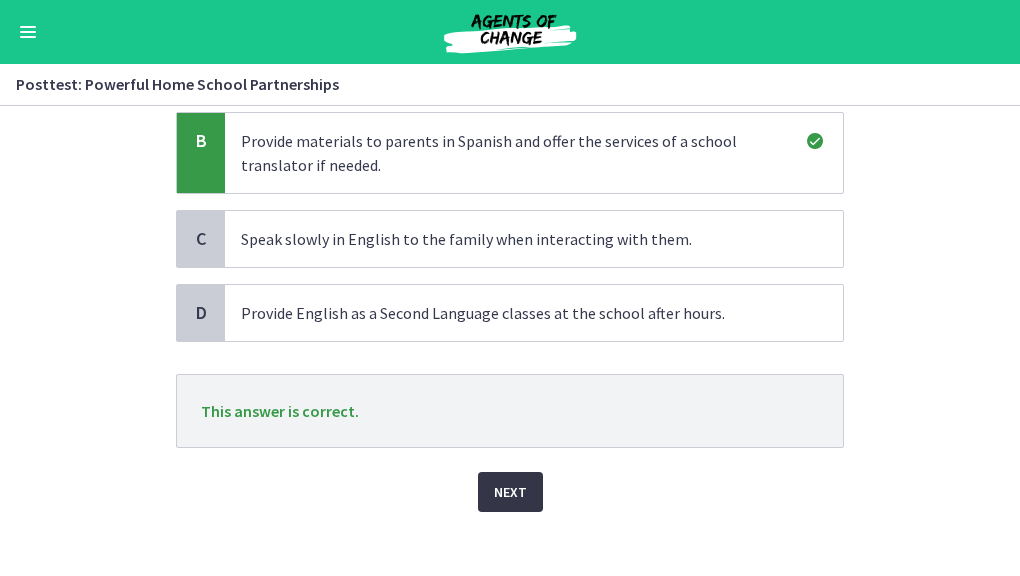 click on "Next" at bounding box center (510, 492) 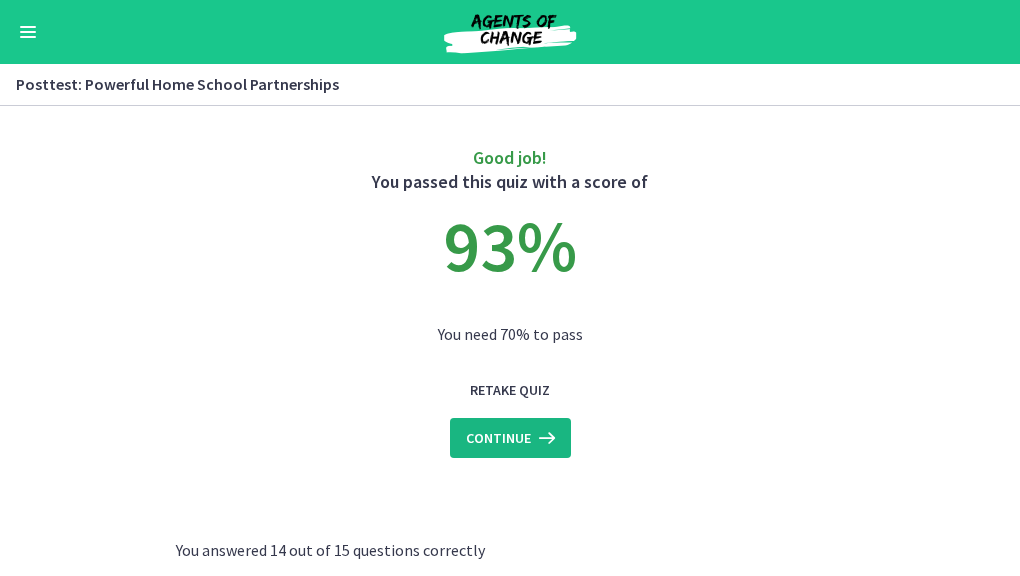 scroll, scrollTop: 0, scrollLeft: 0, axis: both 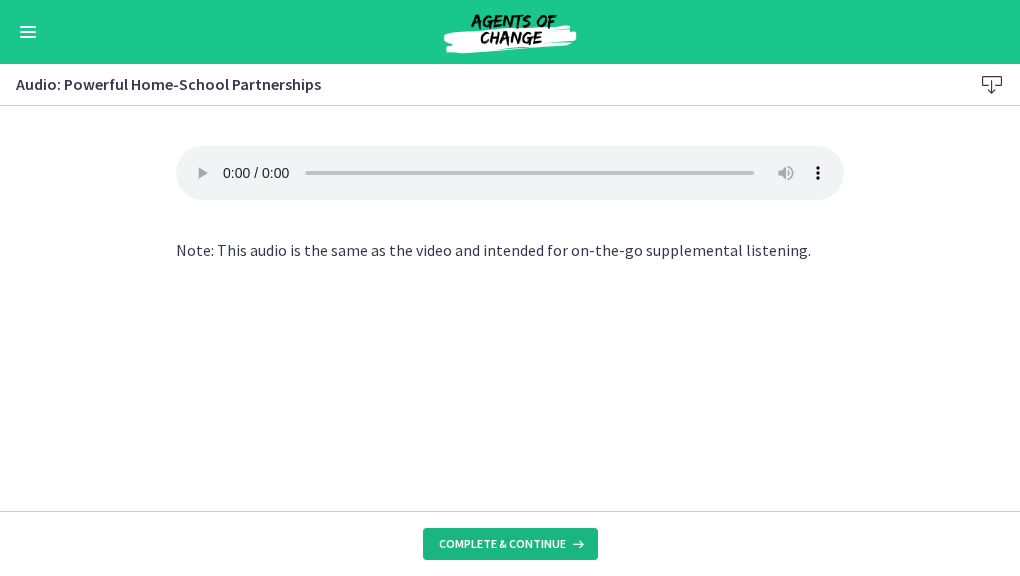 click on "Complete & continue" at bounding box center (502, 544) 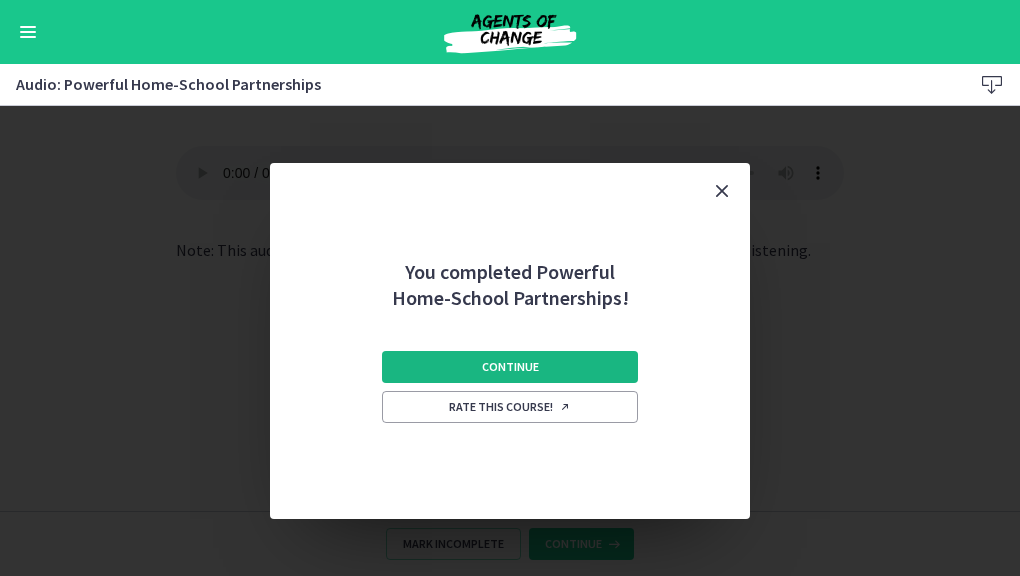 click on "Continue" at bounding box center [510, 367] 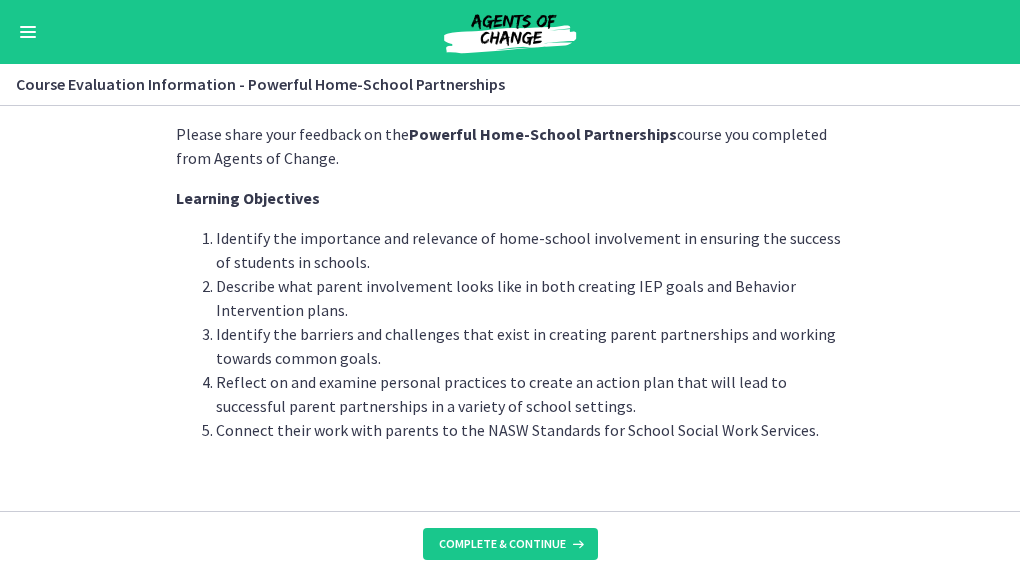 scroll, scrollTop: 66, scrollLeft: 0, axis: vertical 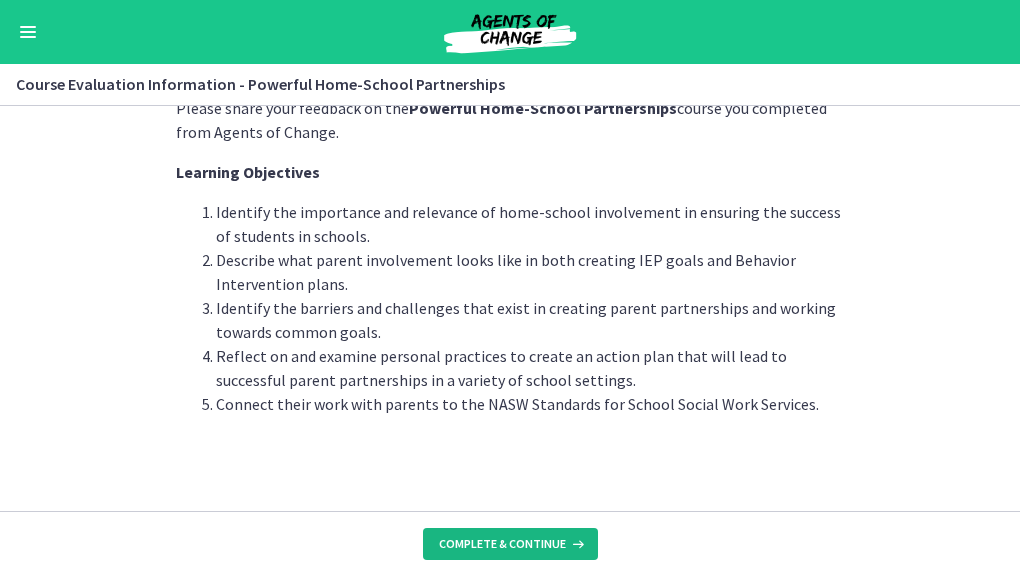 click on "Complete & continue" at bounding box center [502, 544] 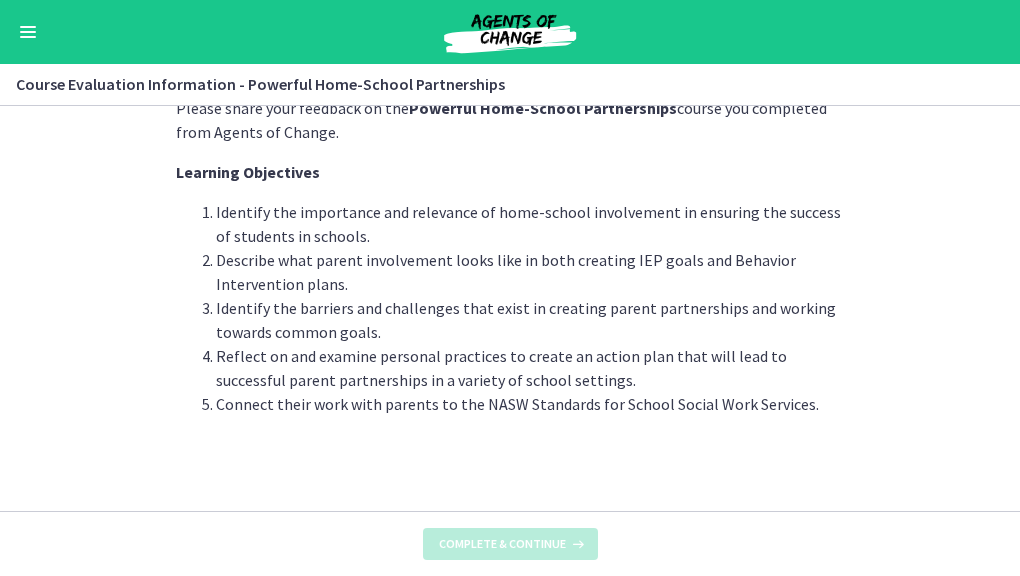 scroll, scrollTop: 0, scrollLeft: 0, axis: both 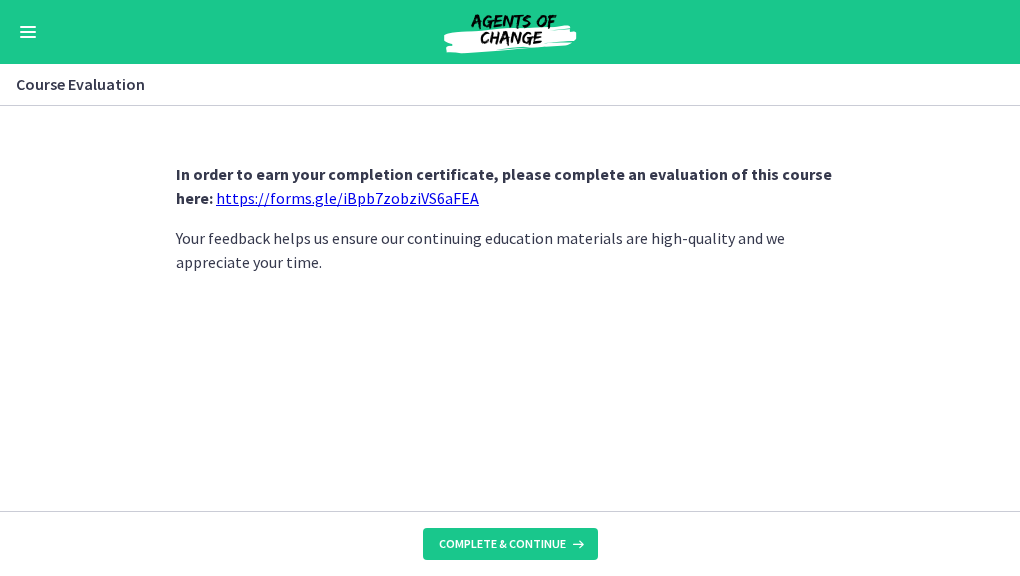 click on "https://forms.gle/iBpb7zobziVS6aFEA" at bounding box center [347, 198] 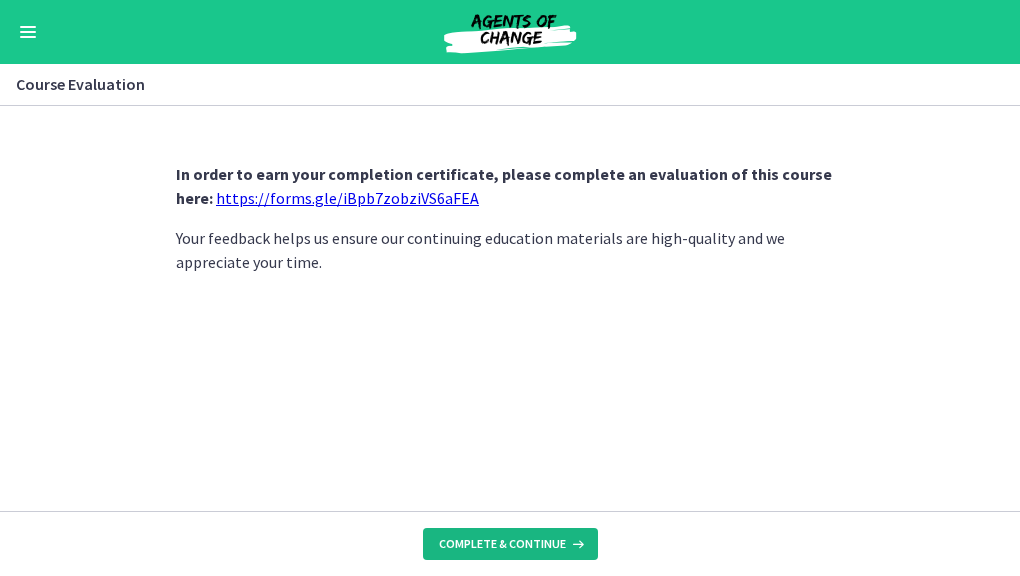 click on "Complete & continue" at bounding box center [502, 544] 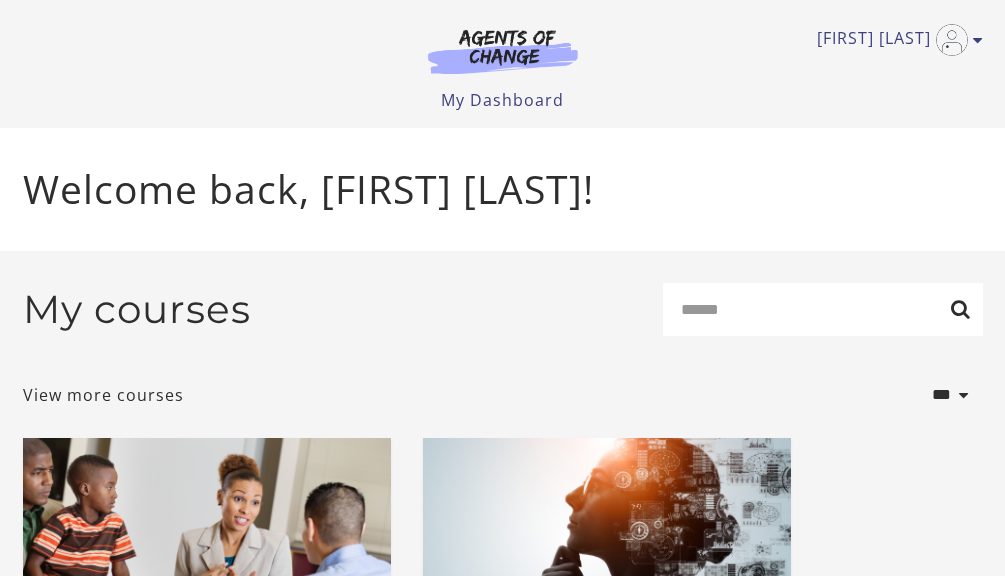 scroll, scrollTop: 0, scrollLeft: 0, axis: both 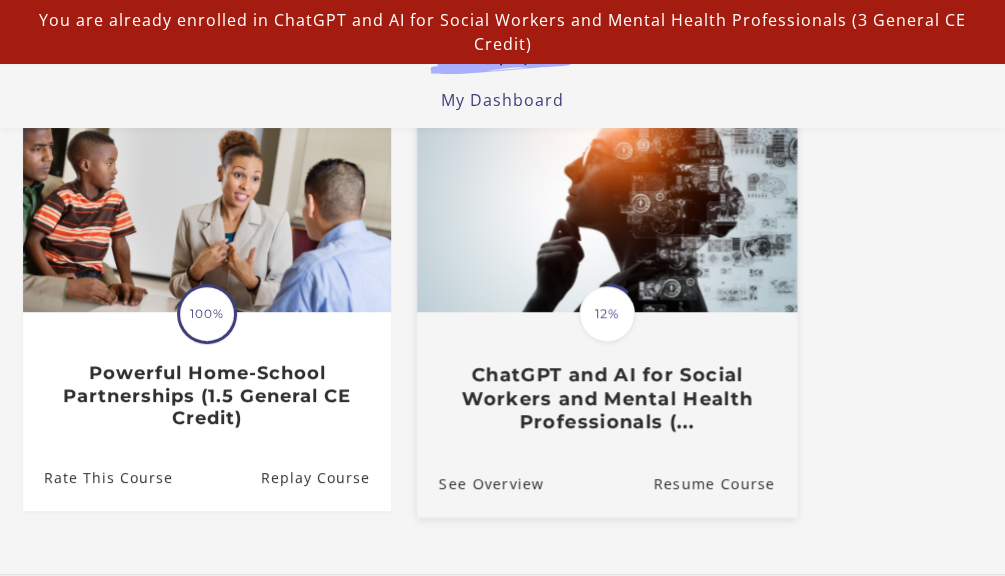 click on "Translation missing: en.liquid.partials.dashboard_course_card.progress_description: 12%
12%
ChatGPT and AI for Social Workers and Mental Health Professionals (..." at bounding box center [606, 278] 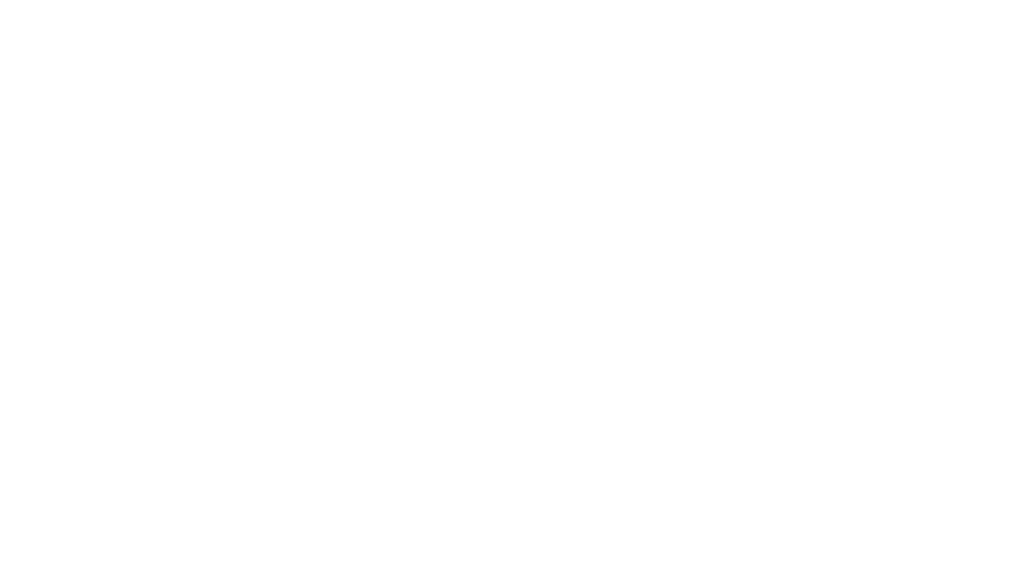 scroll, scrollTop: 0, scrollLeft: 0, axis: both 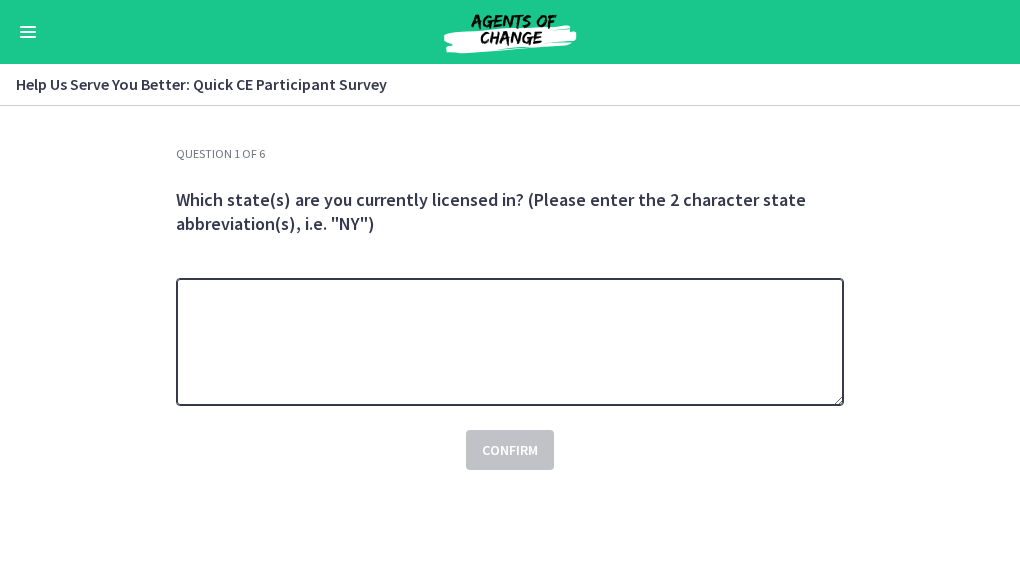 click at bounding box center [510, 342] 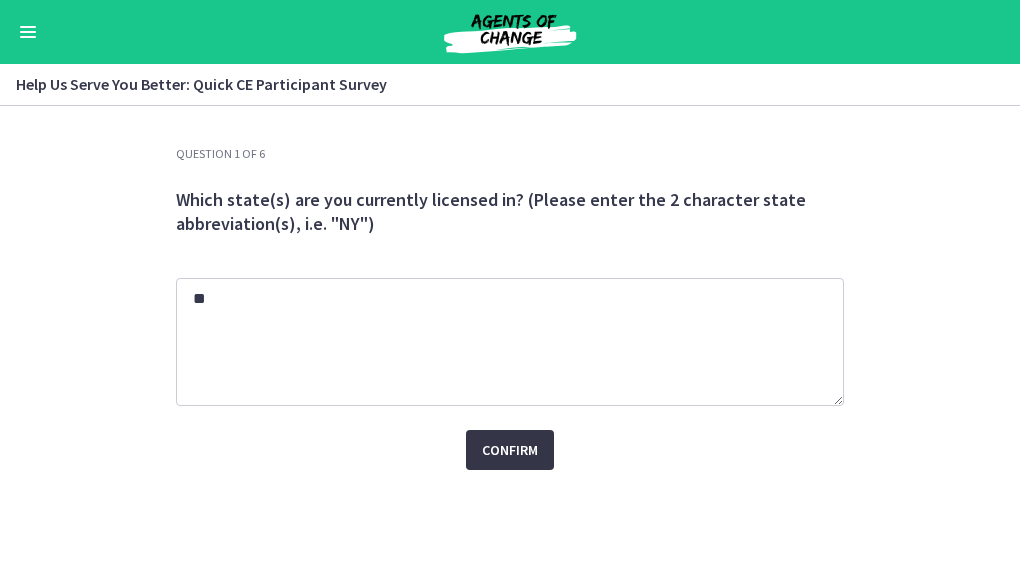 click on "Confirm" at bounding box center [510, 450] 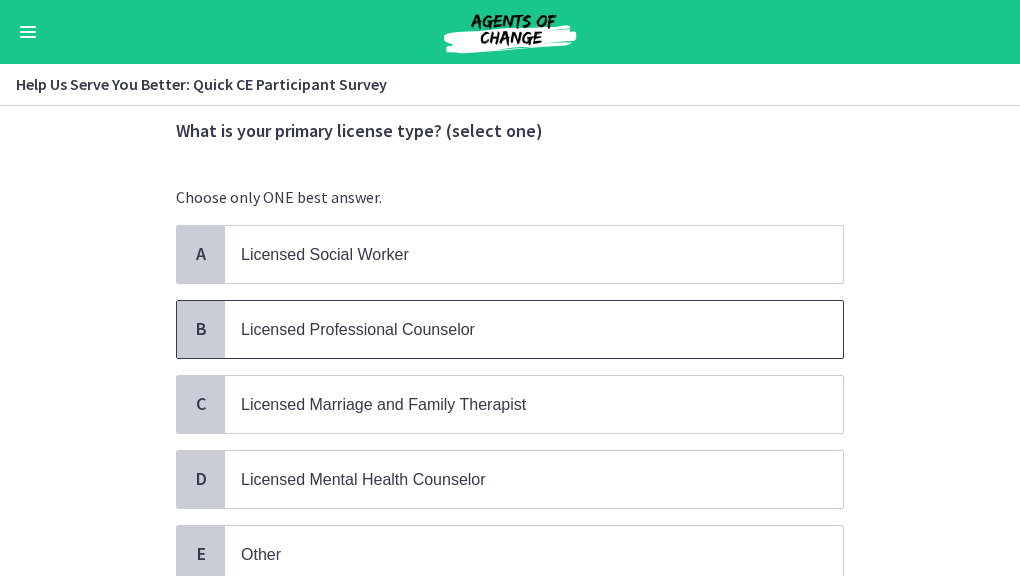 scroll, scrollTop: 70, scrollLeft: 0, axis: vertical 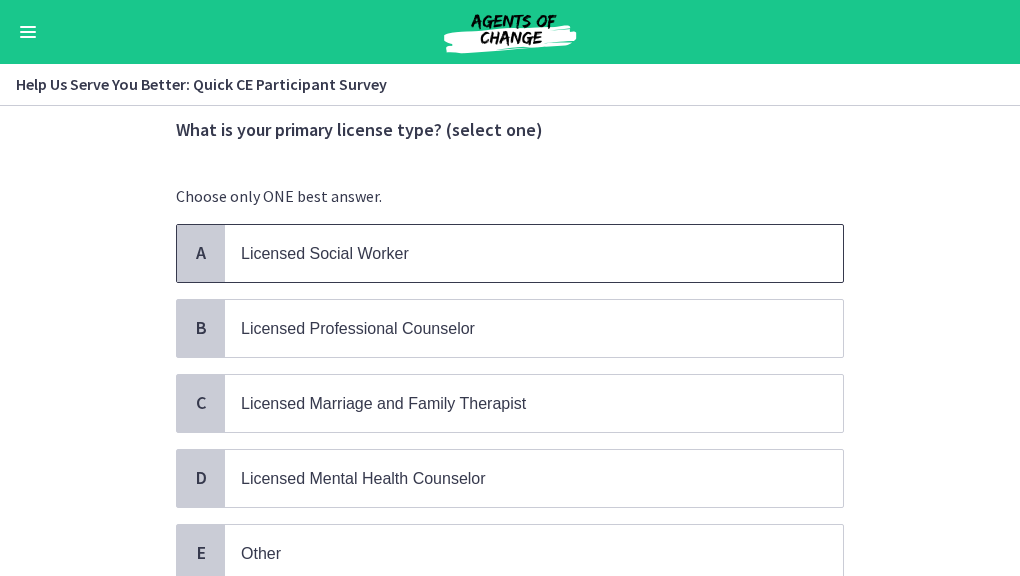 click on "Licensed Social Worker" at bounding box center (514, 253) 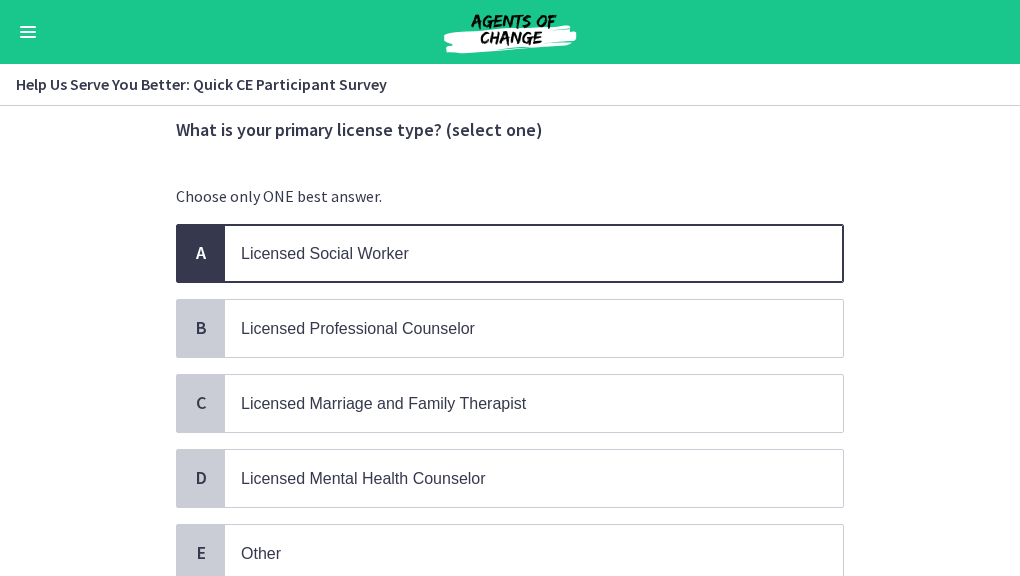 scroll, scrollTop: 228, scrollLeft: 0, axis: vertical 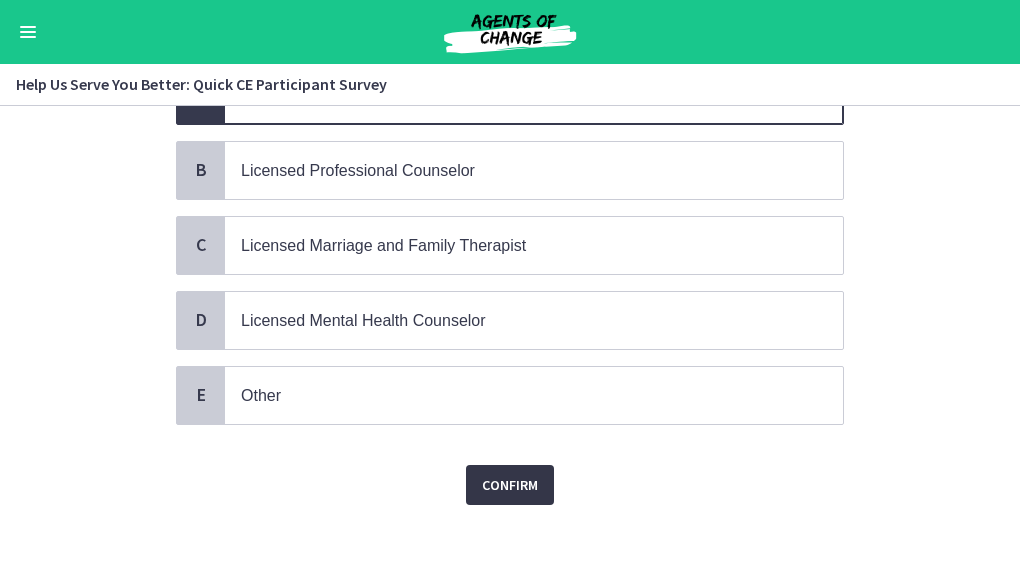click on "Confirm" at bounding box center [510, 485] 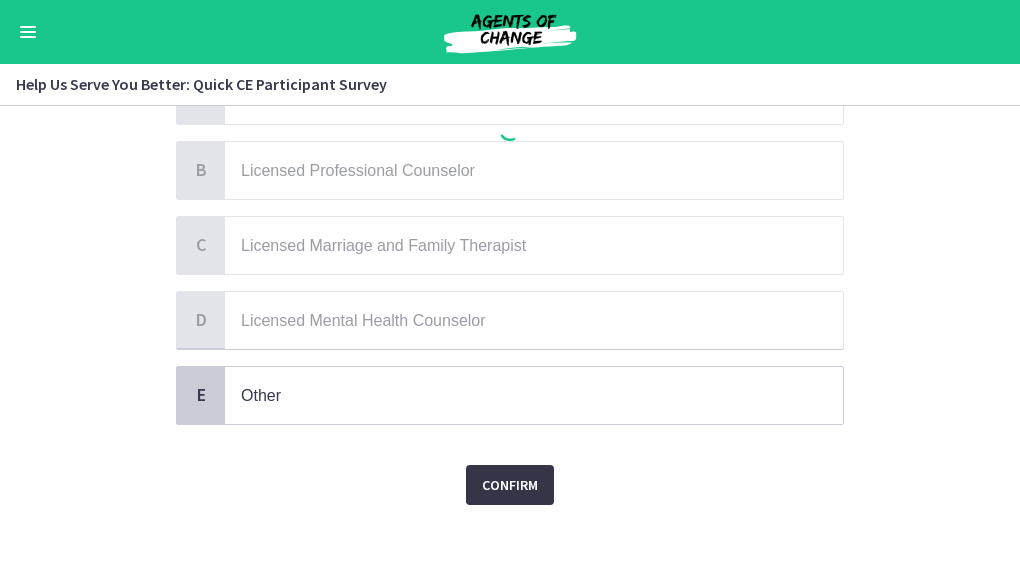 scroll, scrollTop: 0, scrollLeft: 0, axis: both 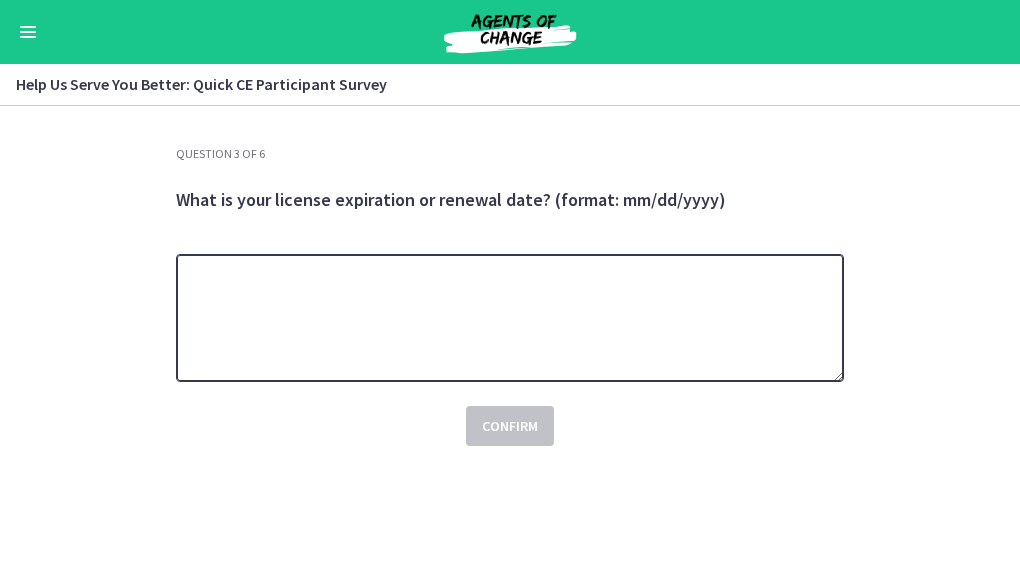 click at bounding box center [510, 318] 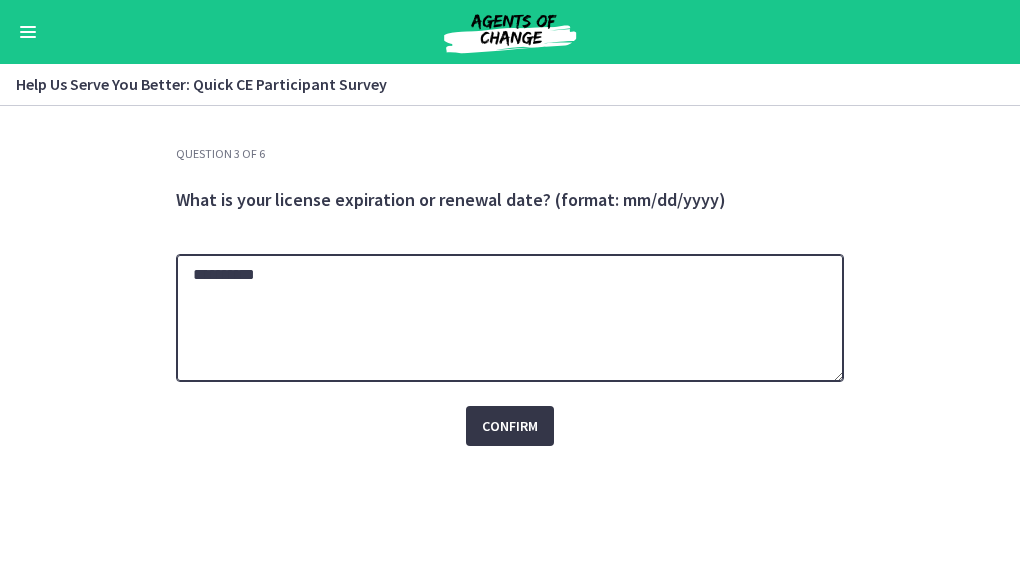 type on "**********" 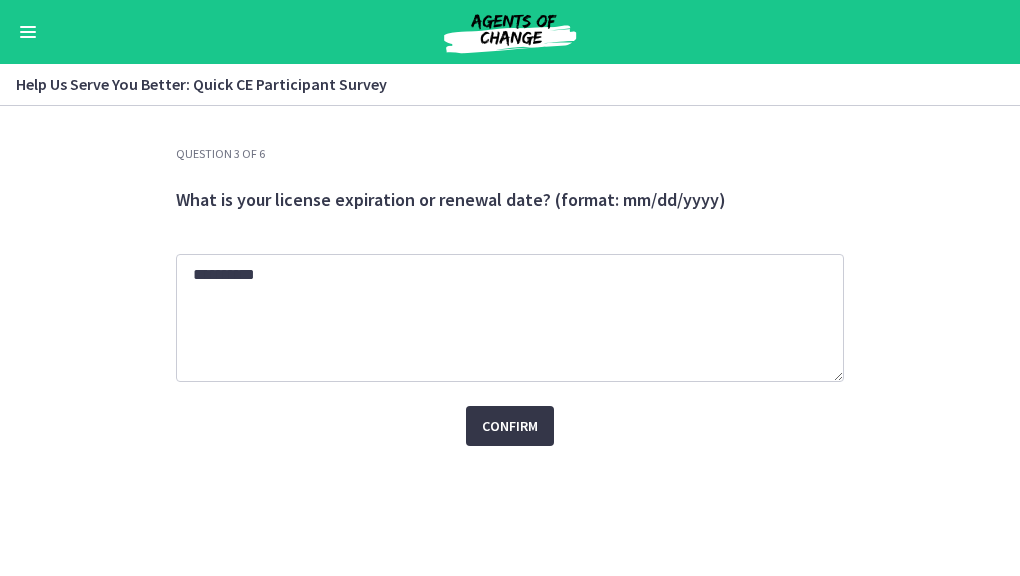 click on "Confirm" at bounding box center [510, 426] 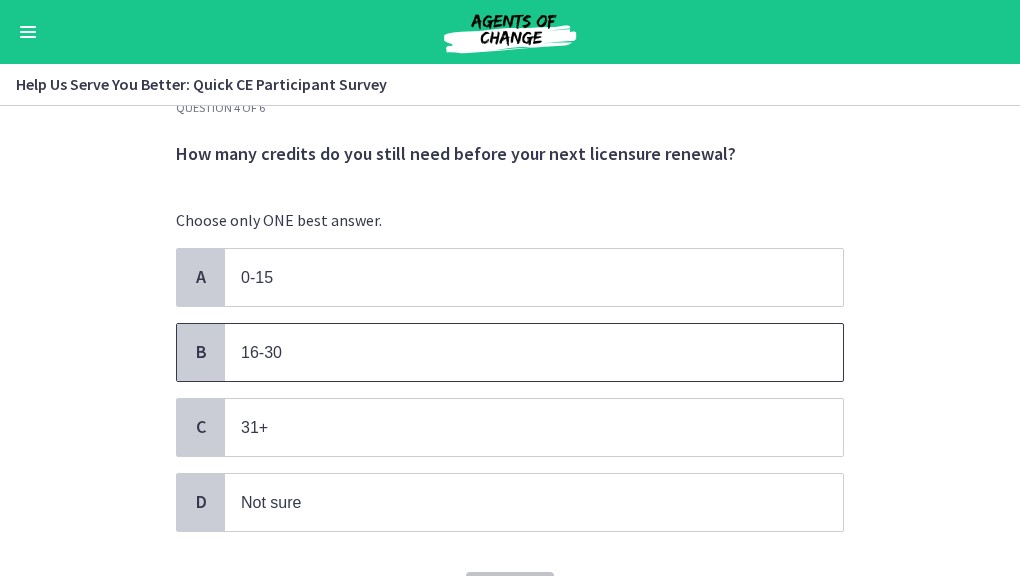 click on "16-30" at bounding box center [261, 352] 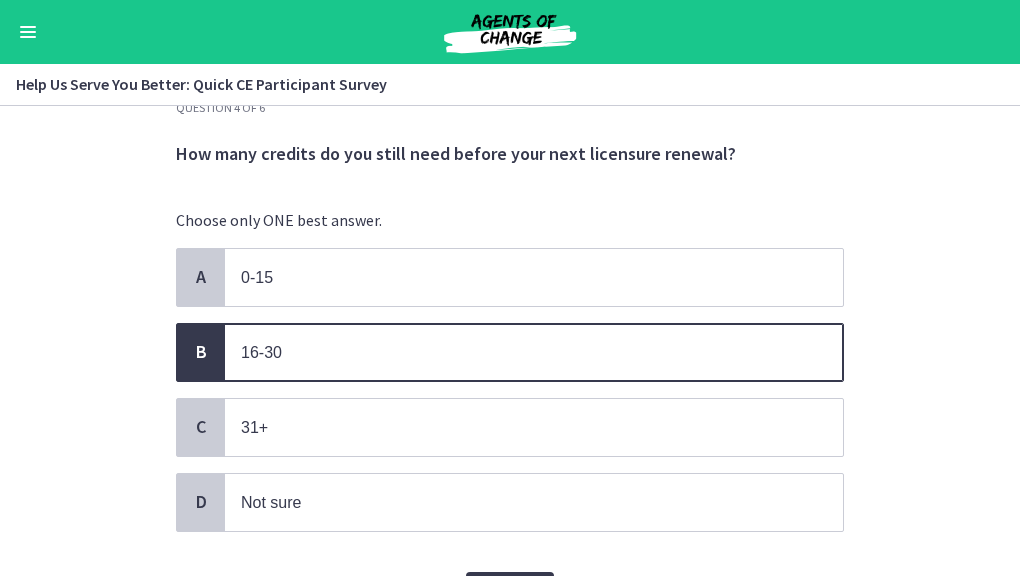 scroll, scrollTop: 155, scrollLeft: 0, axis: vertical 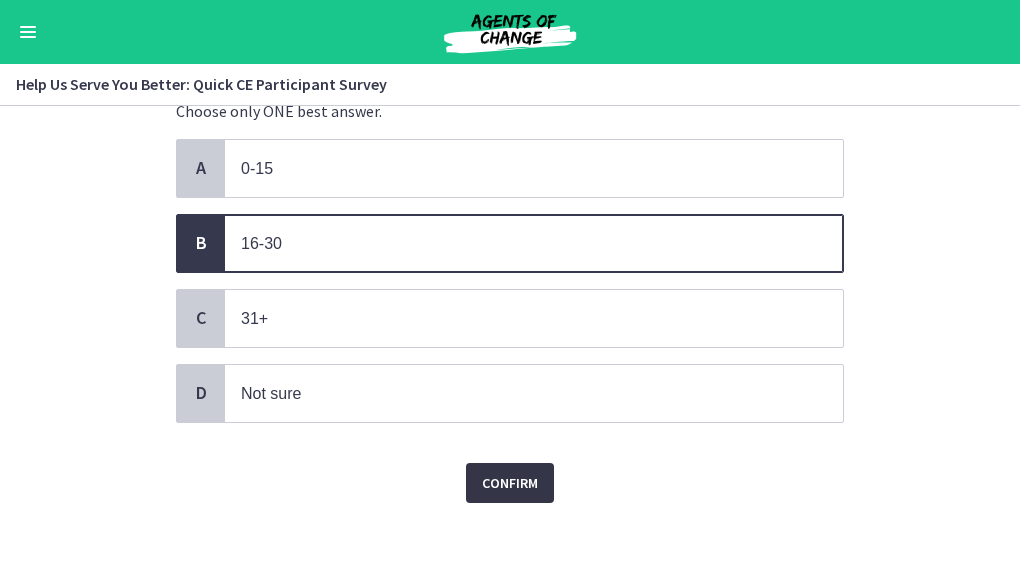 click on "Confirm" at bounding box center [510, 483] 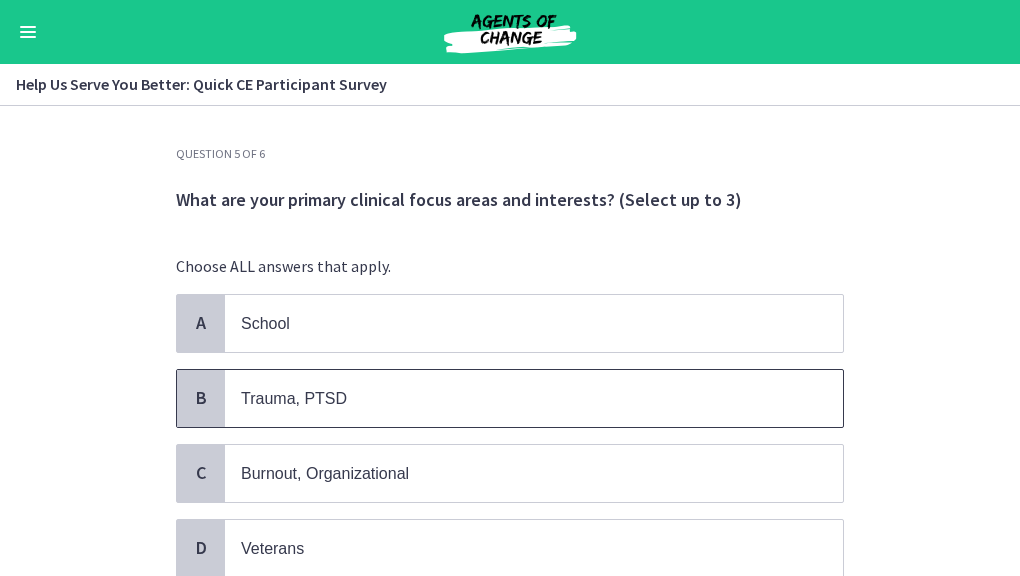 scroll, scrollTop: 70, scrollLeft: 0, axis: vertical 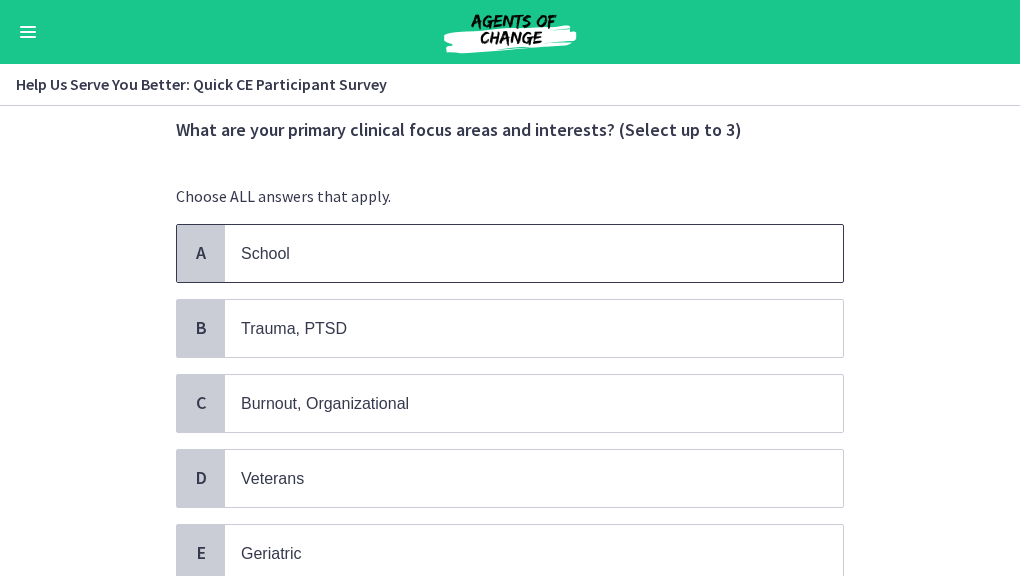 click on "School" at bounding box center (514, 253) 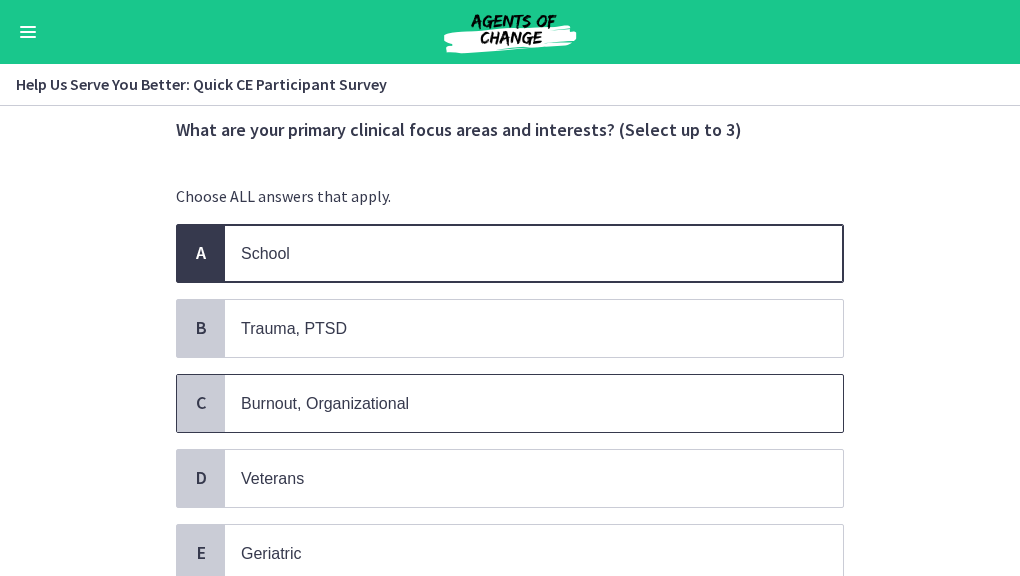 scroll, scrollTop: 292, scrollLeft: 0, axis: vertical 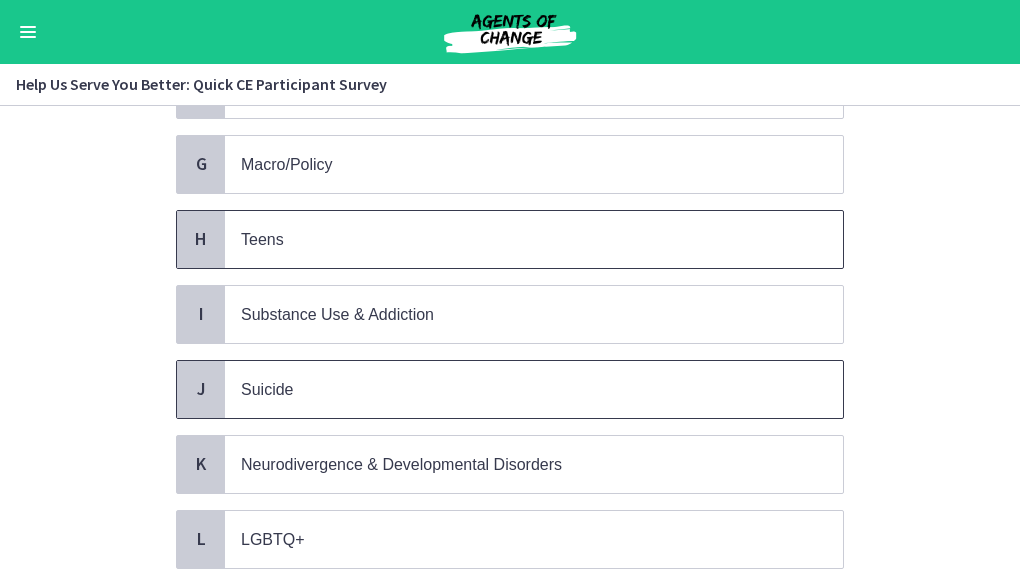click on "Suicide" at bounding box center (534, 389) 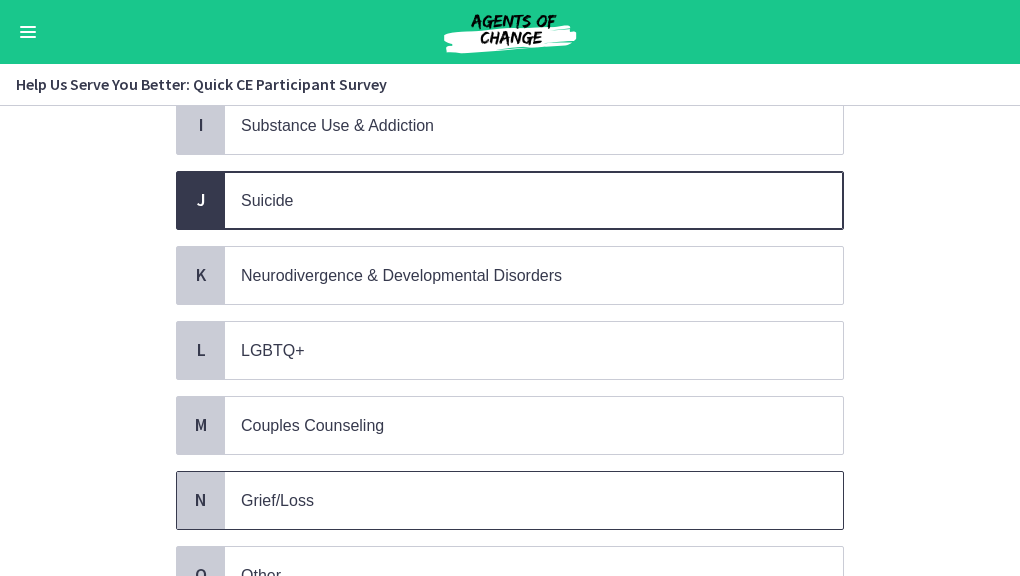 scroll, scrollTop: 874, scrollLeft: 0, axis: vertical 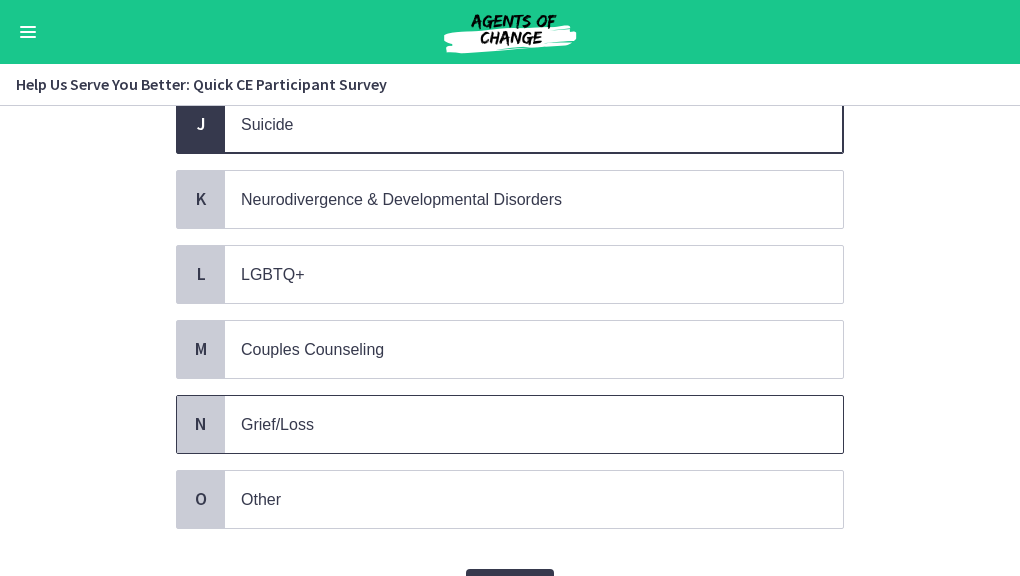 click on "Grief/Loss" at bounding box center [534, 424] 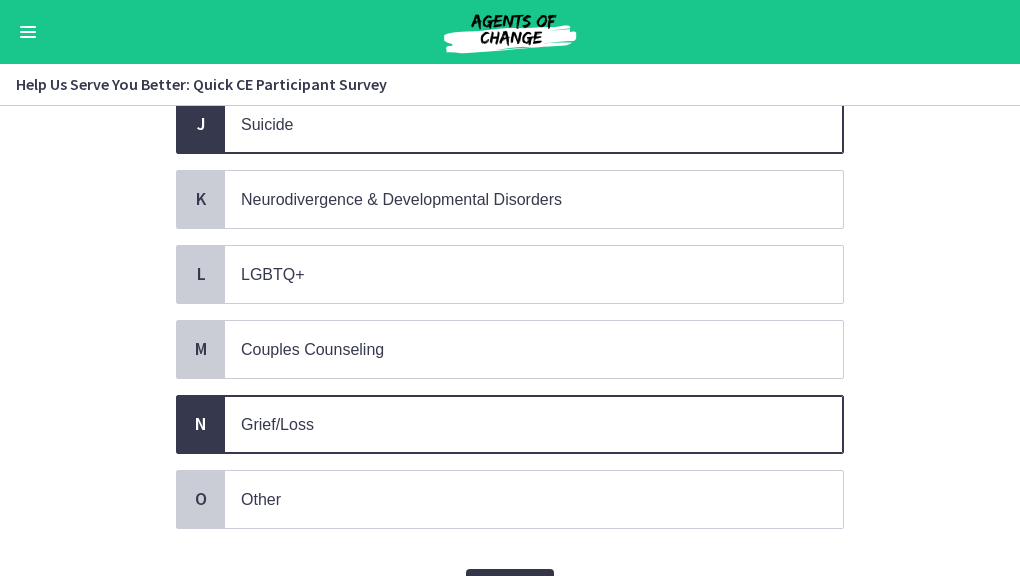 click on "Confirm" at bounding box center [510, 589] 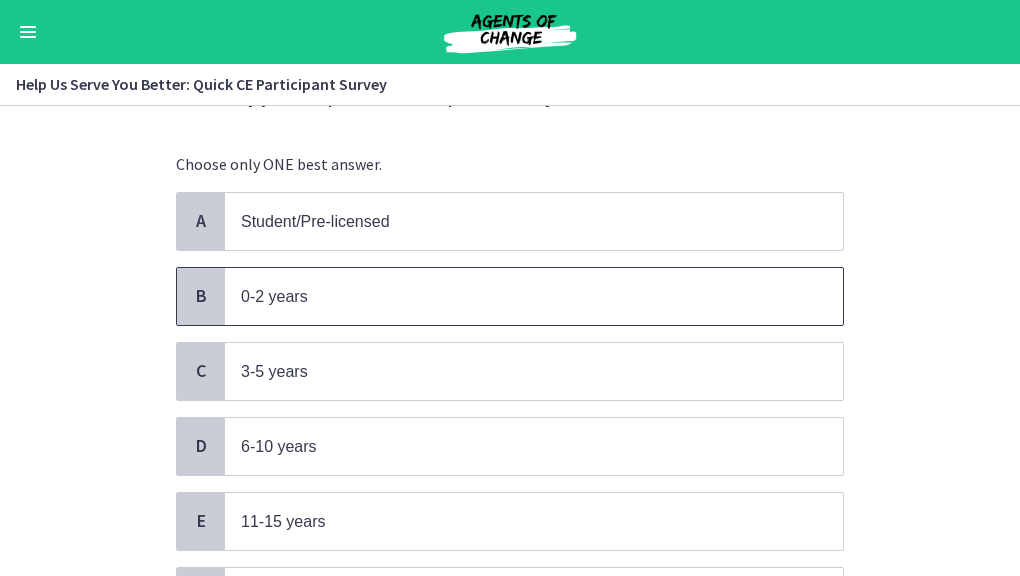 scroll, scrollTop: 113, scrollLeft: 0, axis: vertical 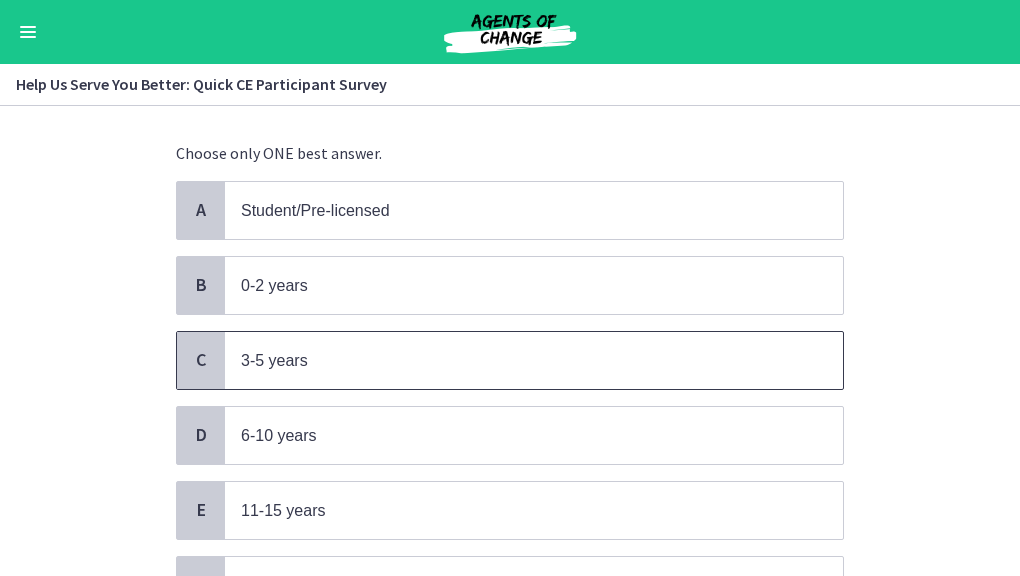 click on "3-5 years" at bounding box center [534, 360] 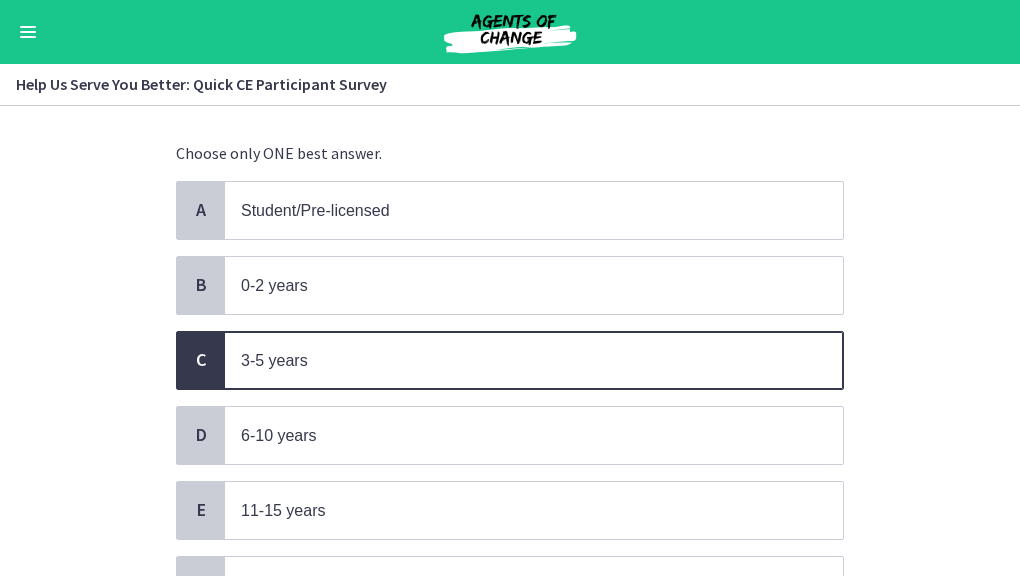 scroll, scrollTop: 302, scrollLeft: 0, axis: vertical 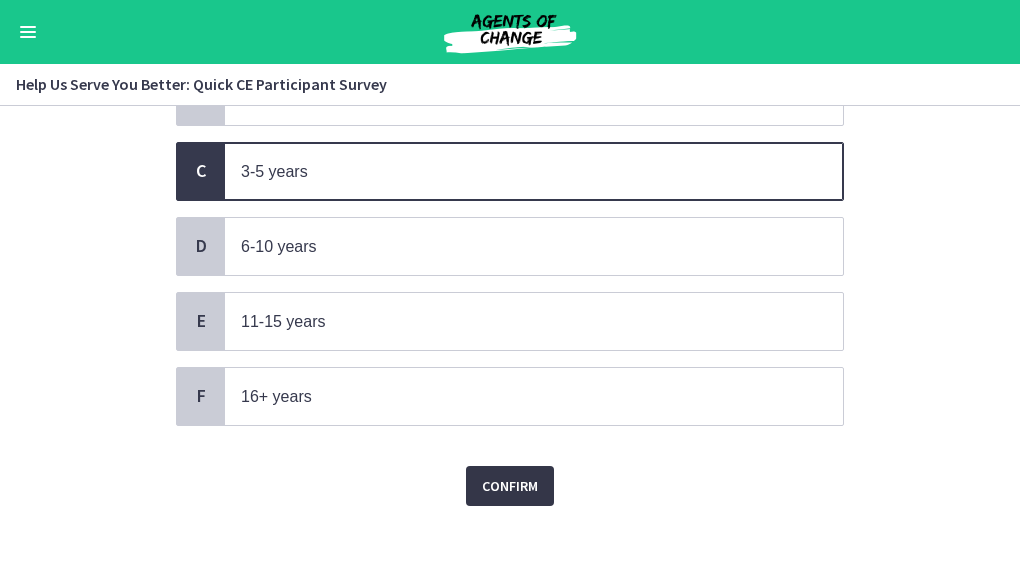 click on "Confirm" at bounding box center [510, 486] 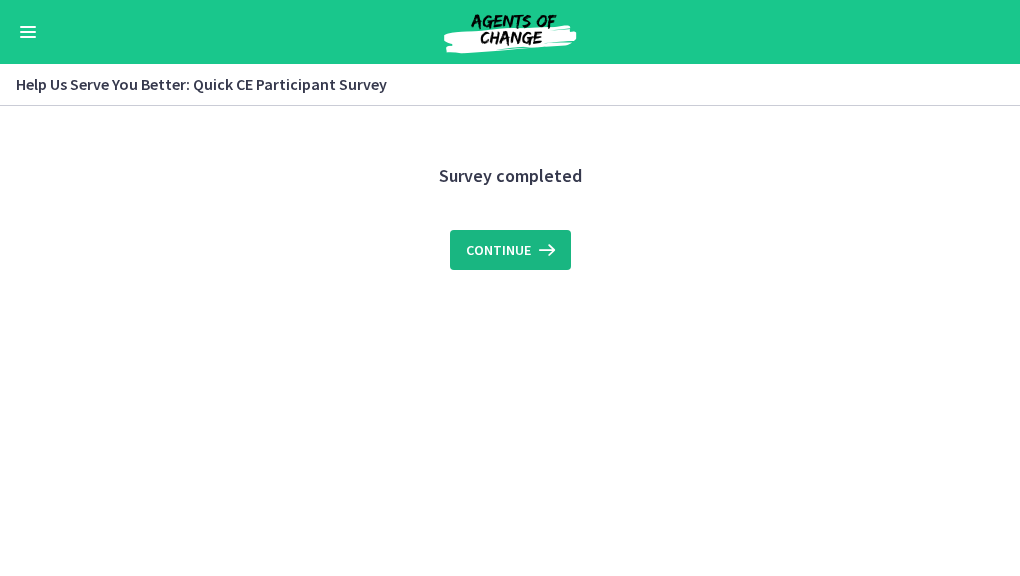scroll, scrollTop: 0, scrollLeft: 0, axis: both 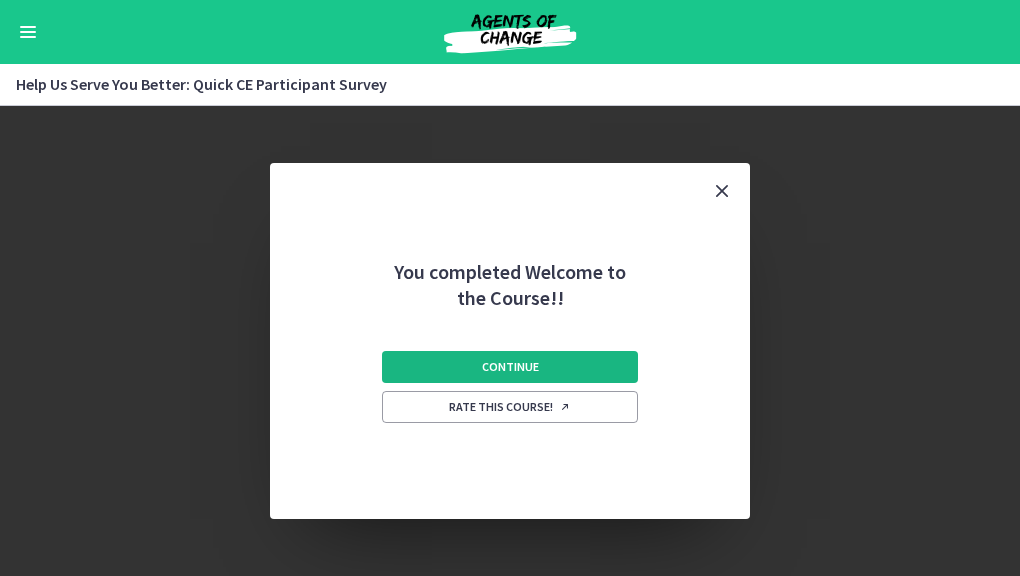 click on "Continue" at bounding box center (510, 367) 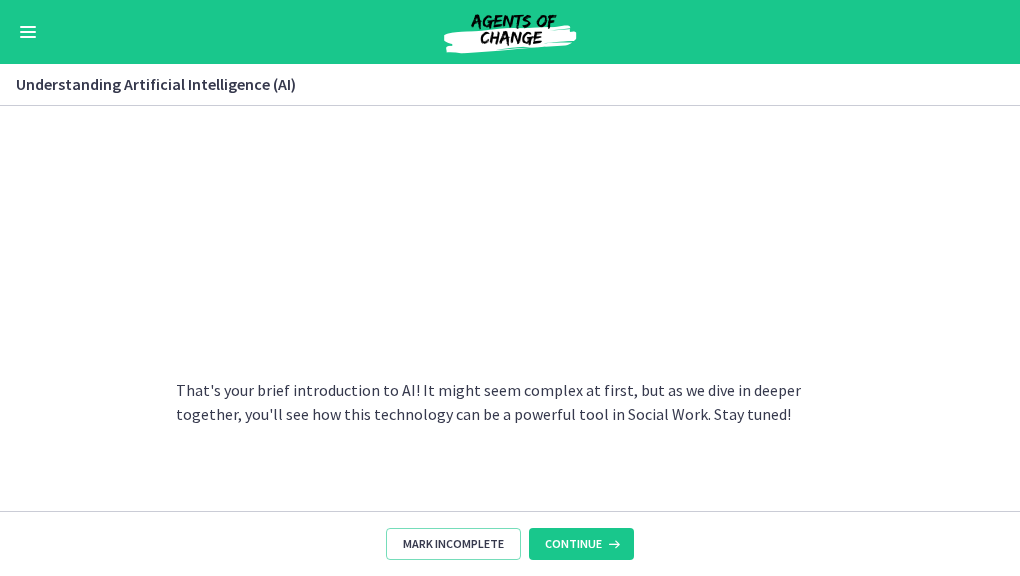 scroll, scrollTop: 1065, scrollLeft: 0, axis: vertical 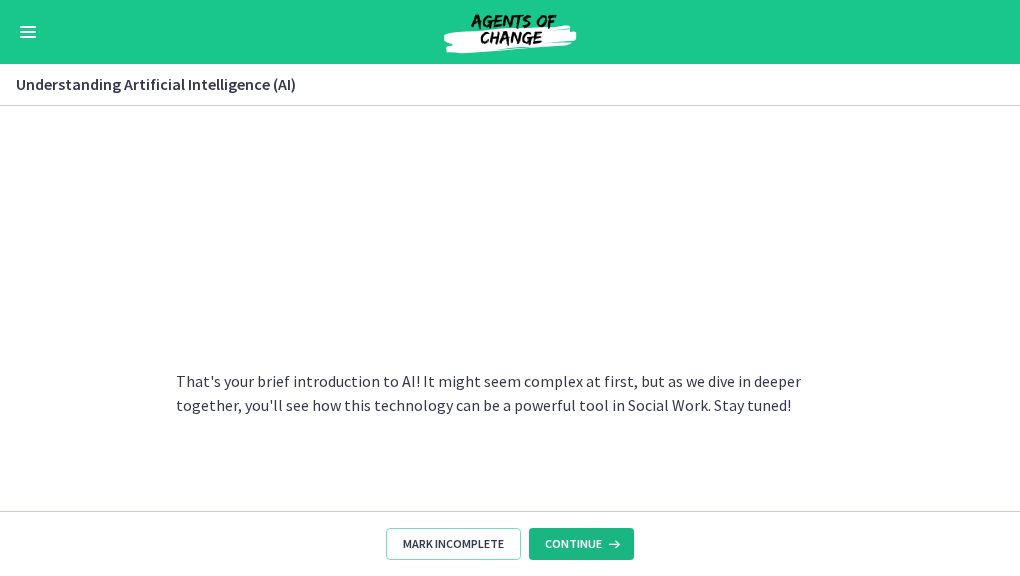click on "Continue" at bounding box center [573, 544] 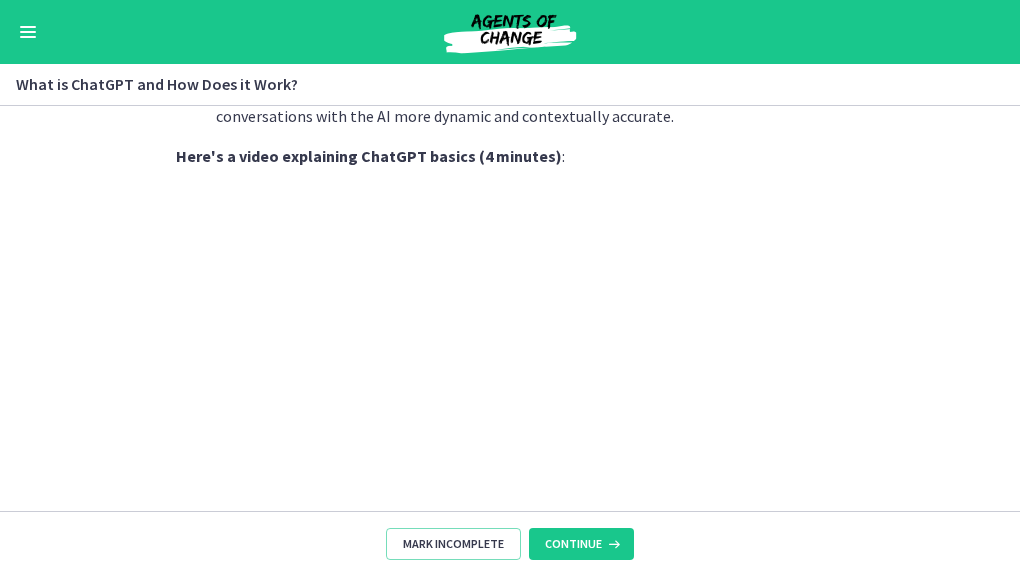 scroll, scrollTop: 1177, scrollLeft: 0, axis: vertical 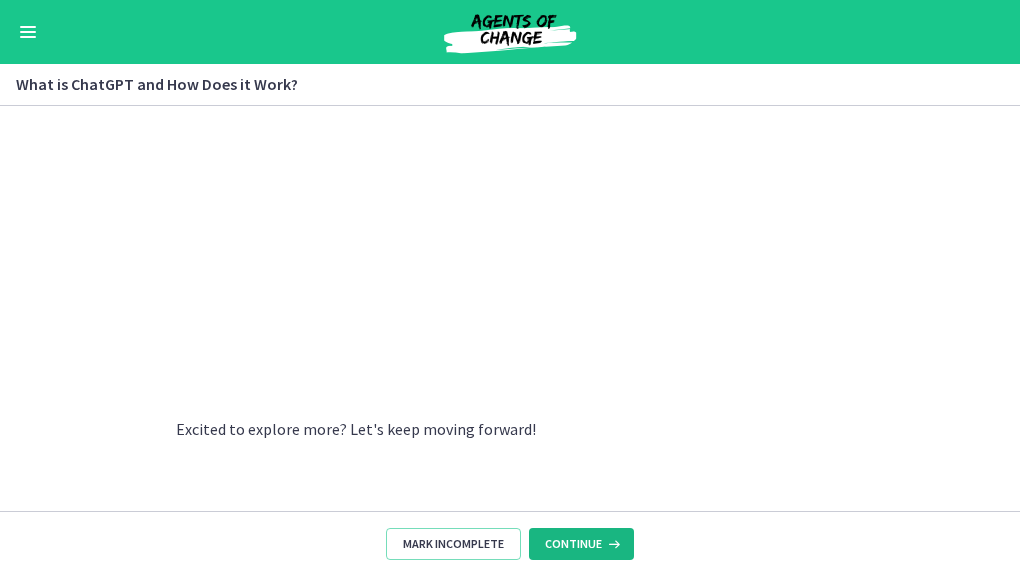 click on "Continue" at bounding box center [573, 544] 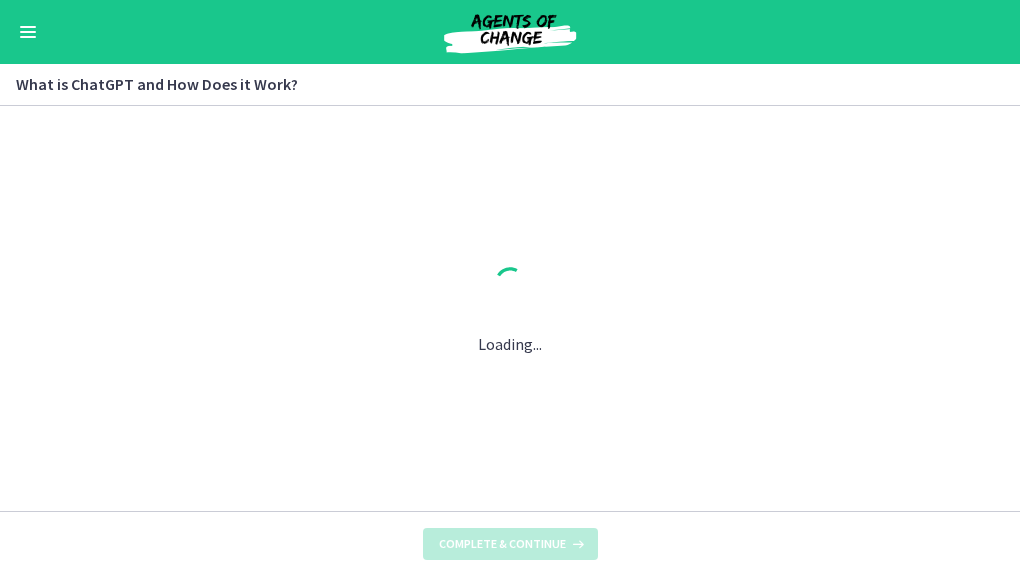 scroll, scrollTop: 0, scrollLeft: 0, axis: both 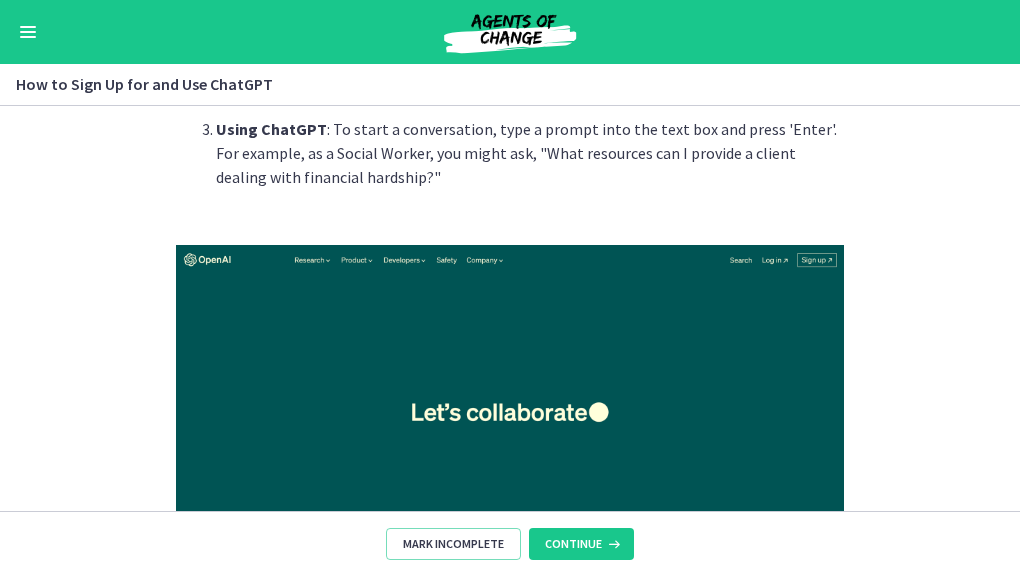 click at bounding box center (510, 412) 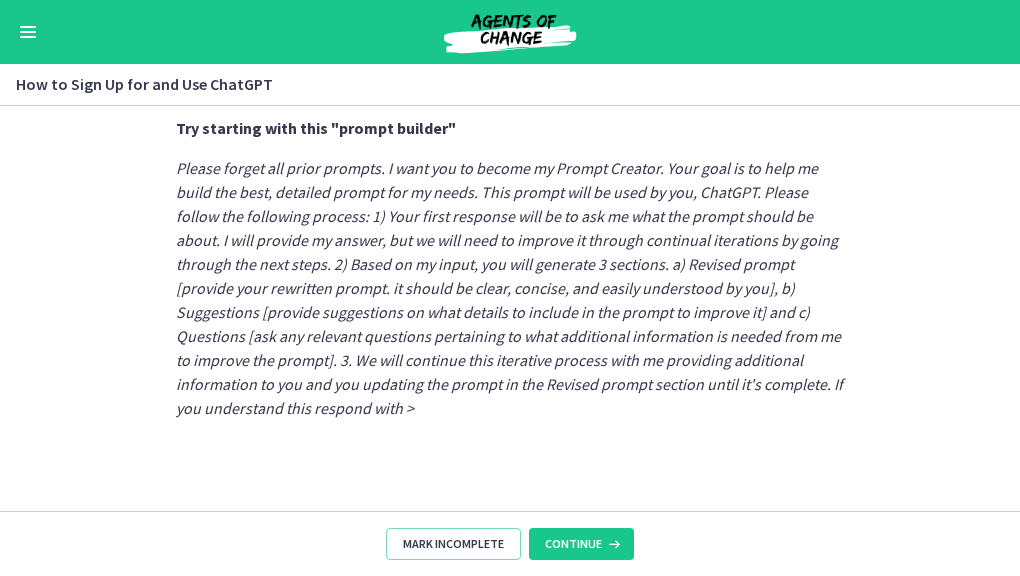 scroll, scrollTop: 1271, scrollLeft: 0, axis: vertical 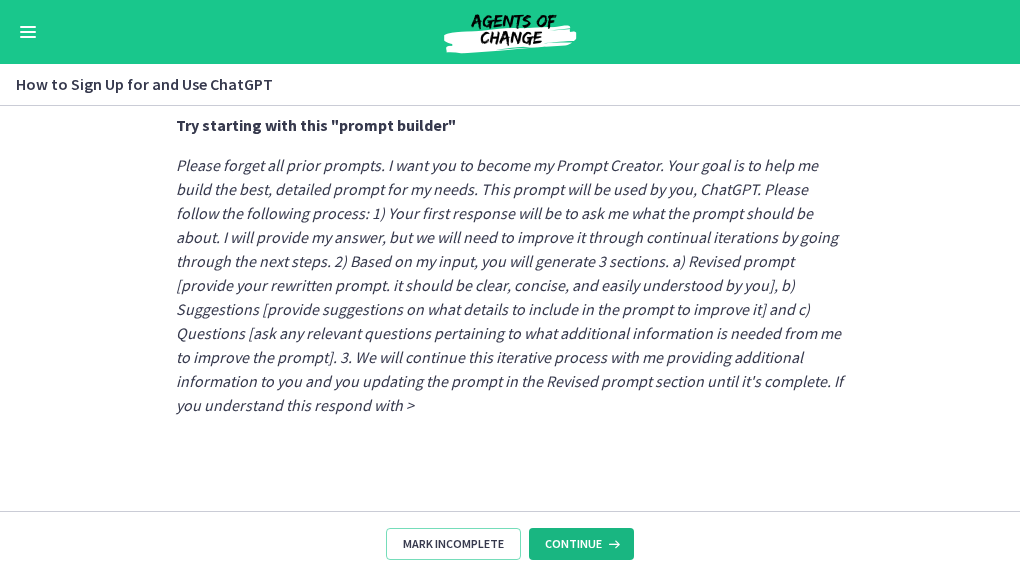 click on "Continue" at bounding box center (573, 544) 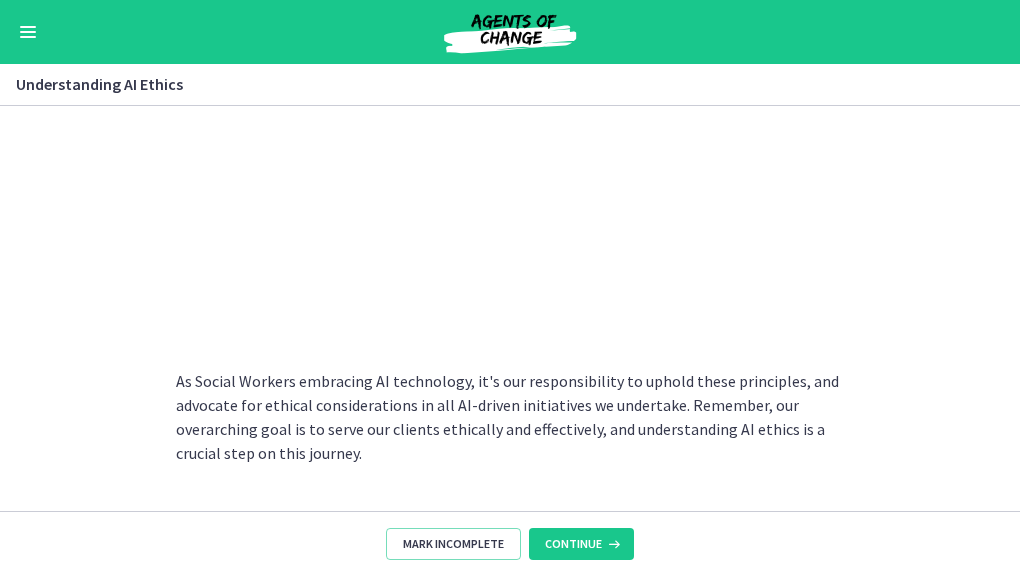 scroll, scrollTop: 1193, scrollLeft: 0, axis: vertical 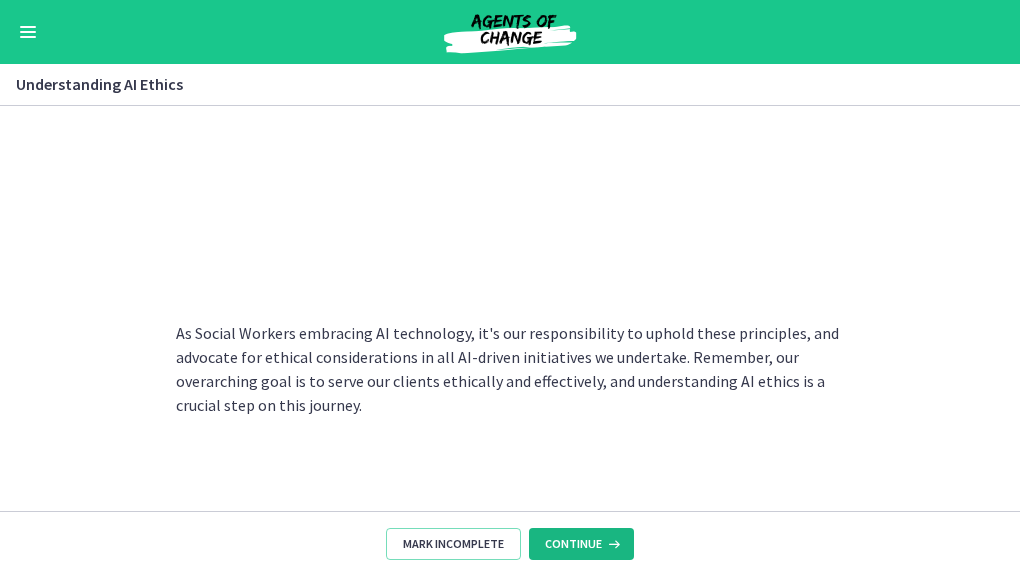 click on "Continue" at bounding box center [573, 544] 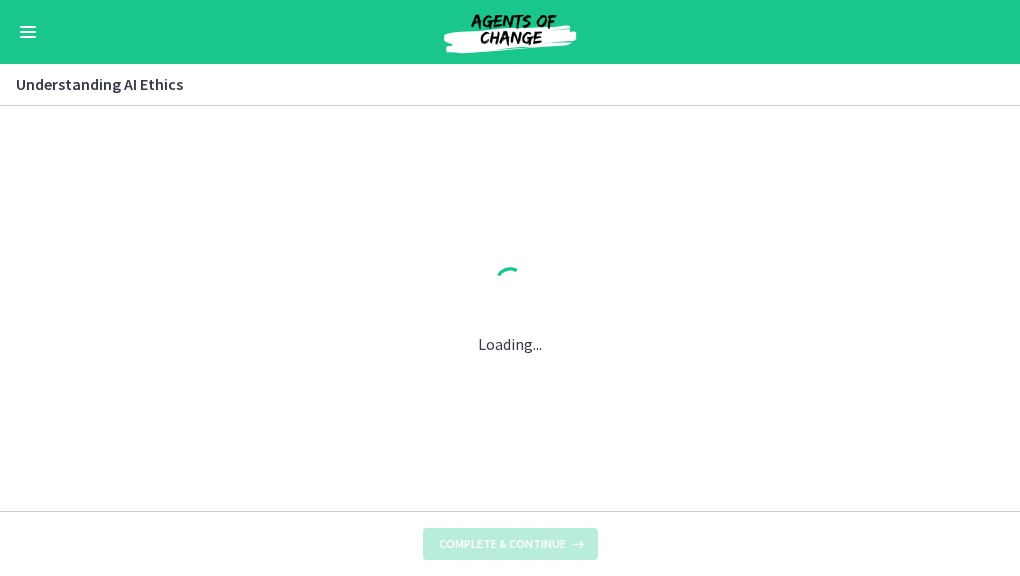 scroll, scrollTop: 0, scrollLeft: 0, axis: both 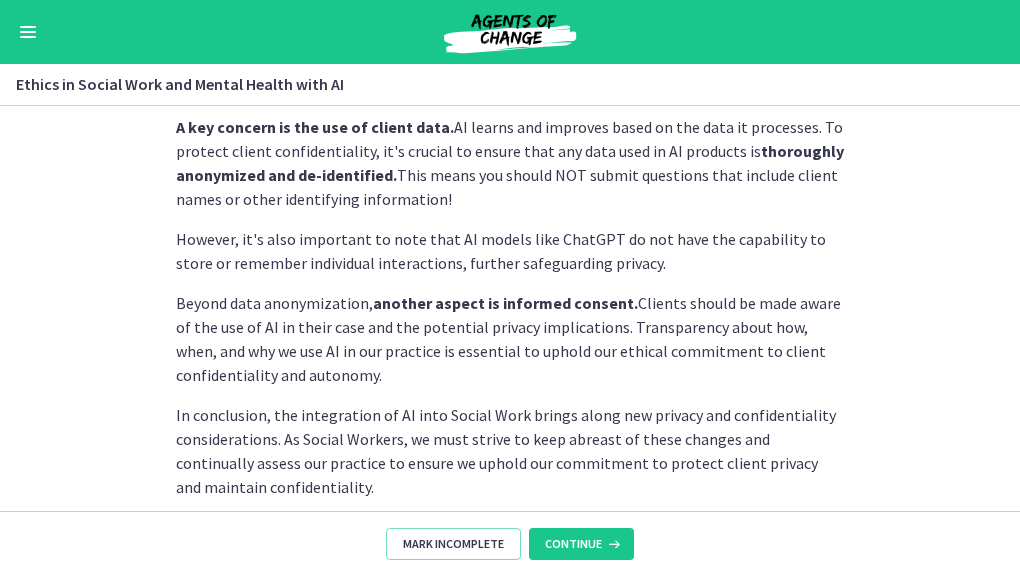 click on "Social Workers are often privy to personal, sensitive information about our clients. The principle of confidentiality is a cornerstone of the practice, as it fosters trust and respect between Social Workers and clients.
When incorporating AI technologies, like ChatGPT, into our practice, we need to consider the implications for privacy and confidentiality. Even though these technologies can facilitate our work, they also pose potential and serious risks.
A key concern is the use of client data.  AI learns and improves based on the data it processes. To protect client confidentiality, it's crucial to ensure that any data used in AI products is  thoroughly anonymized and de-identified.  This means you should NOT submit questions that include client names or other identifying information!
Beyond data anonymization,  another aspect is informed consent." at bounding box center [510, 308] 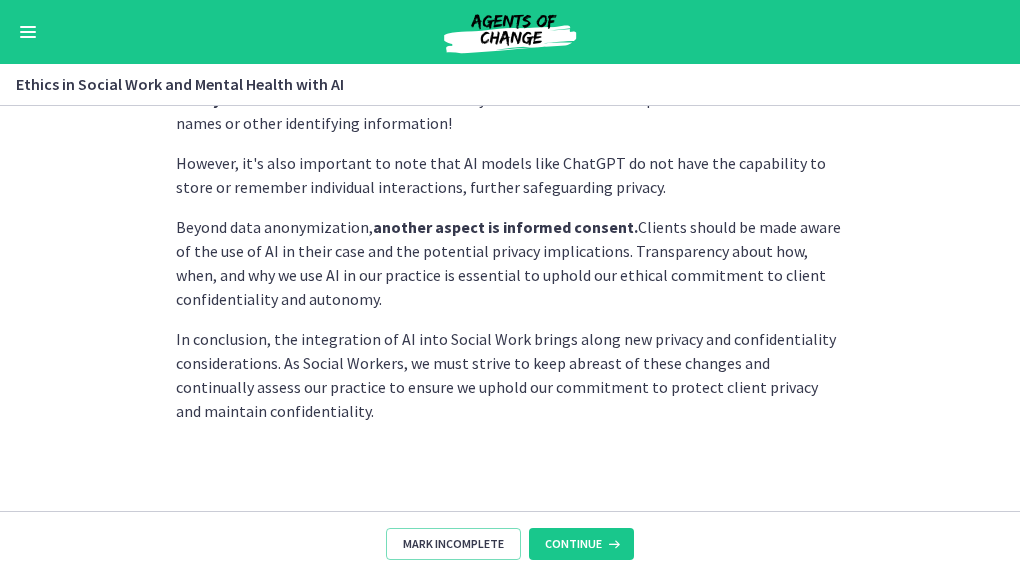 scroll, scrollTop: 698, scrollLeft: 0, axis: vertical 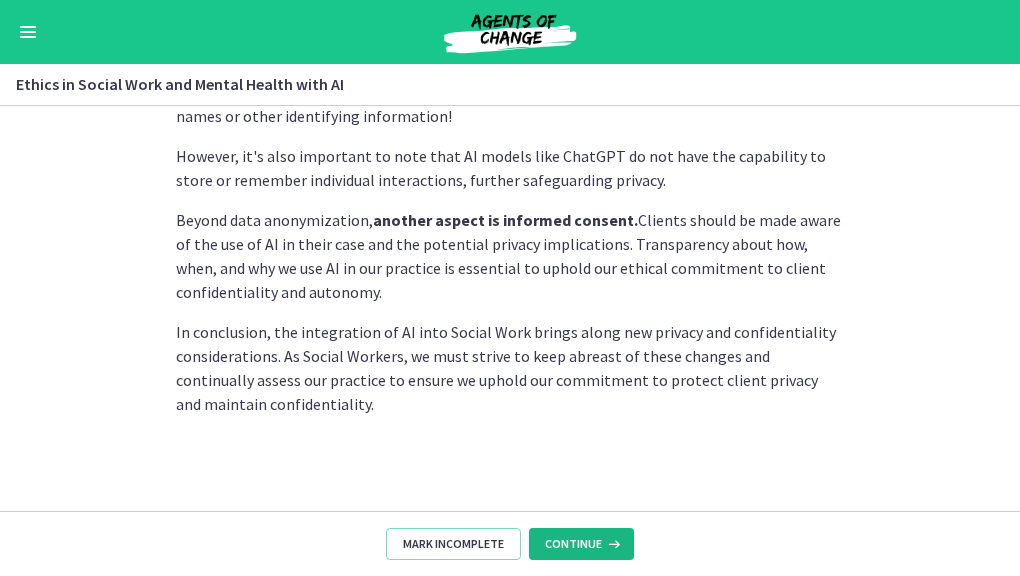 click on "Continue" at bounding box center (573, 544) 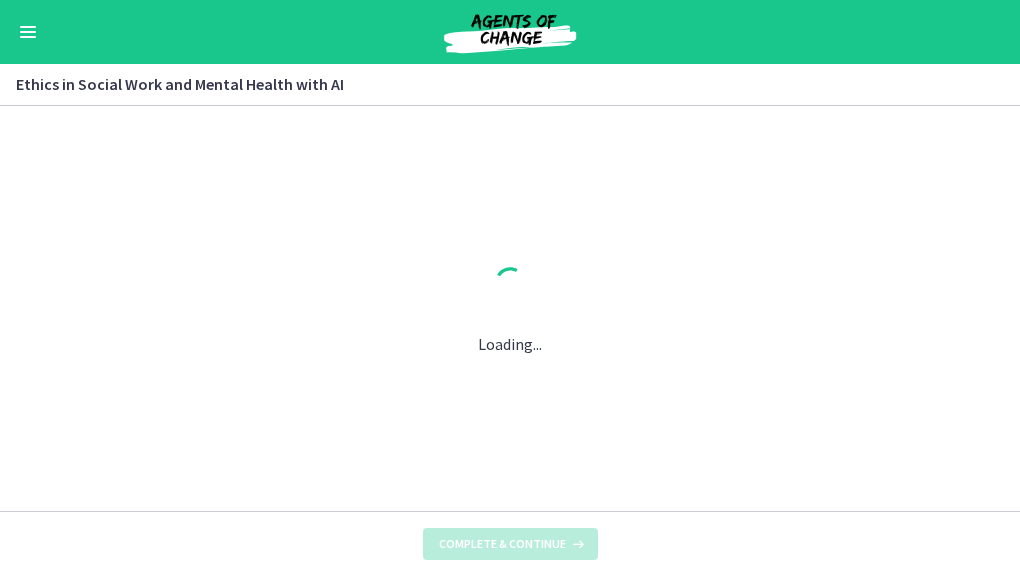 scroll, scrollTop: 0, scrollLeft: 0, axis: both 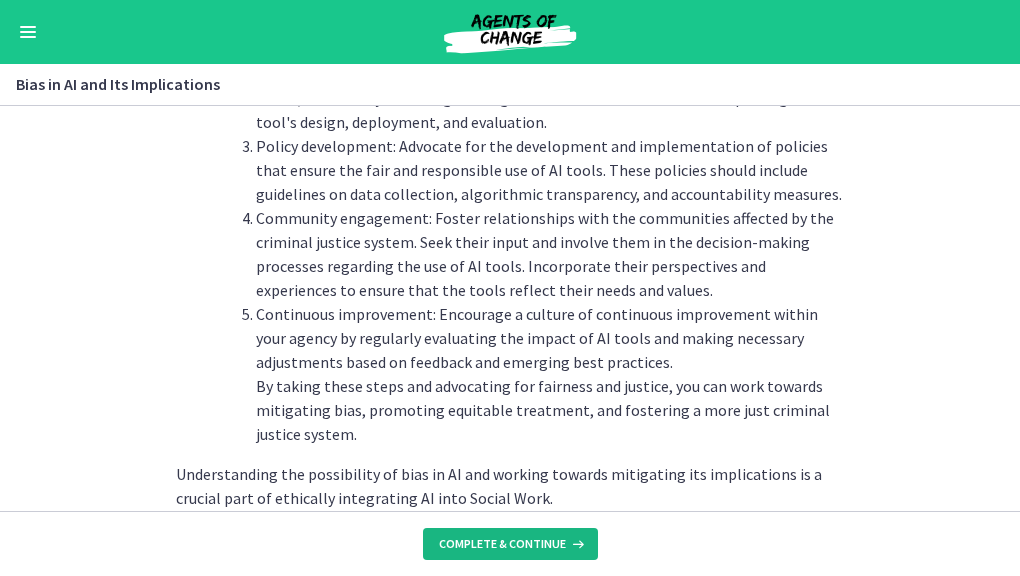 click on "Complete & continue" at bounding box center (502, 544) 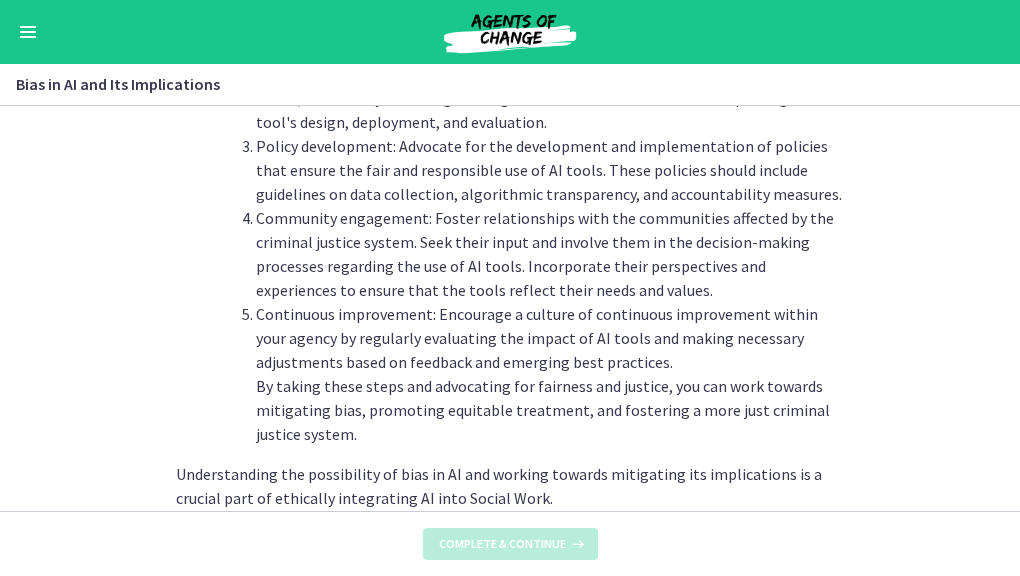 scroll, scrollTop: 0, scrollLeft: 0, axis: both 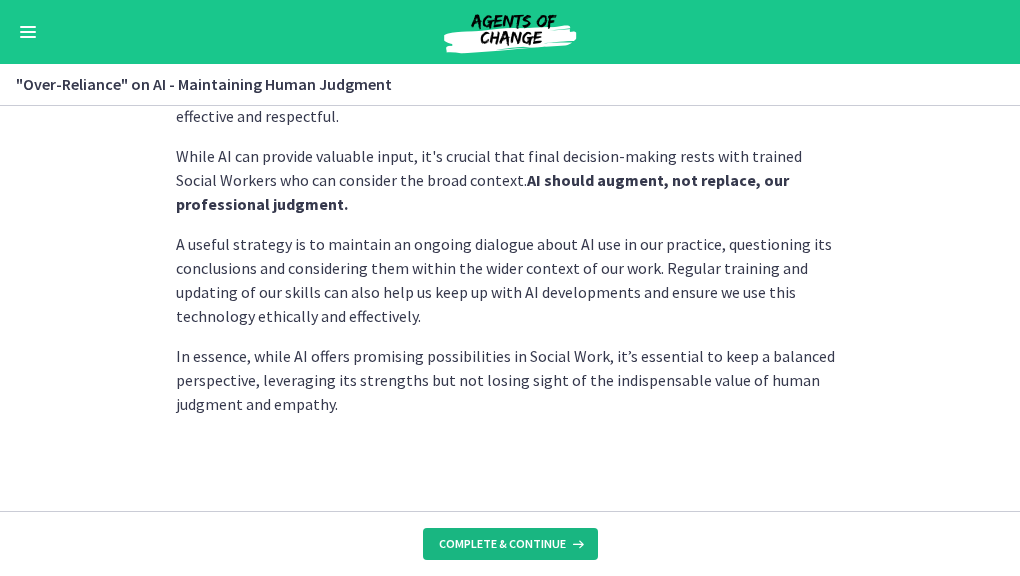 click on "Complete & continue" at bounding box center (502, 544) 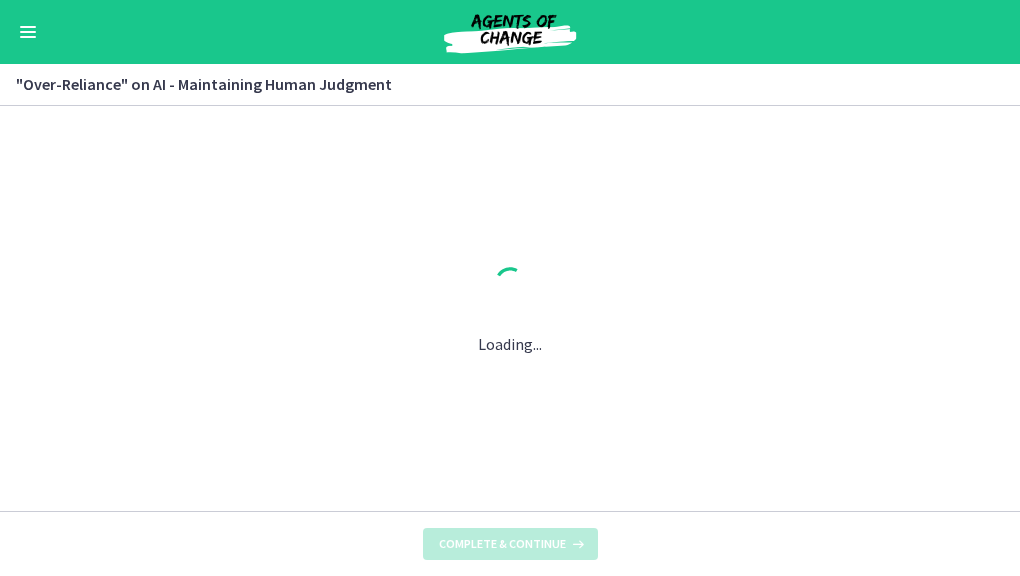 scroll, scrollTop: 0, scrollLeft: 0, axis: both 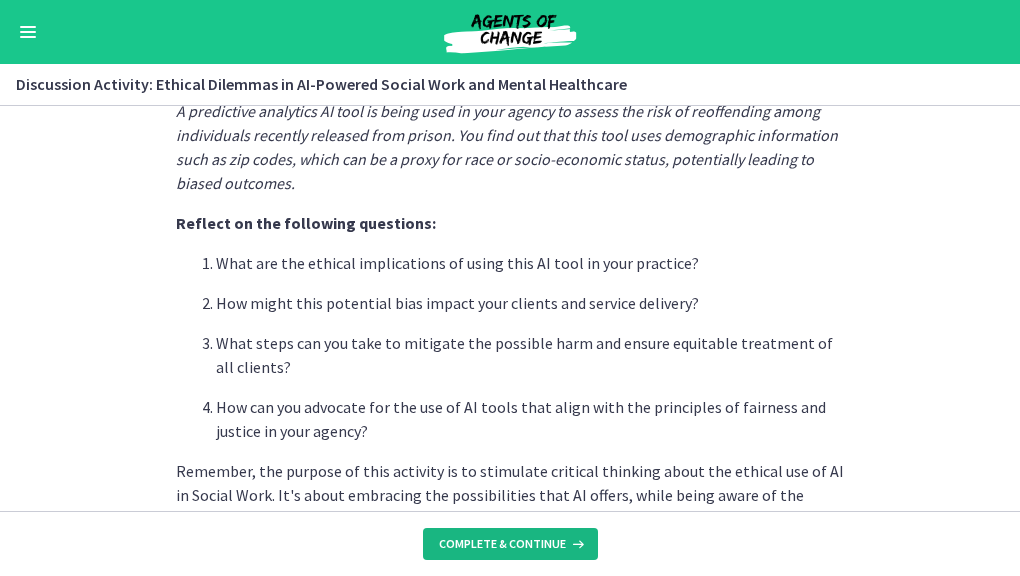 click on "Complete & continue" at bounding box center [502, 544] 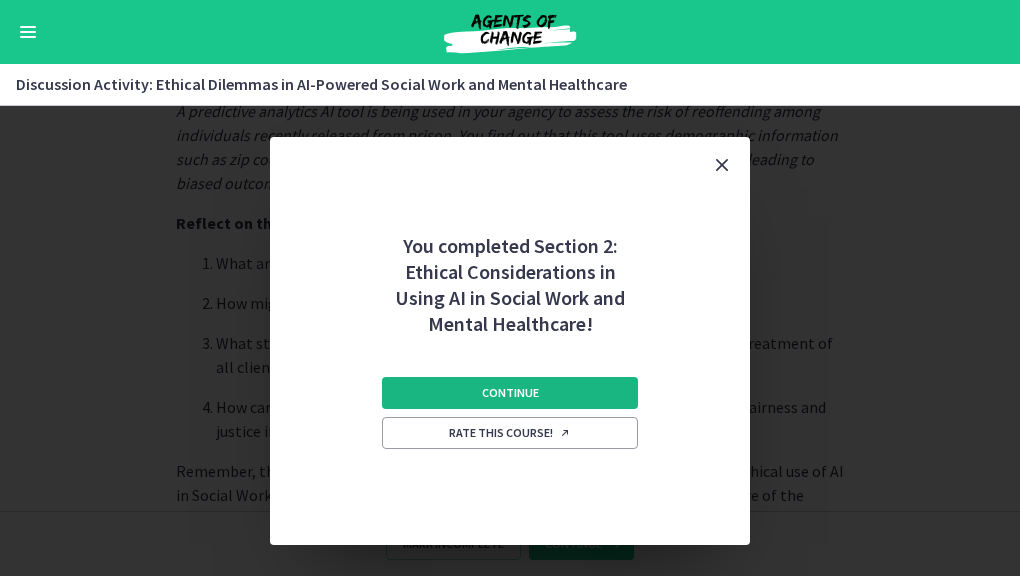 click on "Continue" at bounding box center [510, 393] 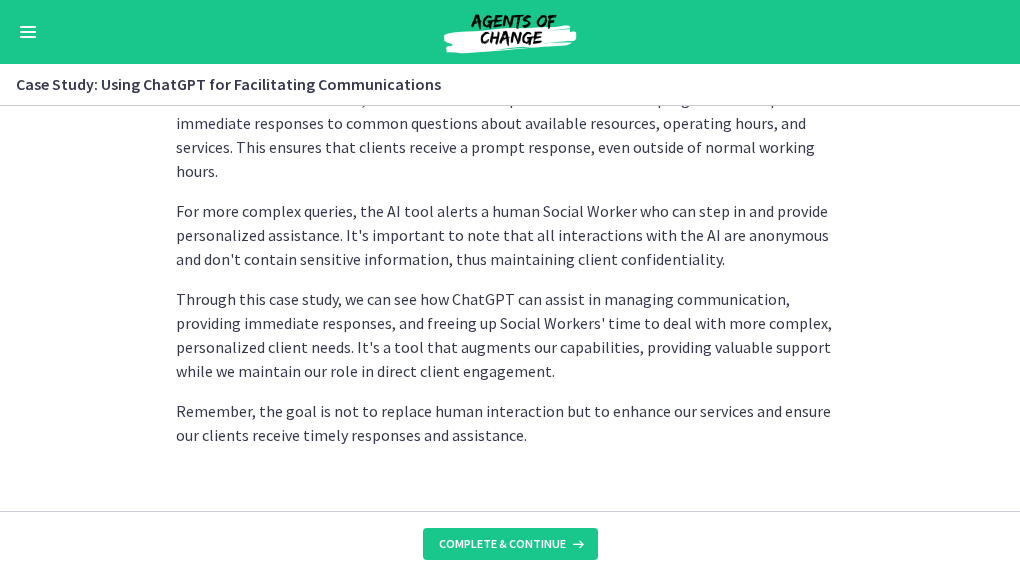 scroll, scrollTop: 703, scrollLeft: 0, axis: vertical 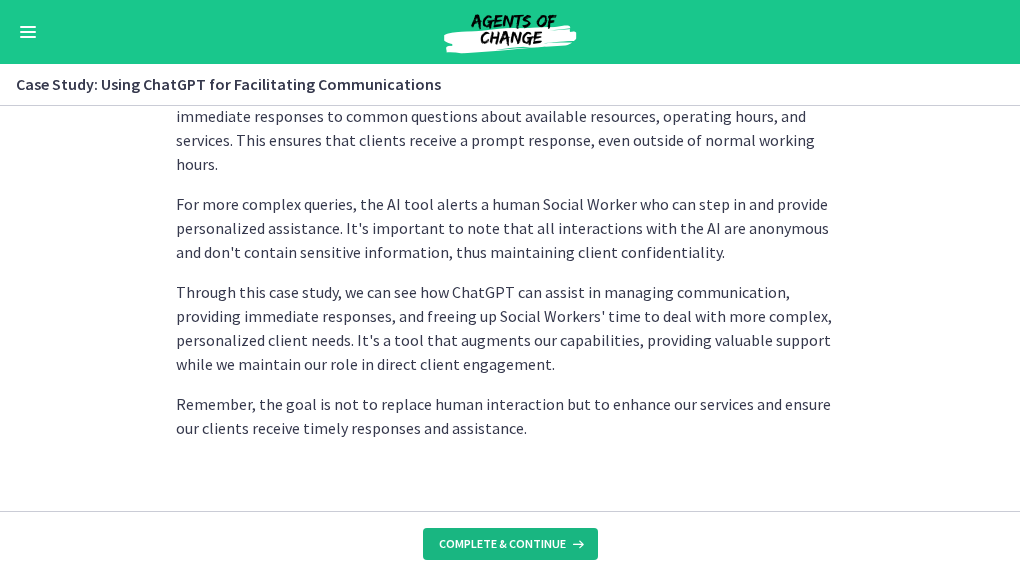 click on "Complete & continue" at bounding box center (502, 544) 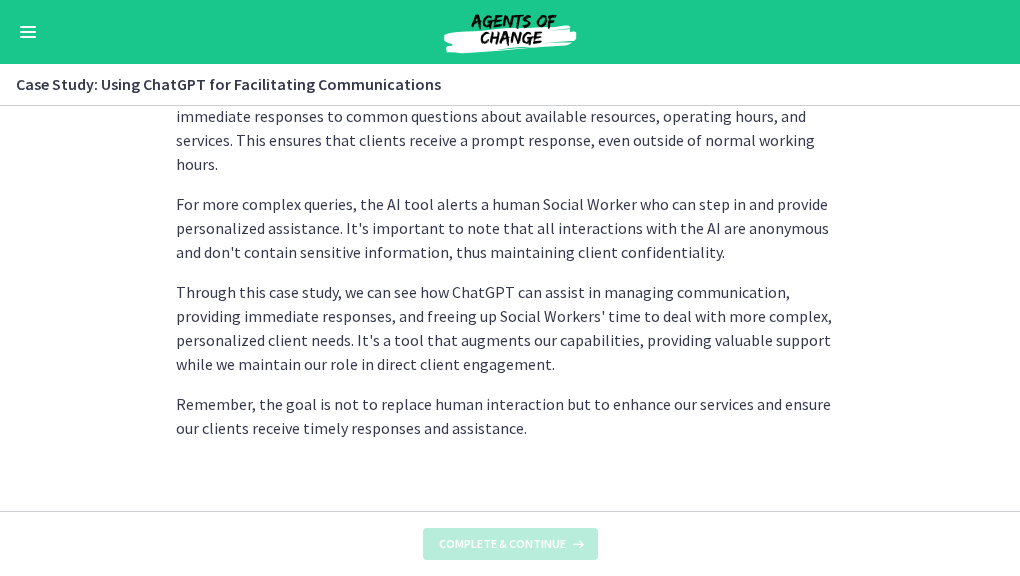 scroll, scrollTop: 0, scrollLeft: 0, axis: both 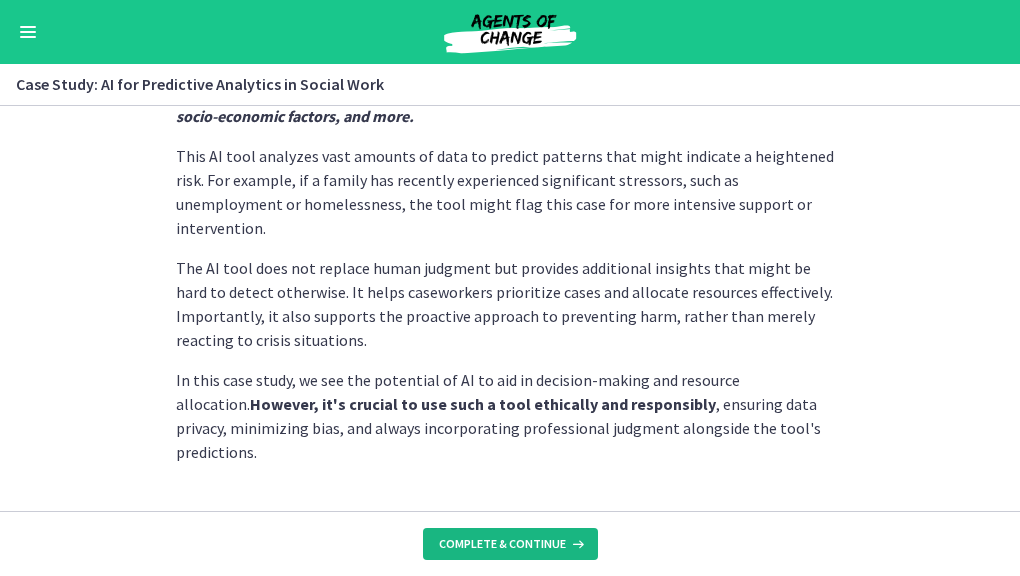click on "Complete & continue" at bounding box center [510, 544] 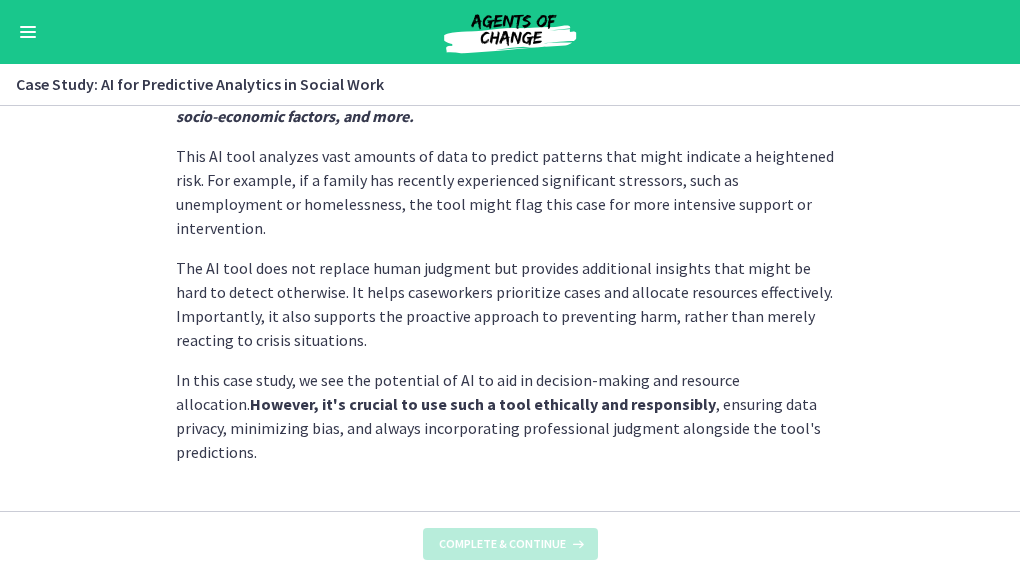 scroll, scrollTop: 0, scrollLeft: 0, axis: both 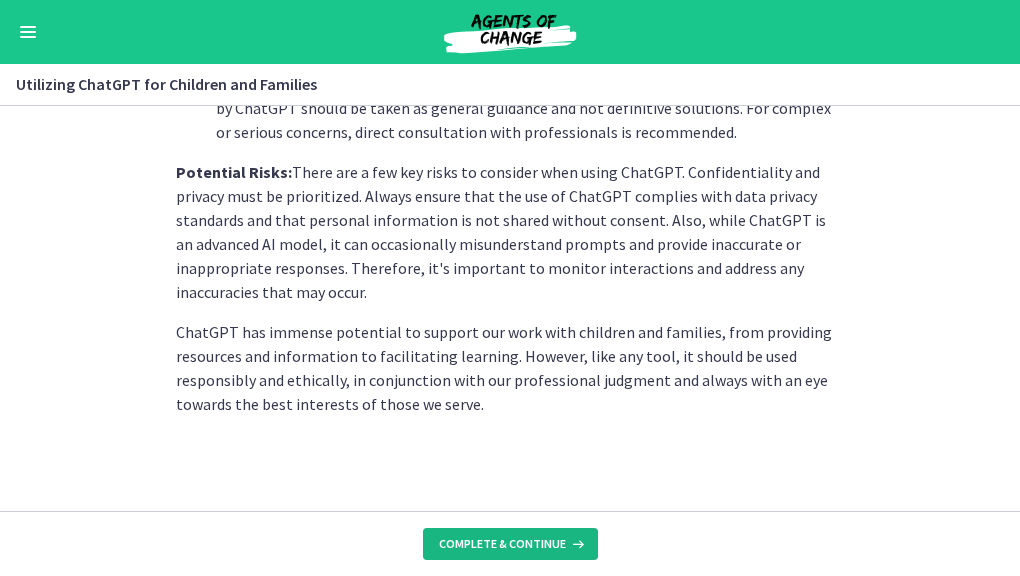 click on "Complete & continue" at bounding box center (510, 544) 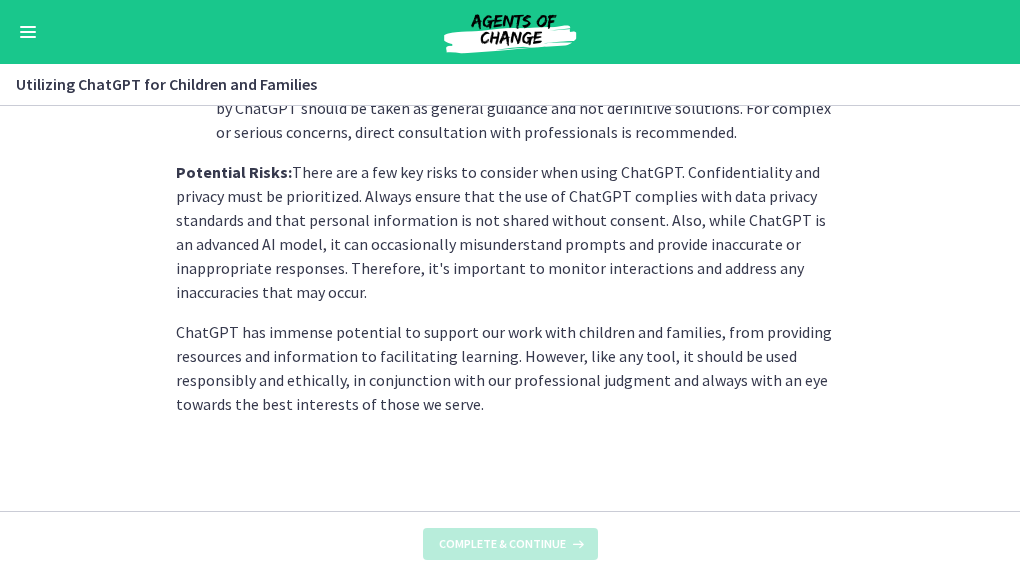 scroll, scrollTop: 0, scrollLeft: 0, axis: both 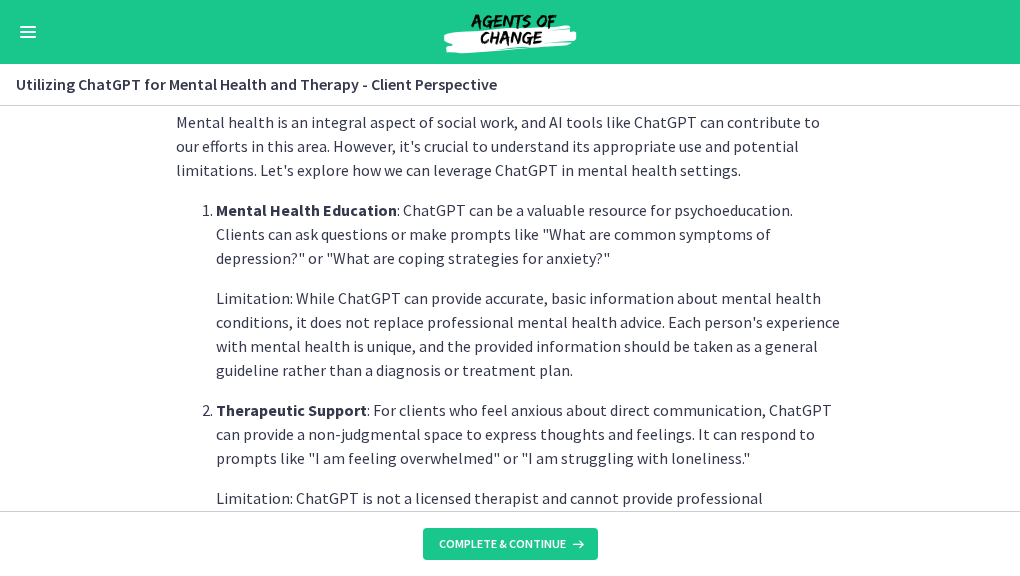 click on "Limitation: While ChatGPT can provide accurate, basic information about mental health conditions, it does not replace professional mental health advice. Each person's experience with mental health is unique, and the provided information should be taken as a general guideline rather than a diagnosis or treatment plan." at bounding box center [530, 334] 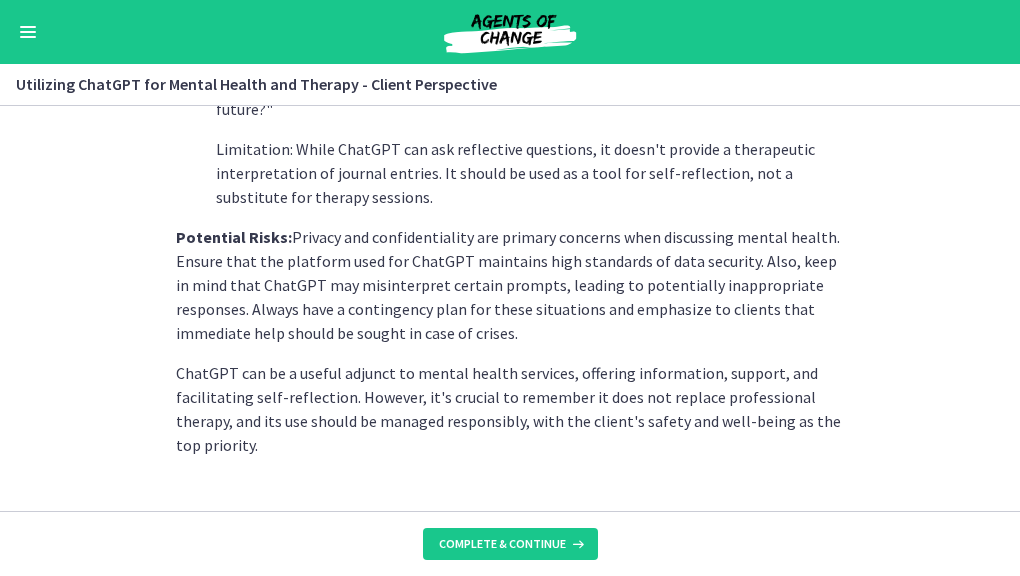 scroll, scrollTop: 1034, scrollLeft: 0, axis: vertical 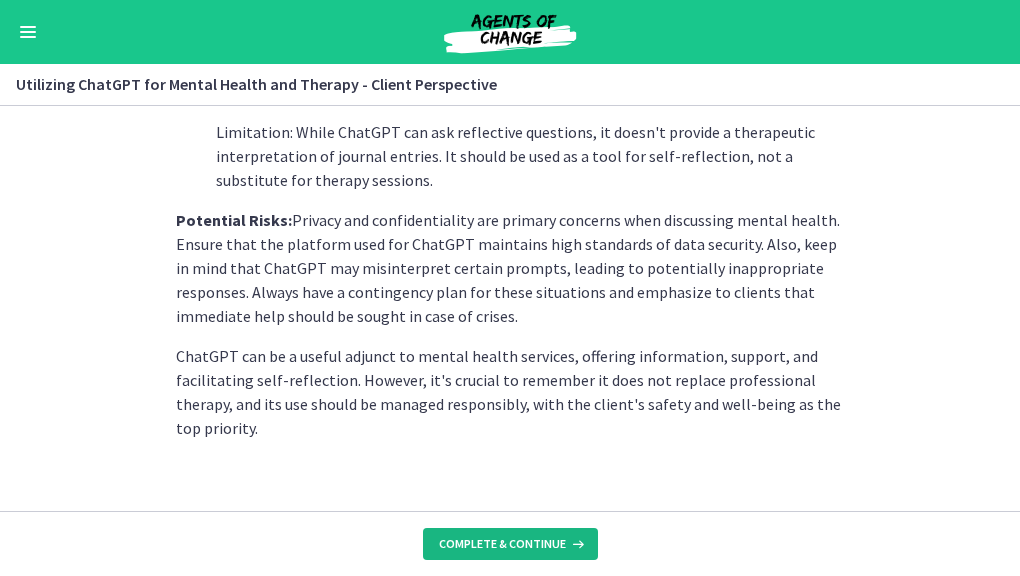 click on "Complete & continue" at bounding box center (502, 544) 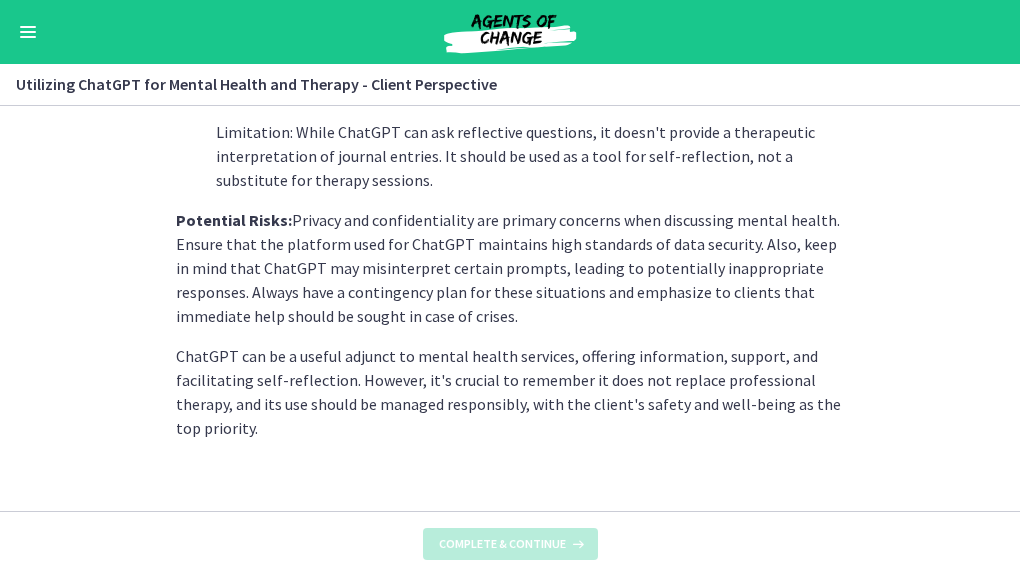 scroll, scrollTop: 0, scrollLeft: 0, axis: both 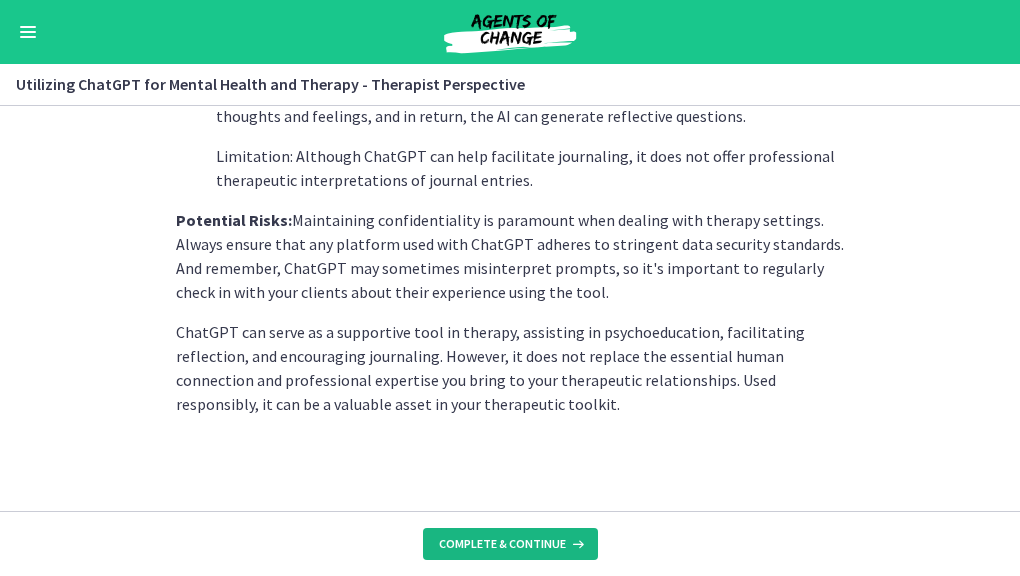 click on "Complete & continue" at bounding box center [502, 544] 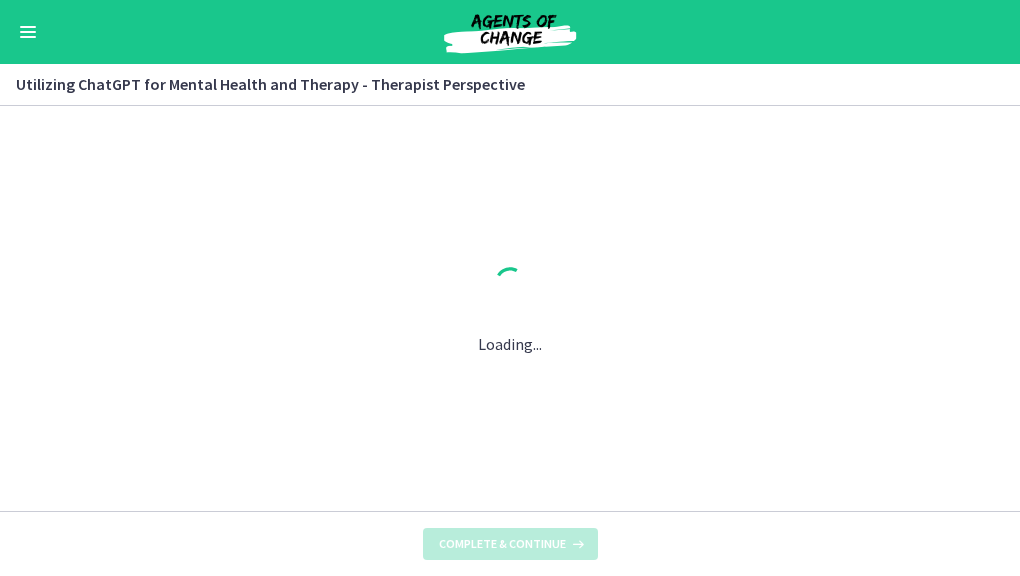scroll, scrollTop: 0, scrollLeft: 0, axis: both 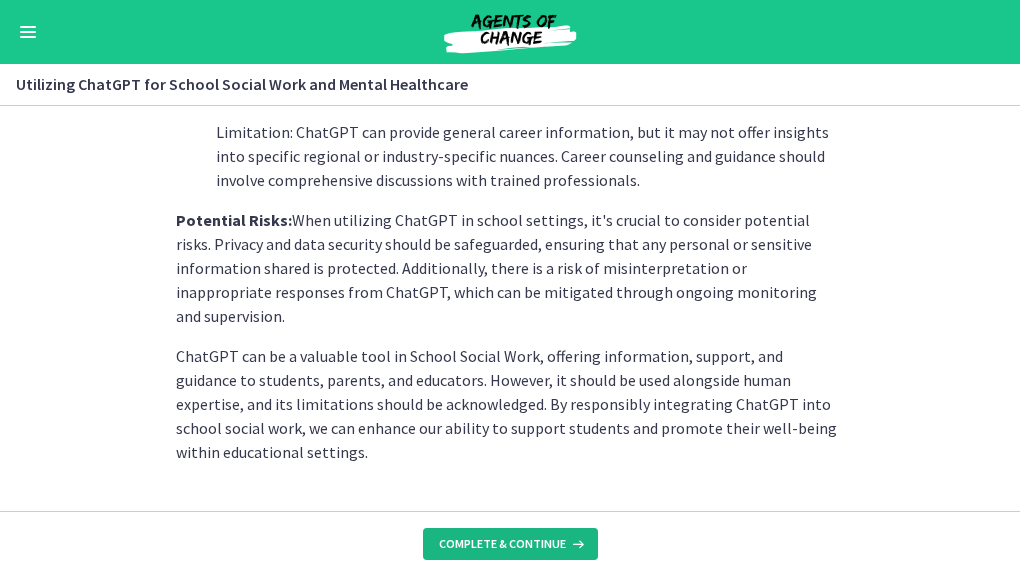 click on "Complete & continue" at bounding box center [502, 544] 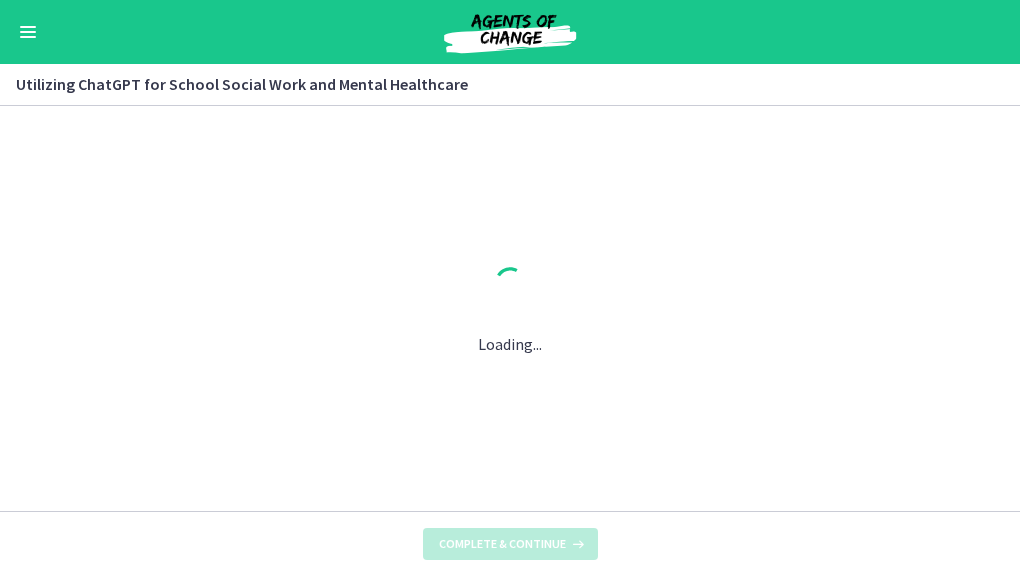 scroll, scrollTop: 0, scrollLeft: 0, axis: both 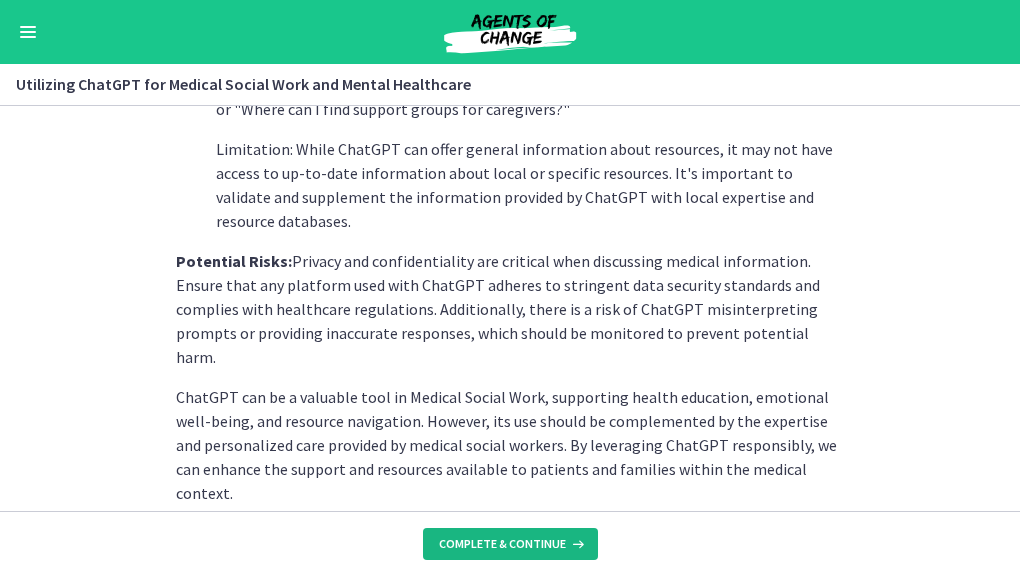 click on "Complete & continue" at bounding box center (502, 544) 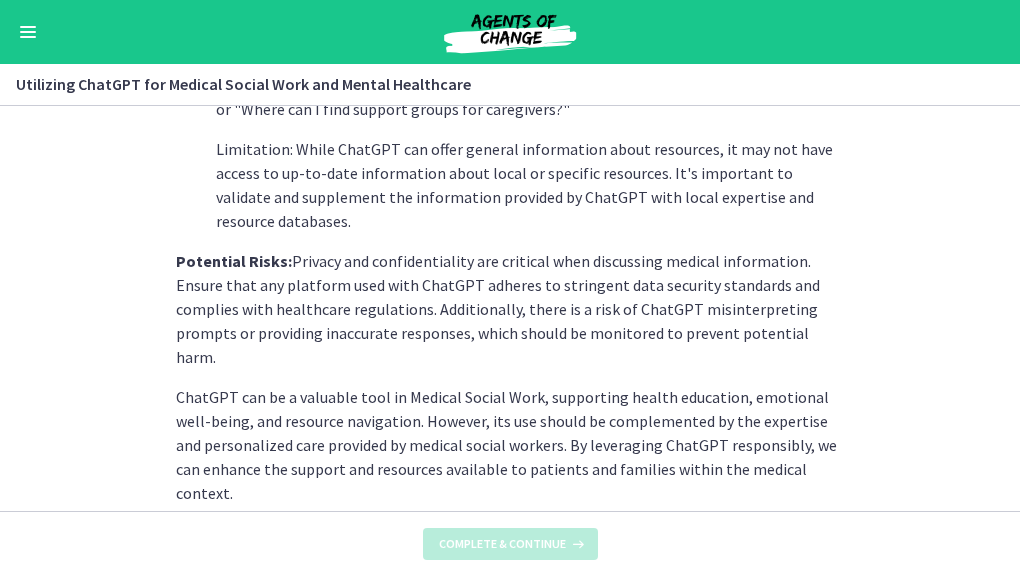 scroll, scrollTop: 0, scrollLeft: 0, axis: both 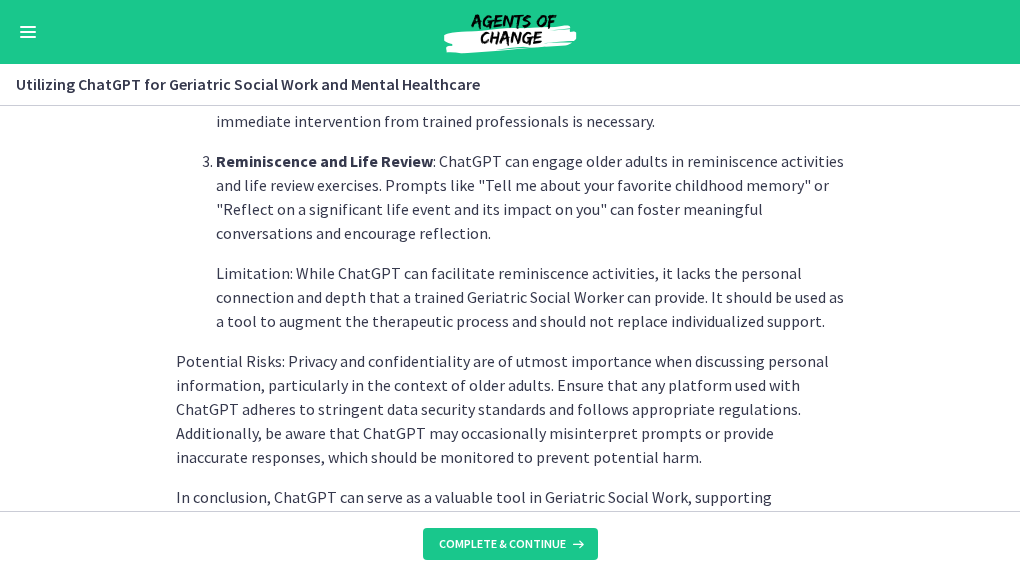 click on "Potential Risks: Privacy and confidentiality are of utmost importance when discussing personal information, particularly in the context of older adults. Ensure that any platform used with ChatGPT adheres to stringent data security standards and follows appropriate regulations. Additionally, be aware that ChatGPT may occasionally misinterpret prompts or provide inaccurate responses, which should be monitored to prevent potential harm." at bounding box center [510, 409] 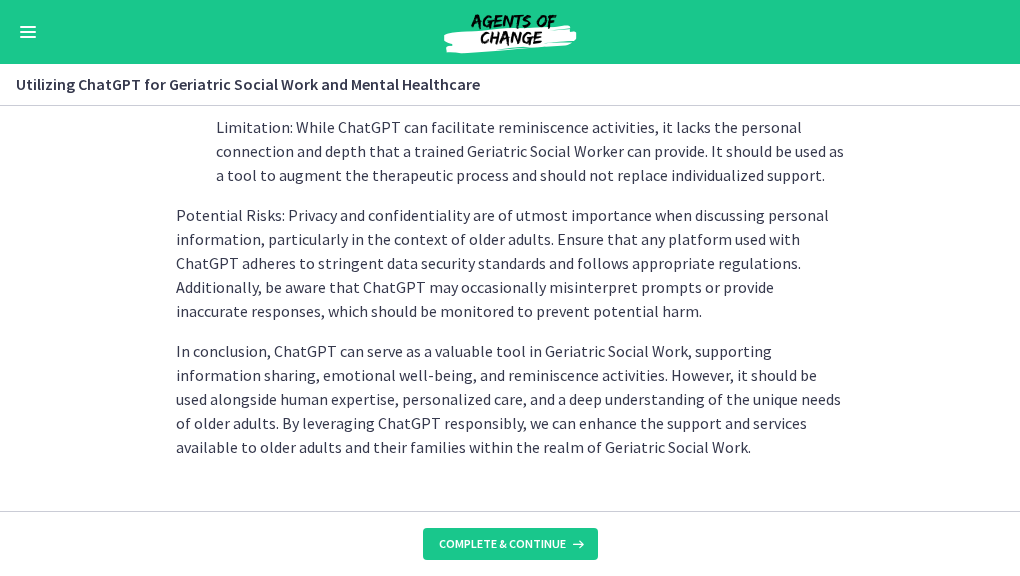scroll, scrollTop: 1106, scrollLeft: 0, axis: vertical 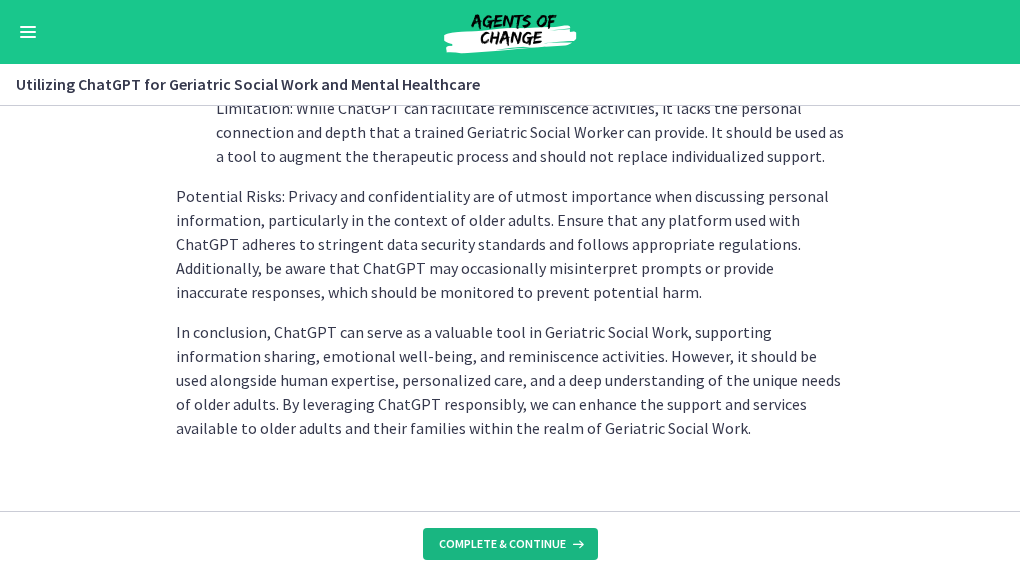 click on "Complete & continue" at bounding box center (510, 544) 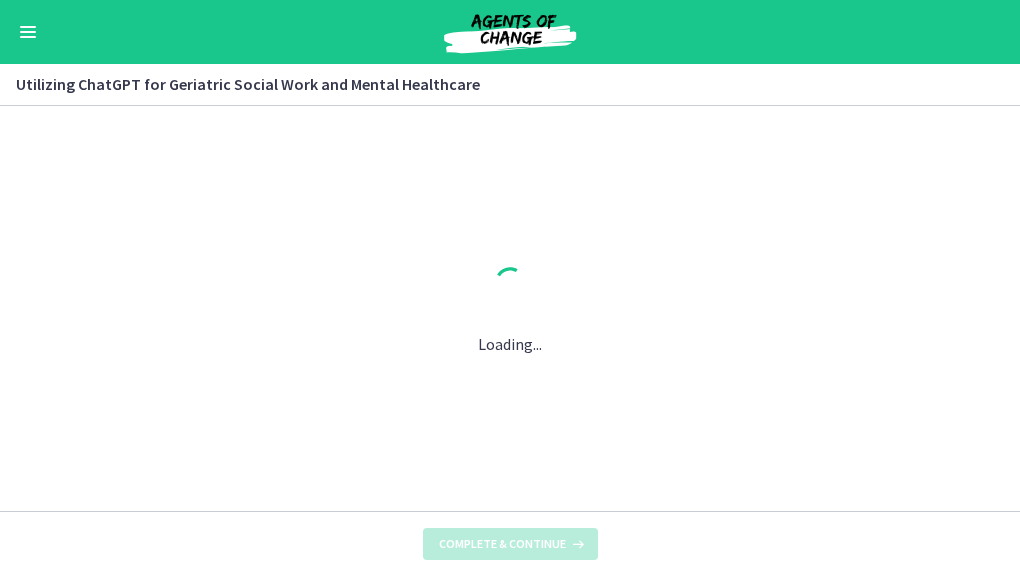 scroll, scrollTop: 0, scrollLeft: 0, axis: both 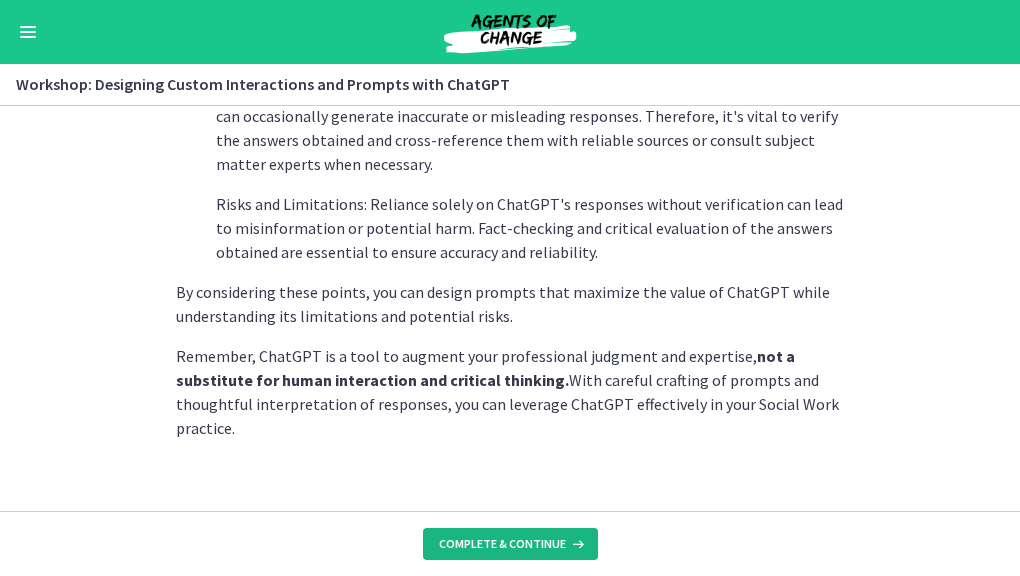 click on "Complete & continue" at bounding box center [502, 544] 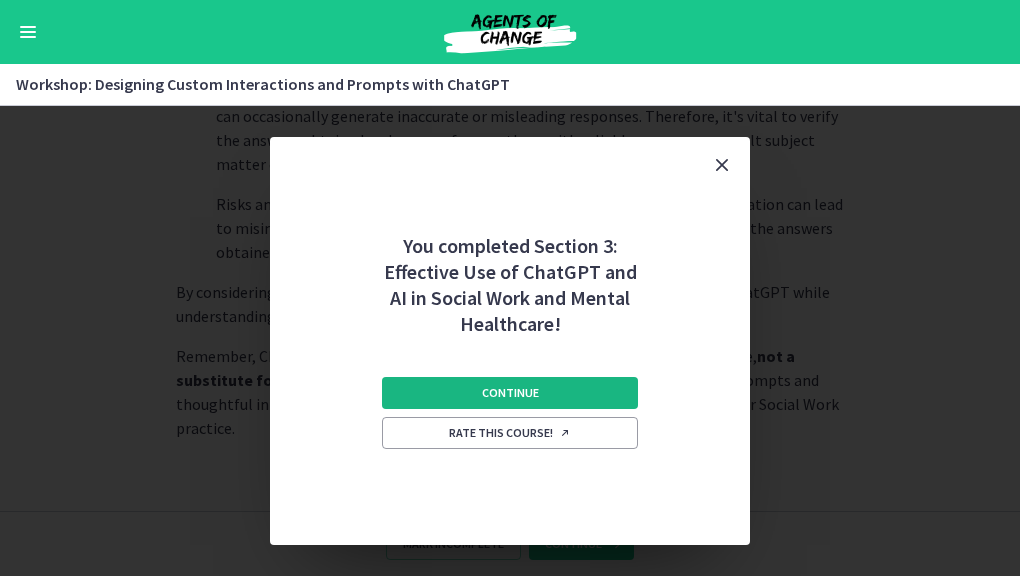 click on "Continue" at bounding box center [510, 393] 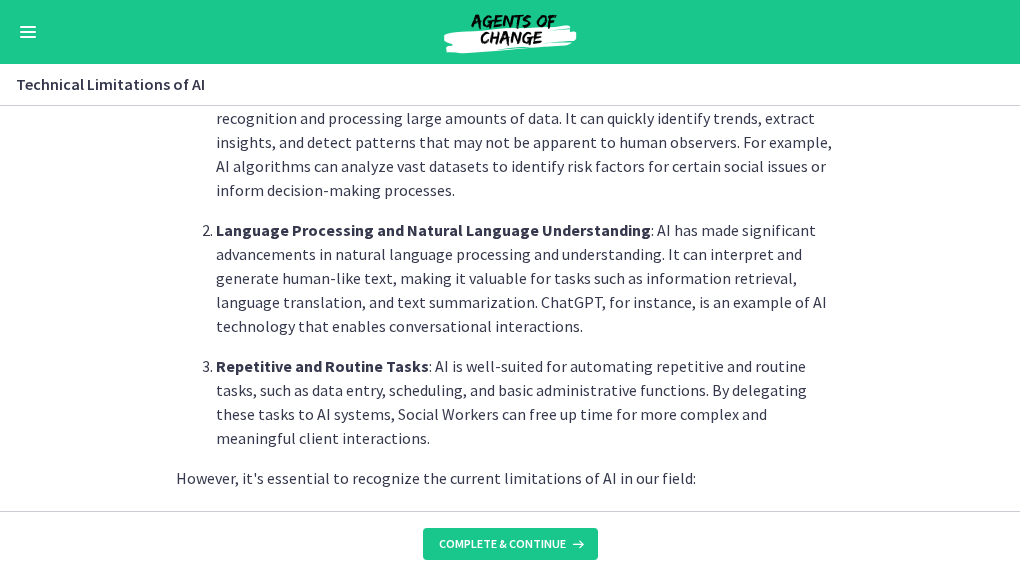 scroll, scrollTop: 670, scrollLeft: 0, axis: vertical 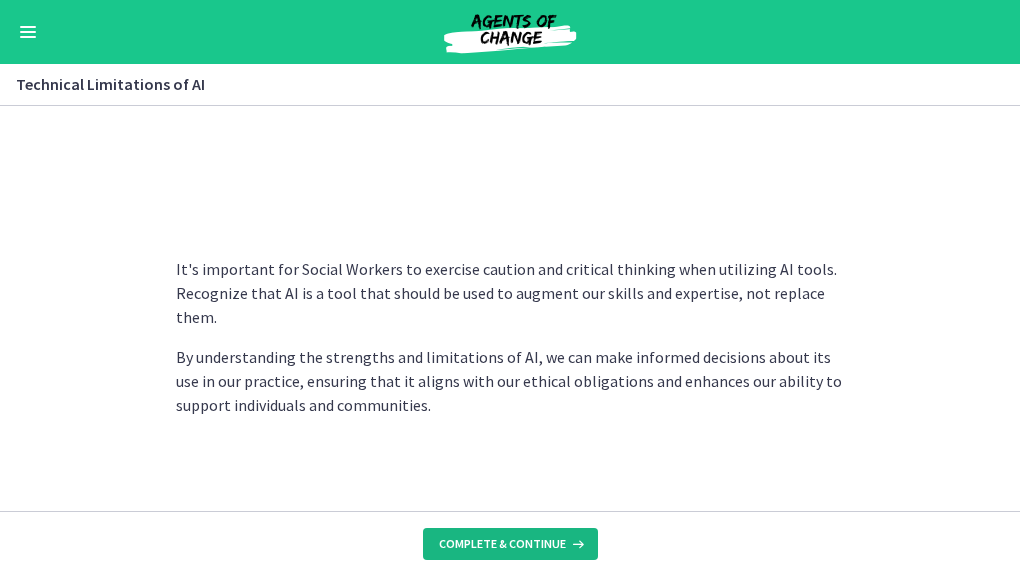click on "Complete & continue" at bounding box center (510, 544) 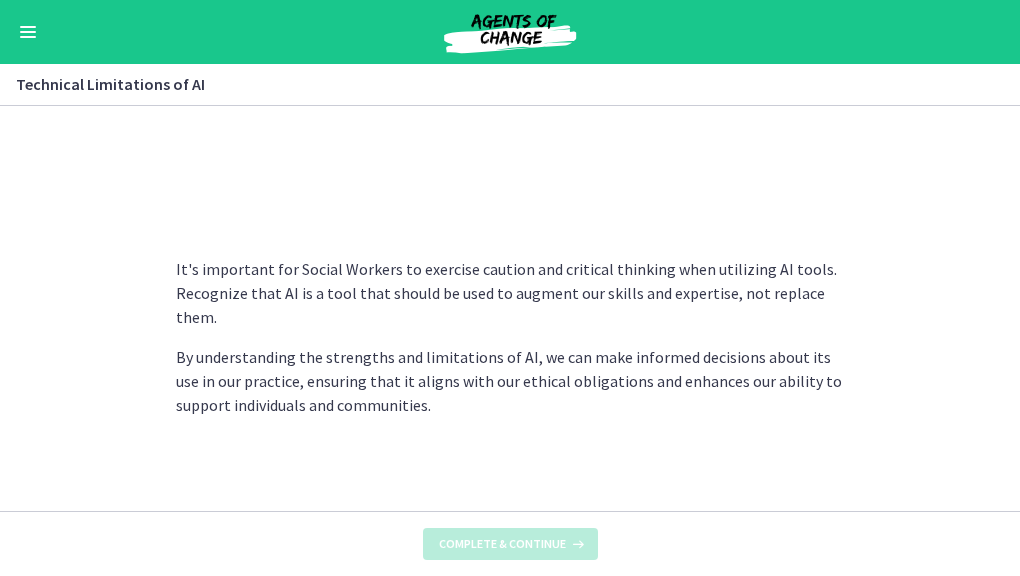 scroll, scrollTop: 0, scrollLeft: 0, axis: both 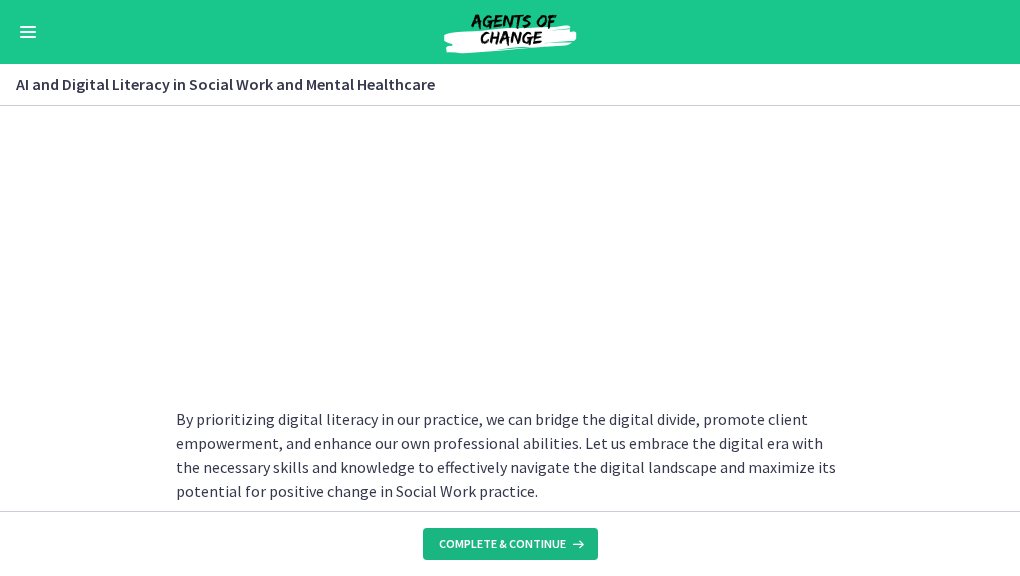 click on "Complete & continue" at bounding box center [502, 544] 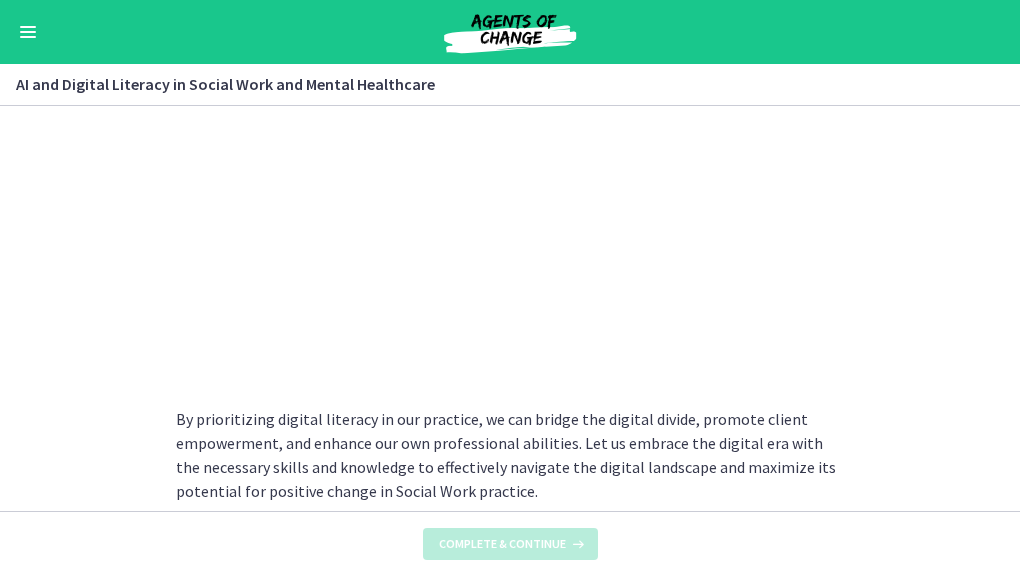scroll, scrollTop: 0, scrollLeft: 0, axis: both 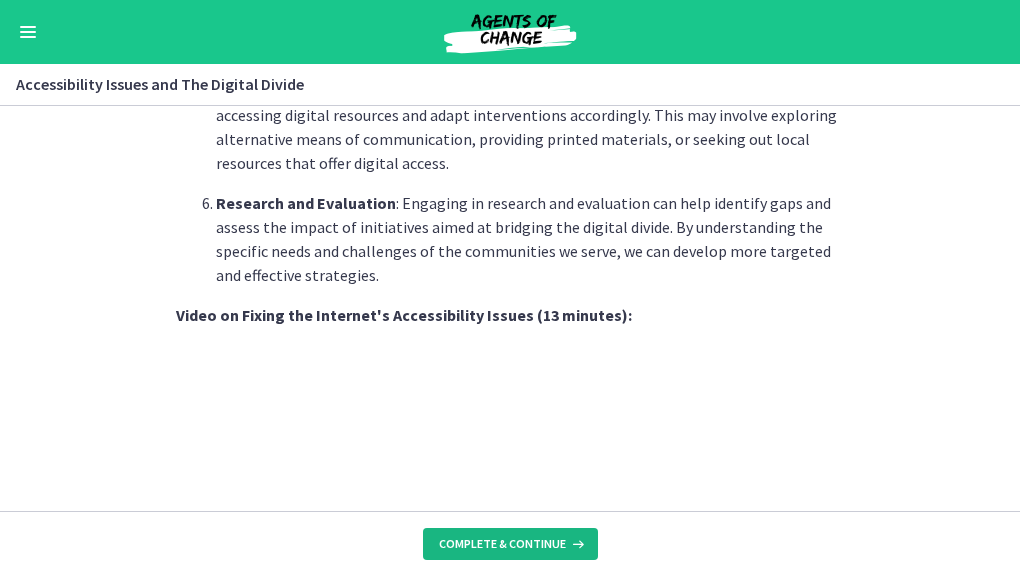 click on "Complete & continue" at bounding box center (502, 544) 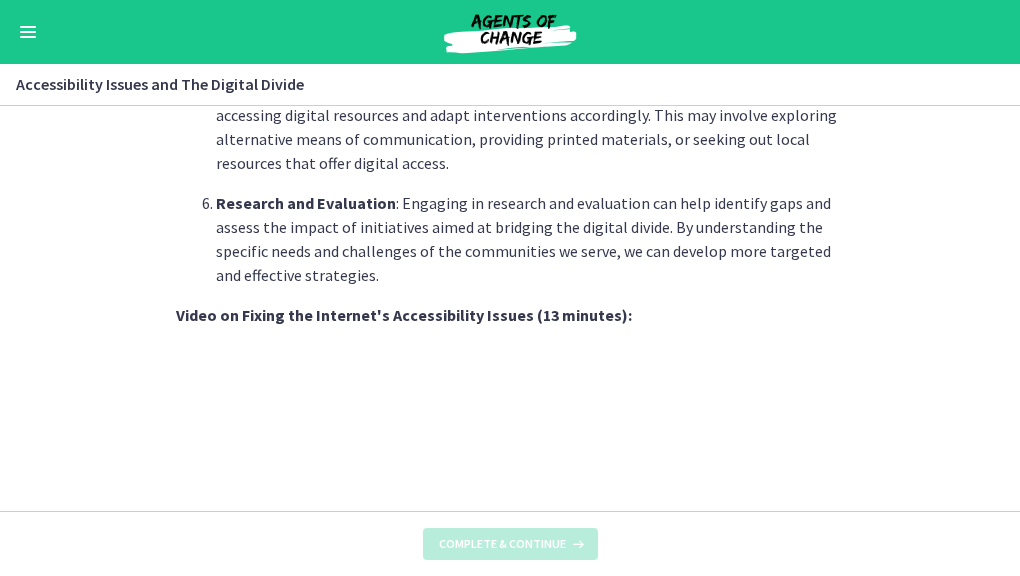 scroll, scrollTop: 0, scrollLeft: 0, axis: both 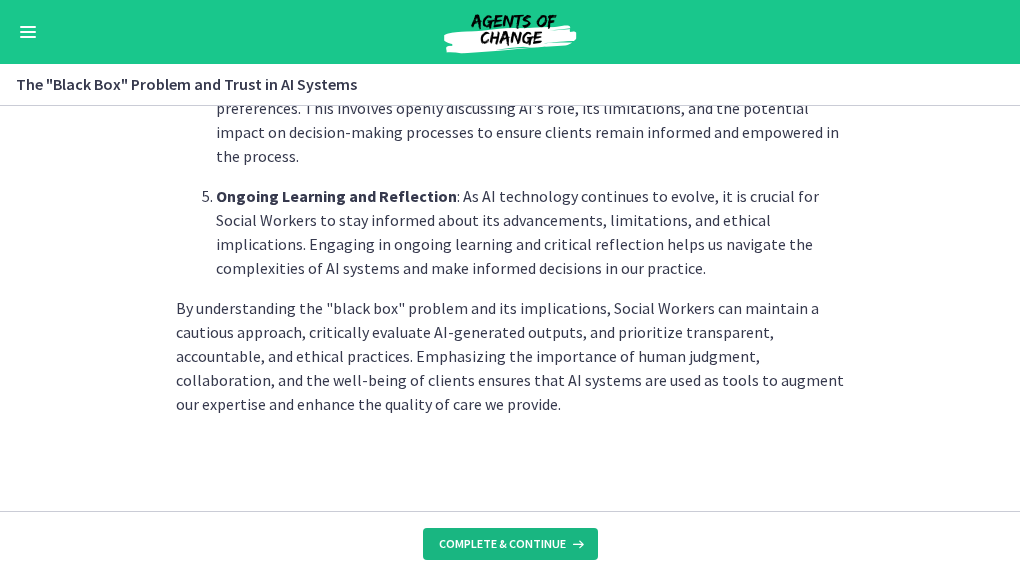 click on "Complete & continue" at bounding box center (502, 544) 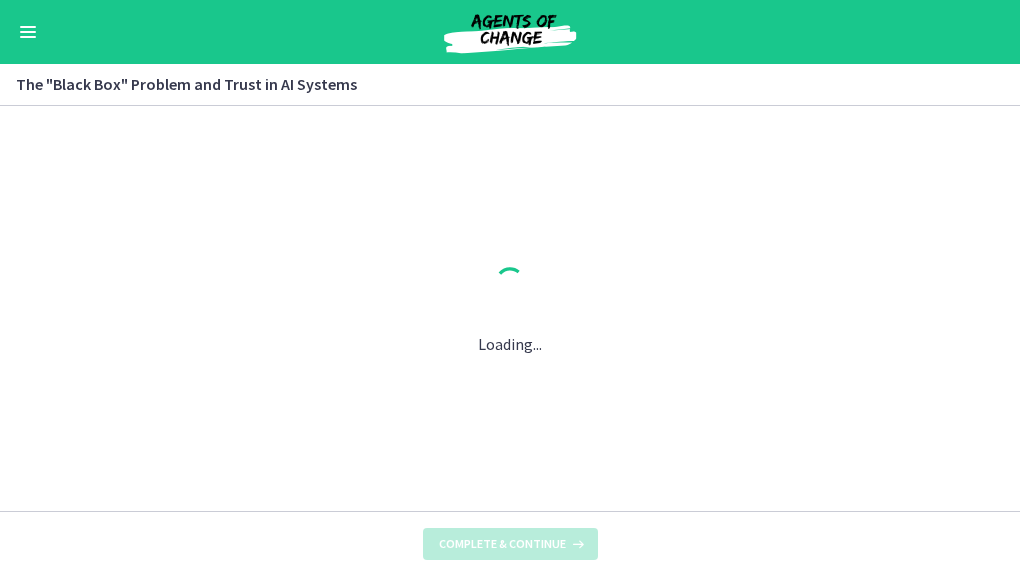 scroll, scrollTop: 0, scrollLeft: 0, axis: both 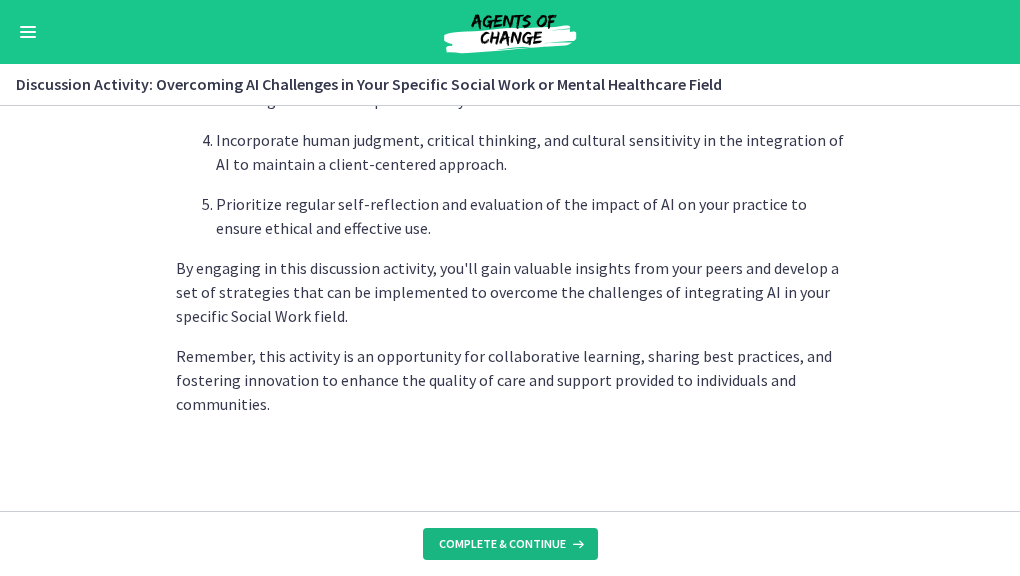 click on "Complete & continue" at bounding box center (510, 544) 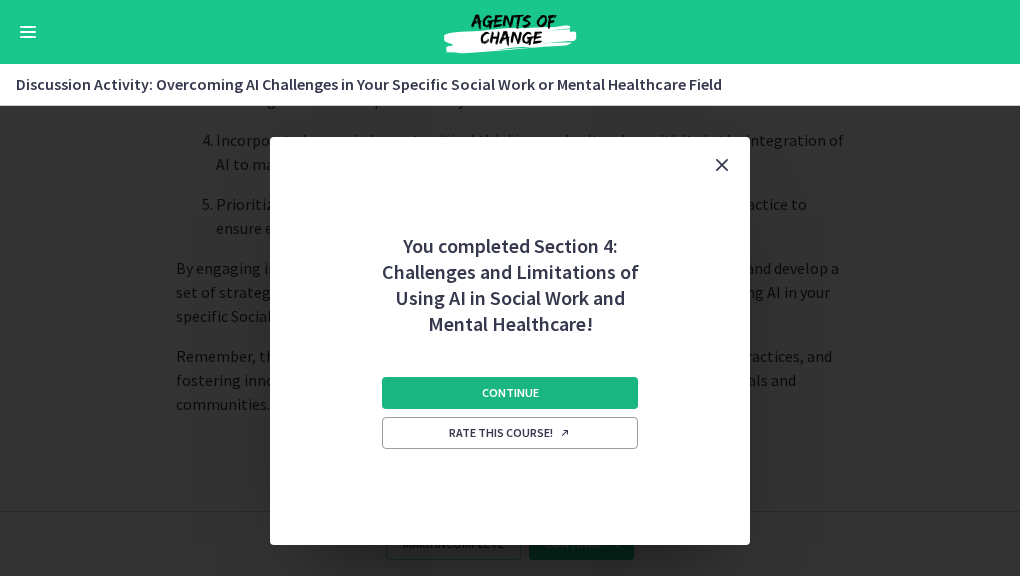 click on "Continue" at bounding box center [510, 393] 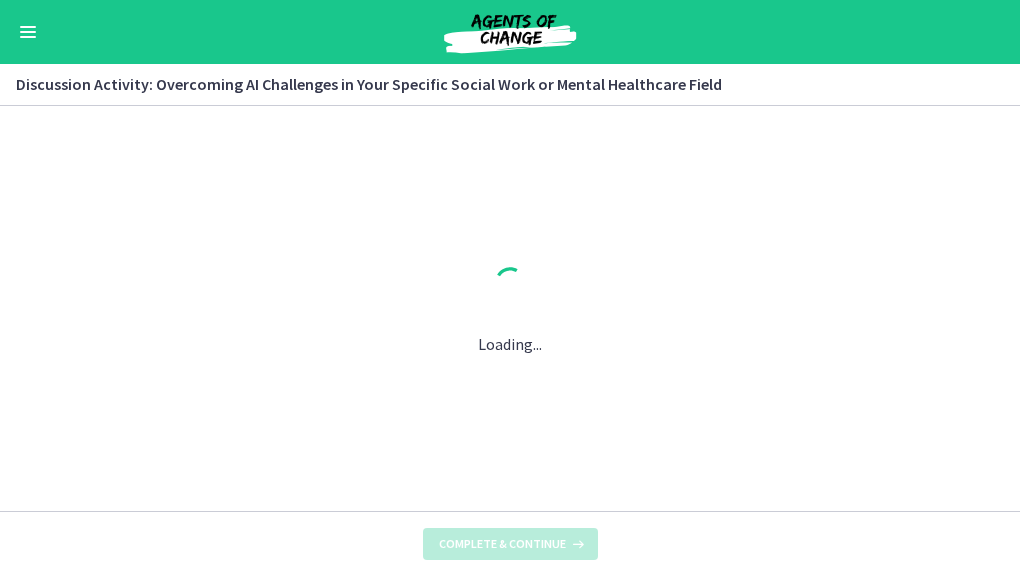 scroll, scrollTop: 0, scrollLeft: 0, axis: both 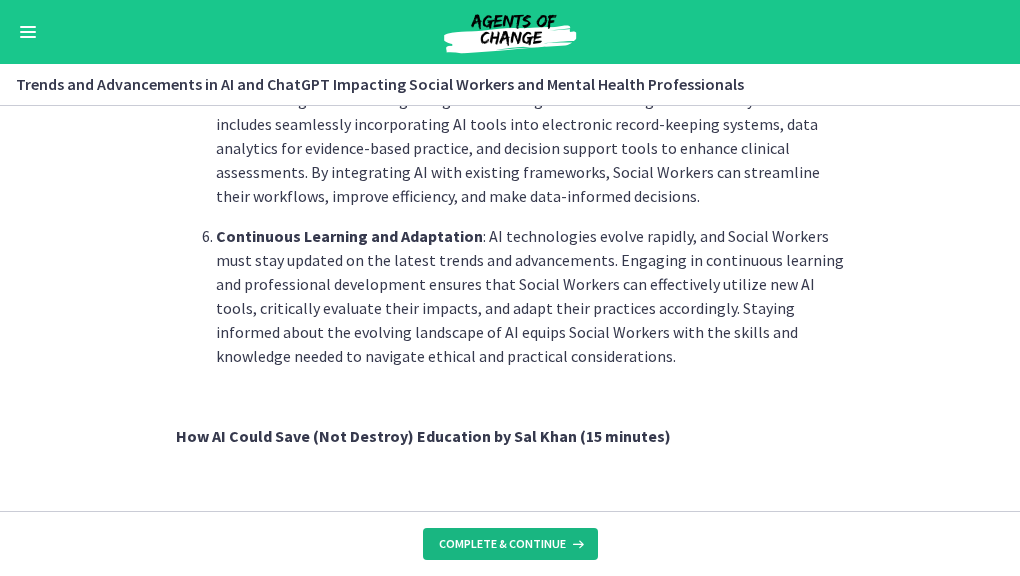 click on "Complete & continue" at bounding box center (502, 544) 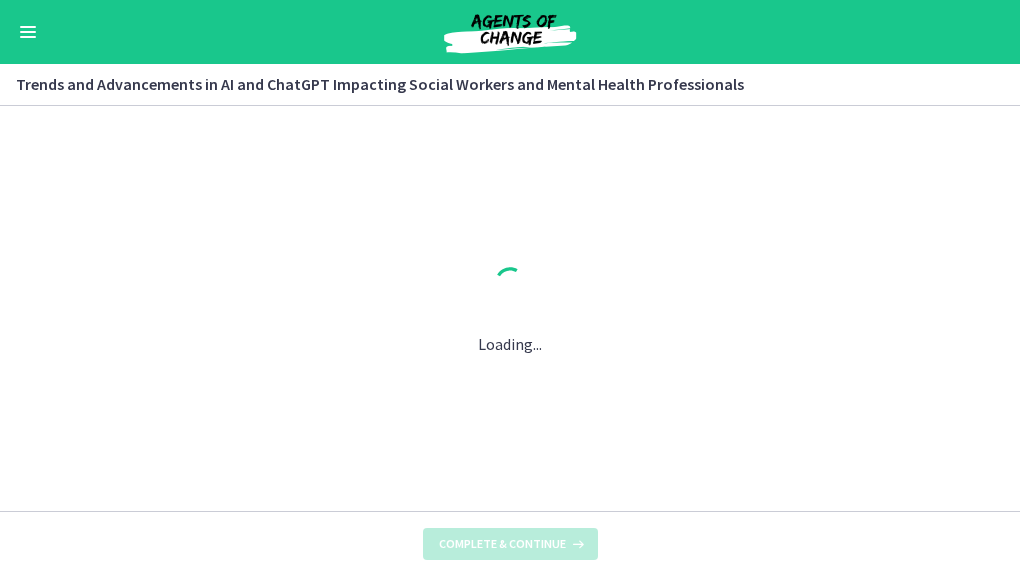 scroll, scrollTop: 0, scrollLeft: 0, axis: both 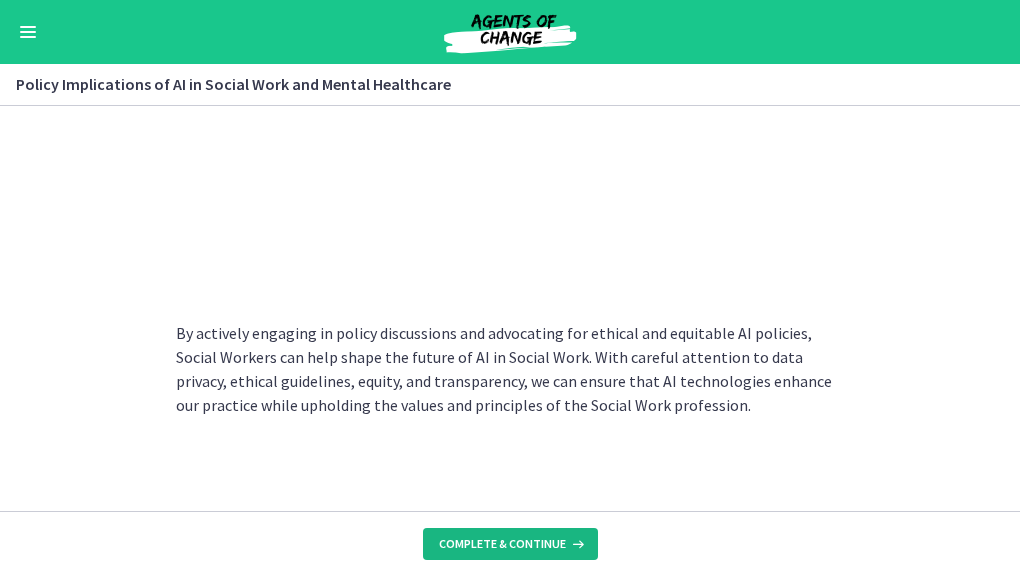 click on "Complete & continue" at bounding box center (510, 544) 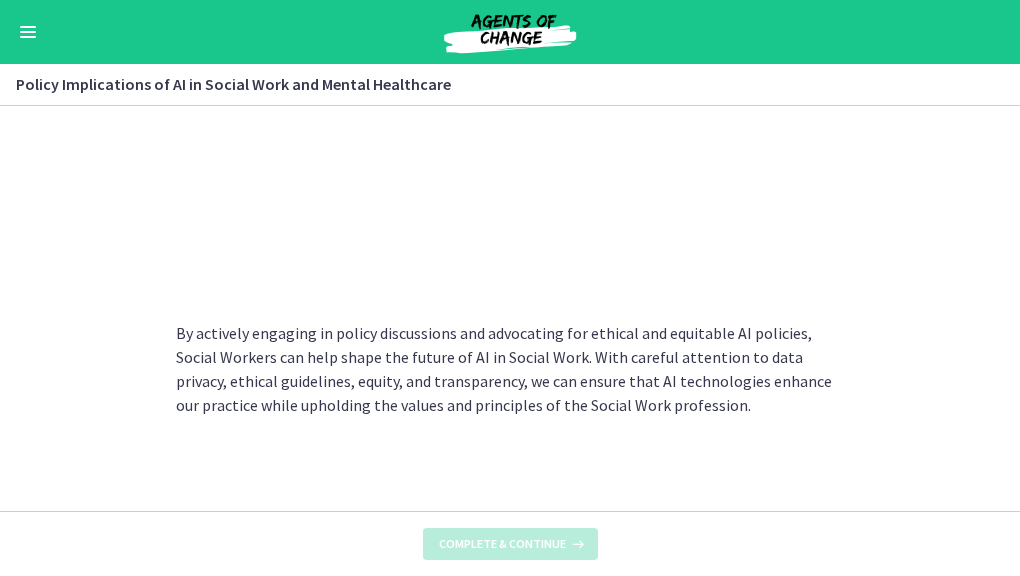 scroll, scrollTop: 0, scrollLeft: 0, axis: both 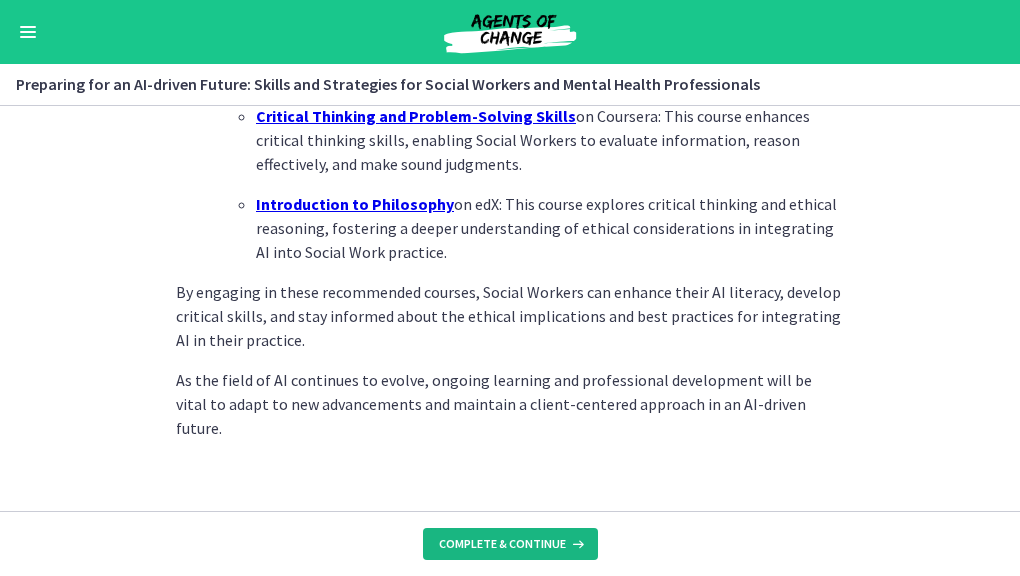 click on "Complete & continue" at bounding box center (510, 544) 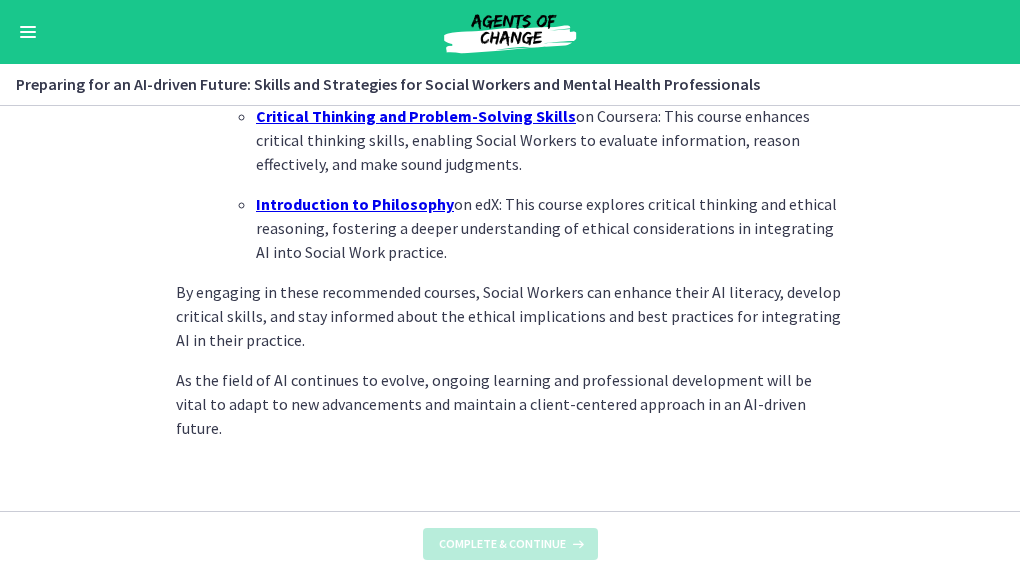 scroll, scrollTop: 0, scrollLeft: 0, axis: both 